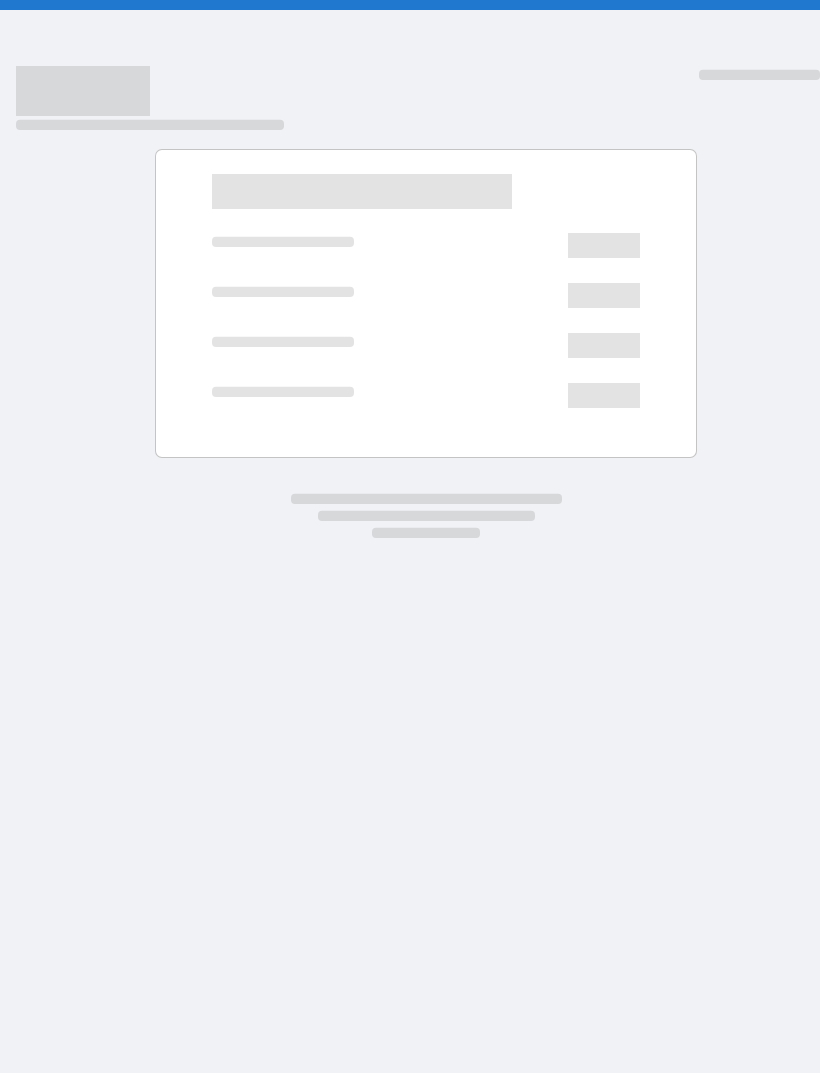 scroll, scrollTop: 0, scrollLeft: 0, axis: both 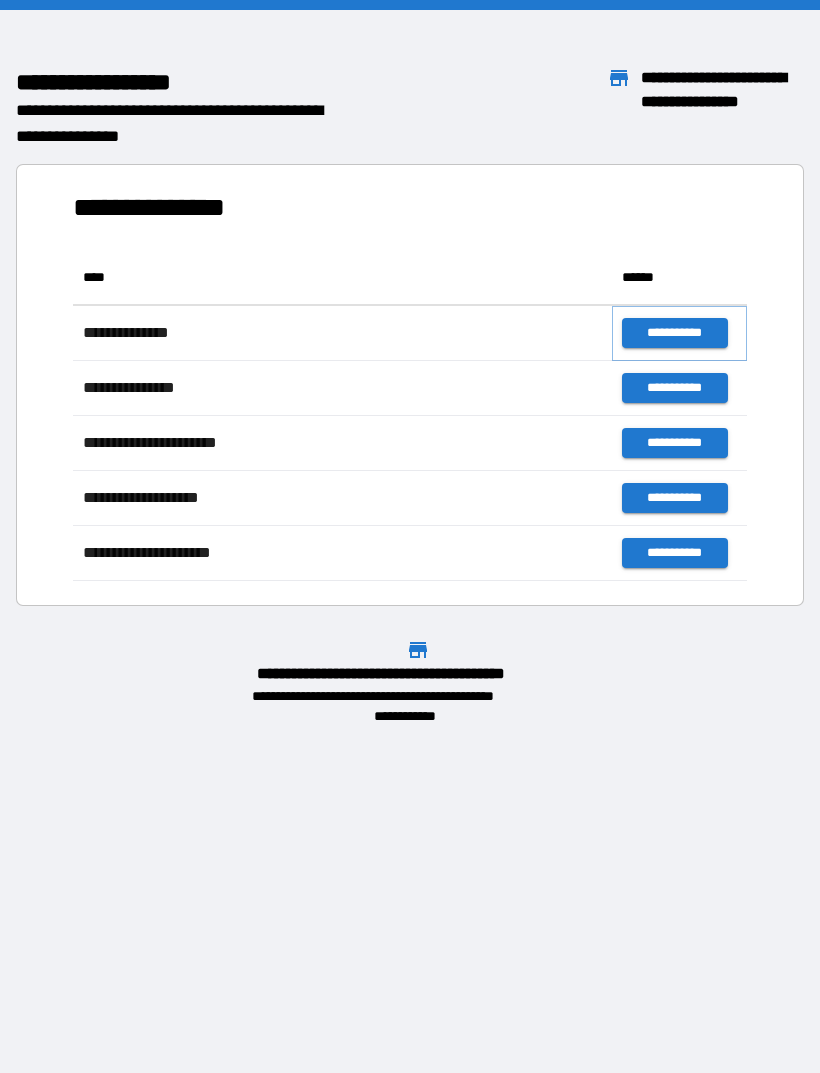 click on "**********" at bounding box center [674, 333] 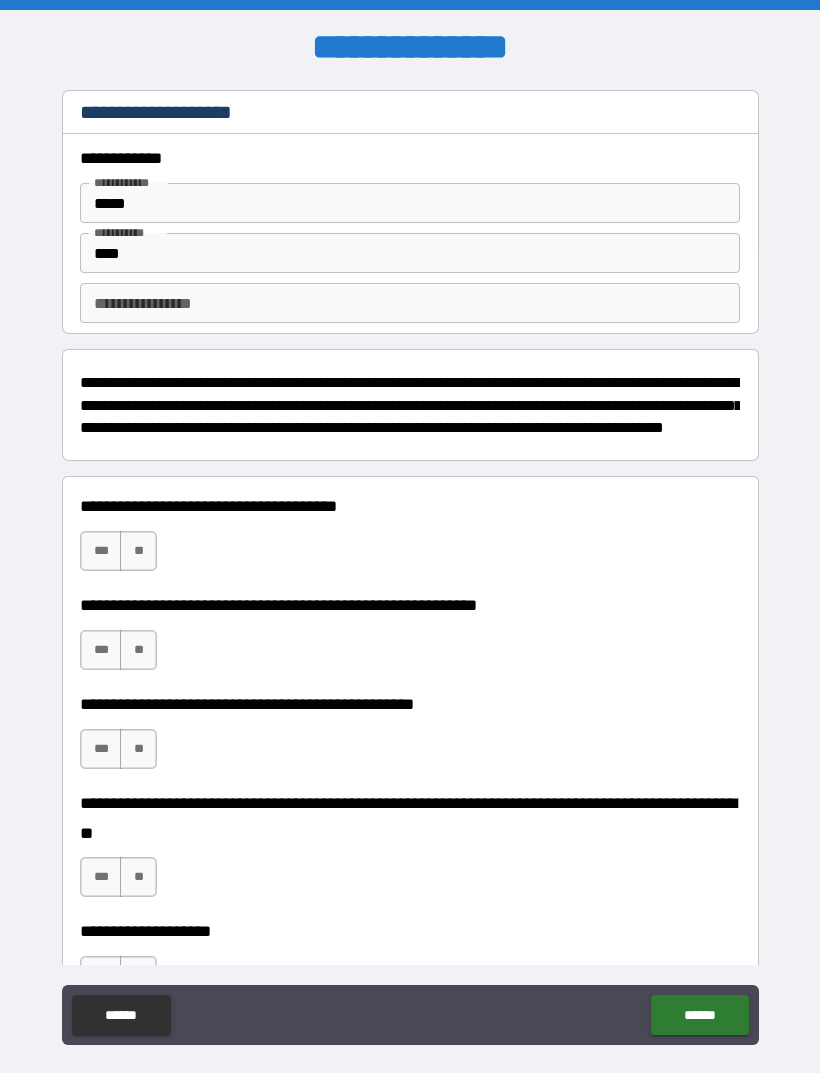 scroll, scrollTop: 0, scrollLeft: 0, axis: both 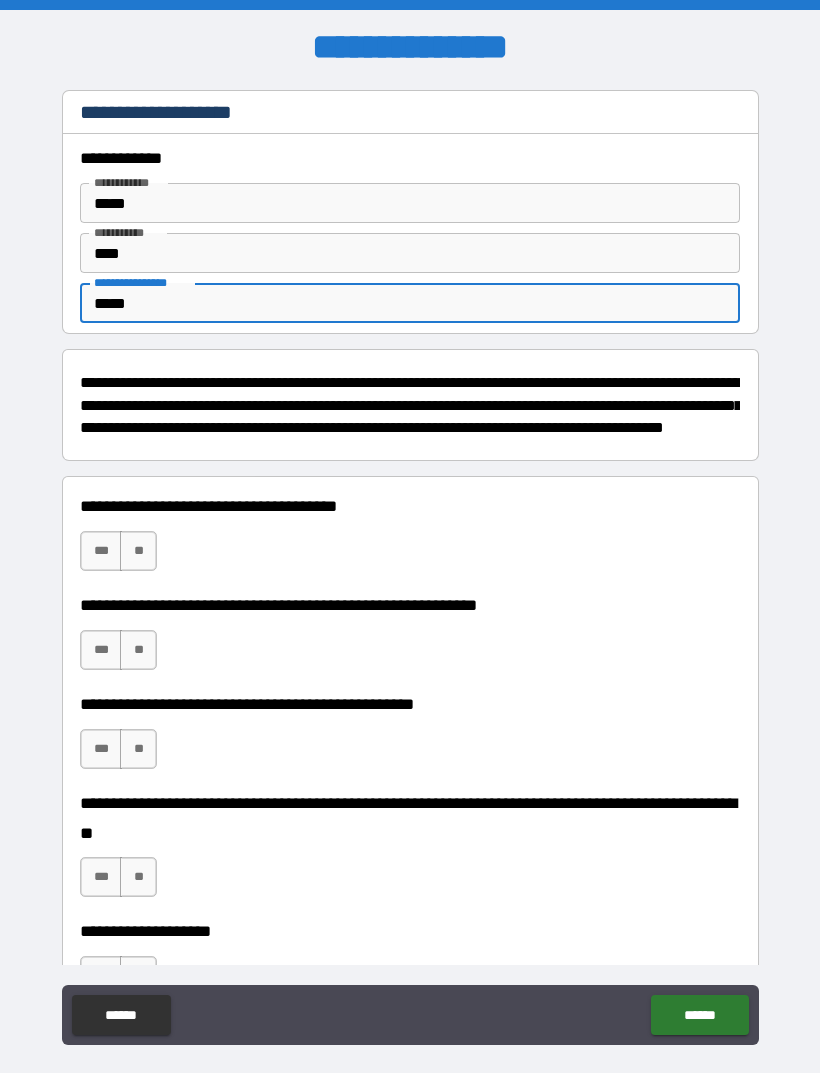 type on "*****" 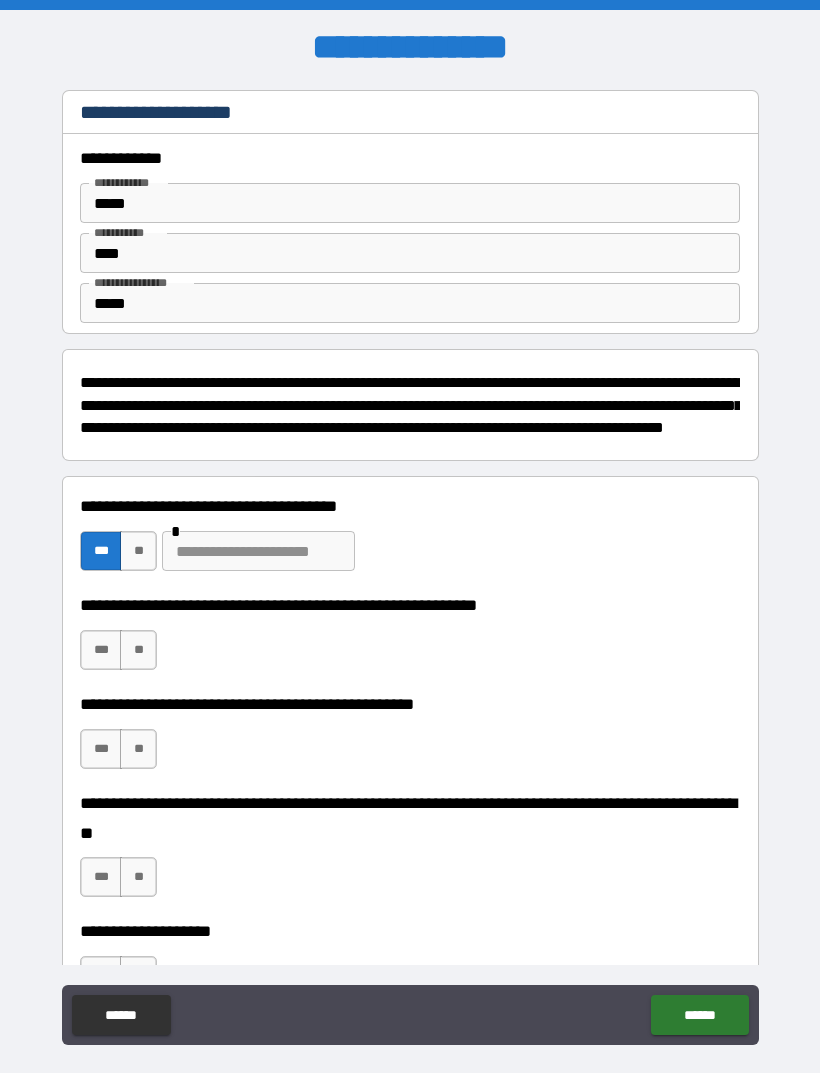 click on "***" at bounding box center [101, 650] 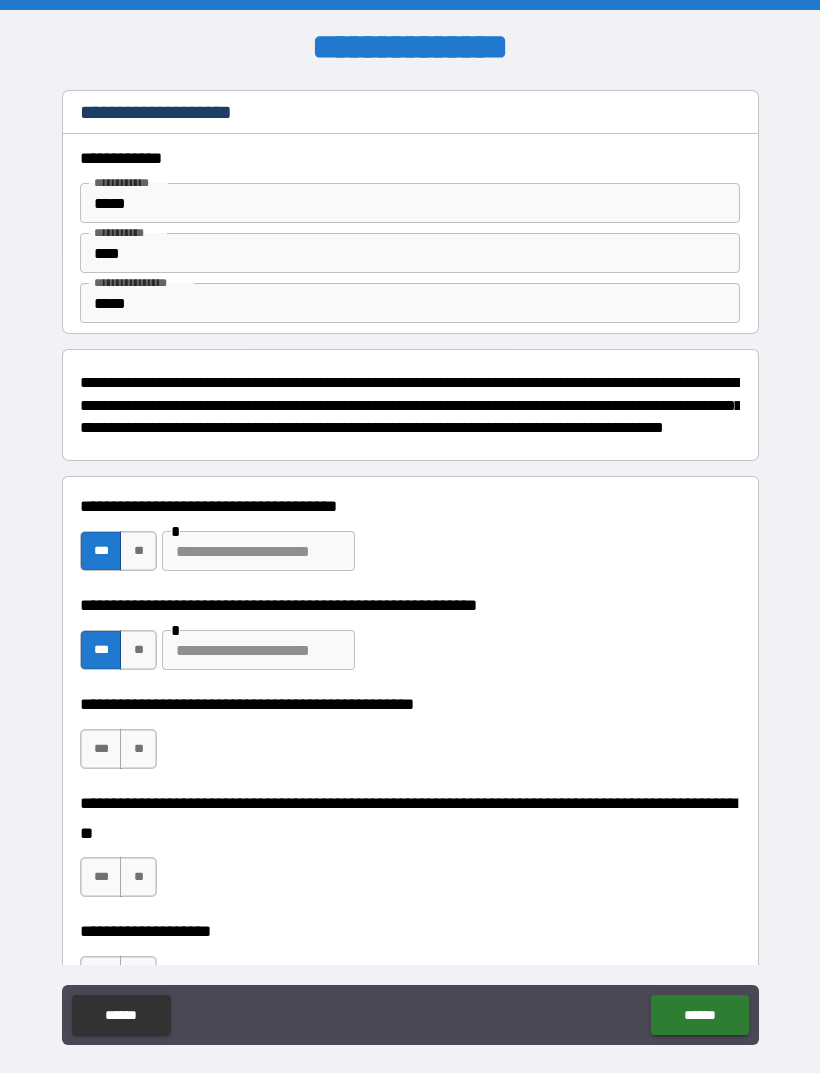 click on "**" at bounding box center [138, 749] 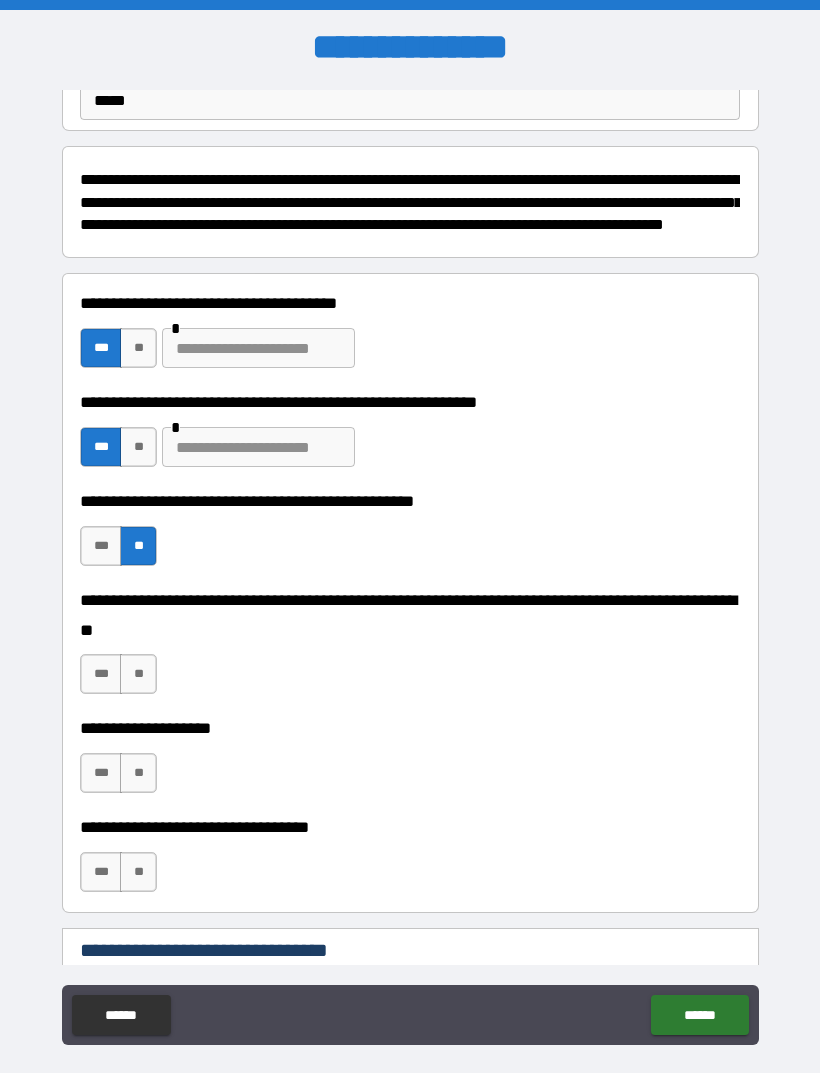 scroll, scrollTop: 215, scrollLeft: 0, axis: vertical 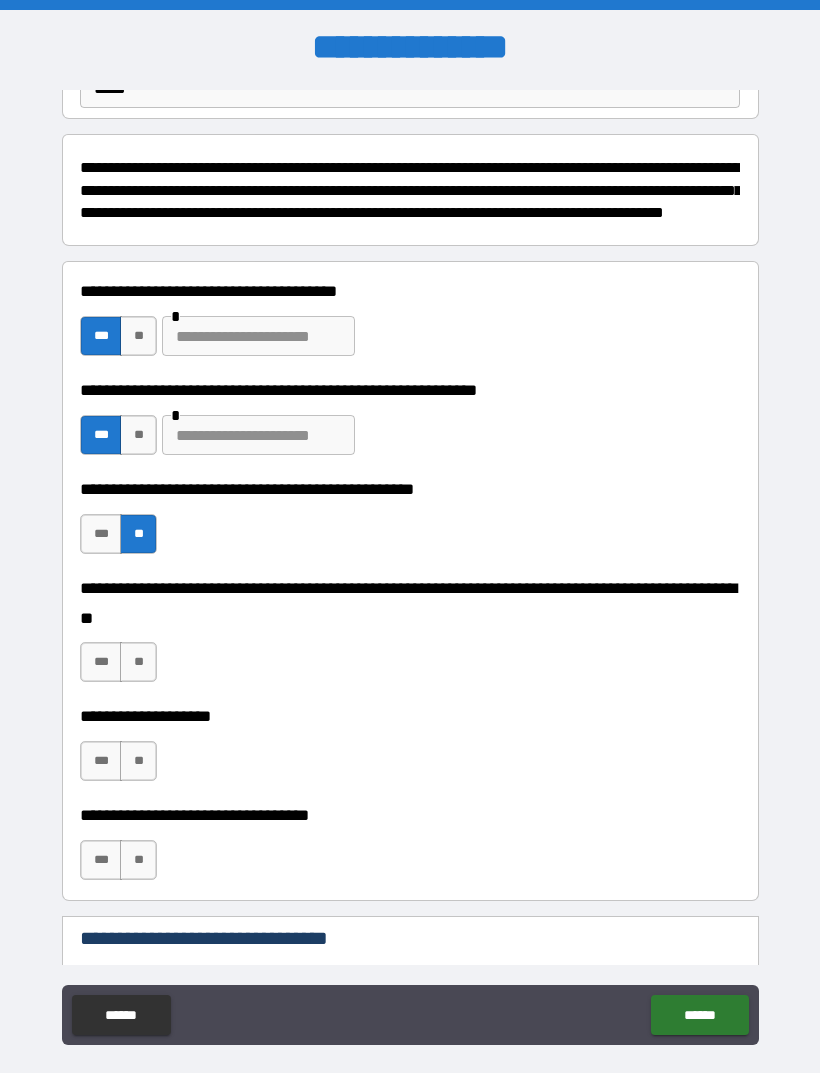 click on "**" at bounding box center [138, 662] 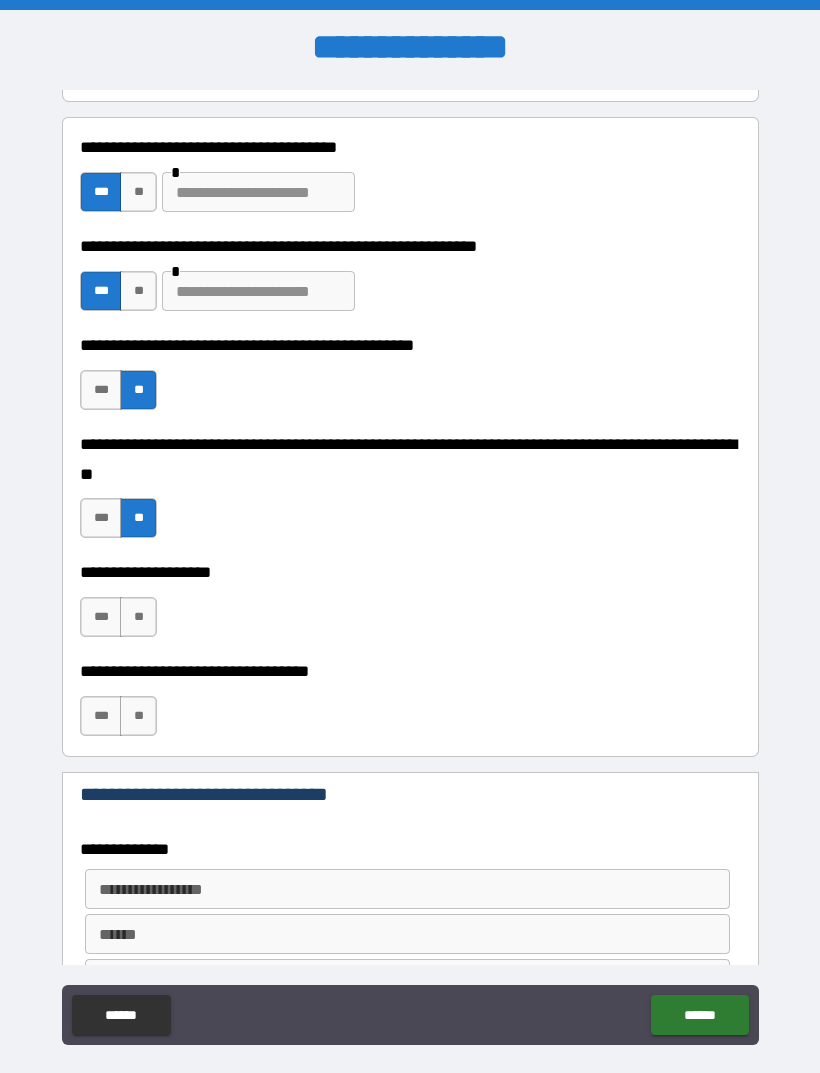 scroll, scrollTop: 361, scrollLeft: 0, axis: vertical 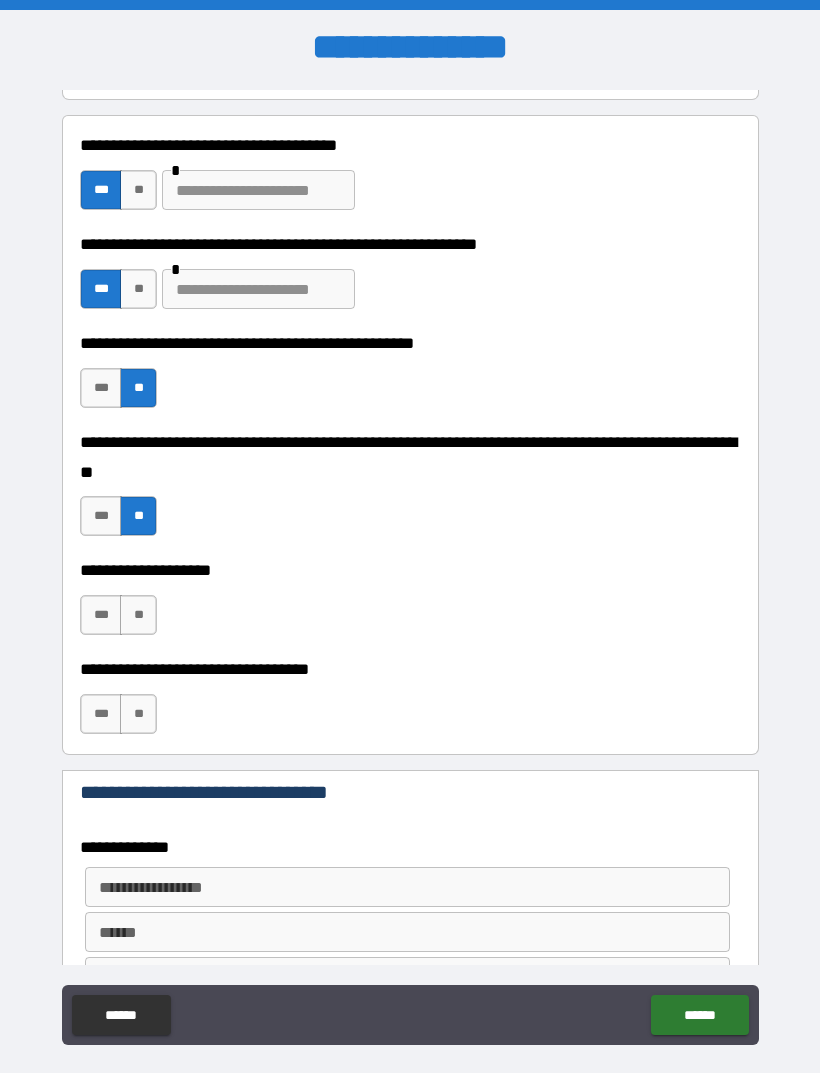 click on "**" at bounding box center (138, 615) 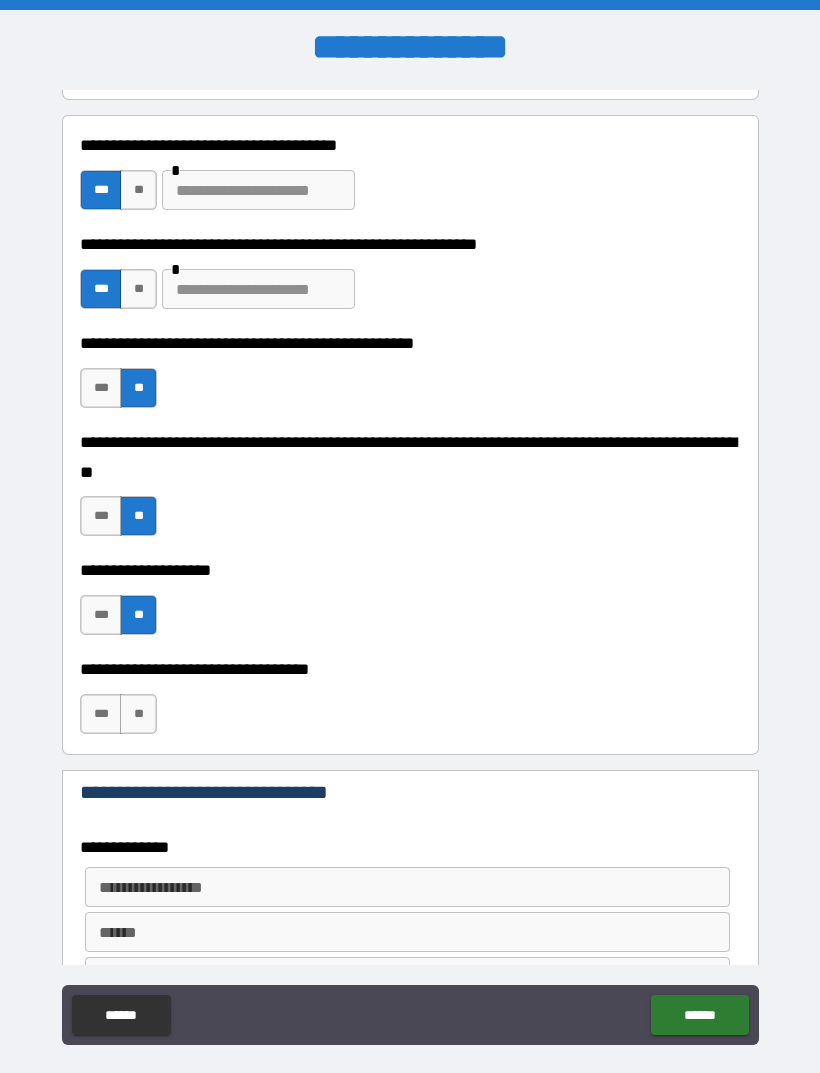click on "**" at bounding box center (138, 714) 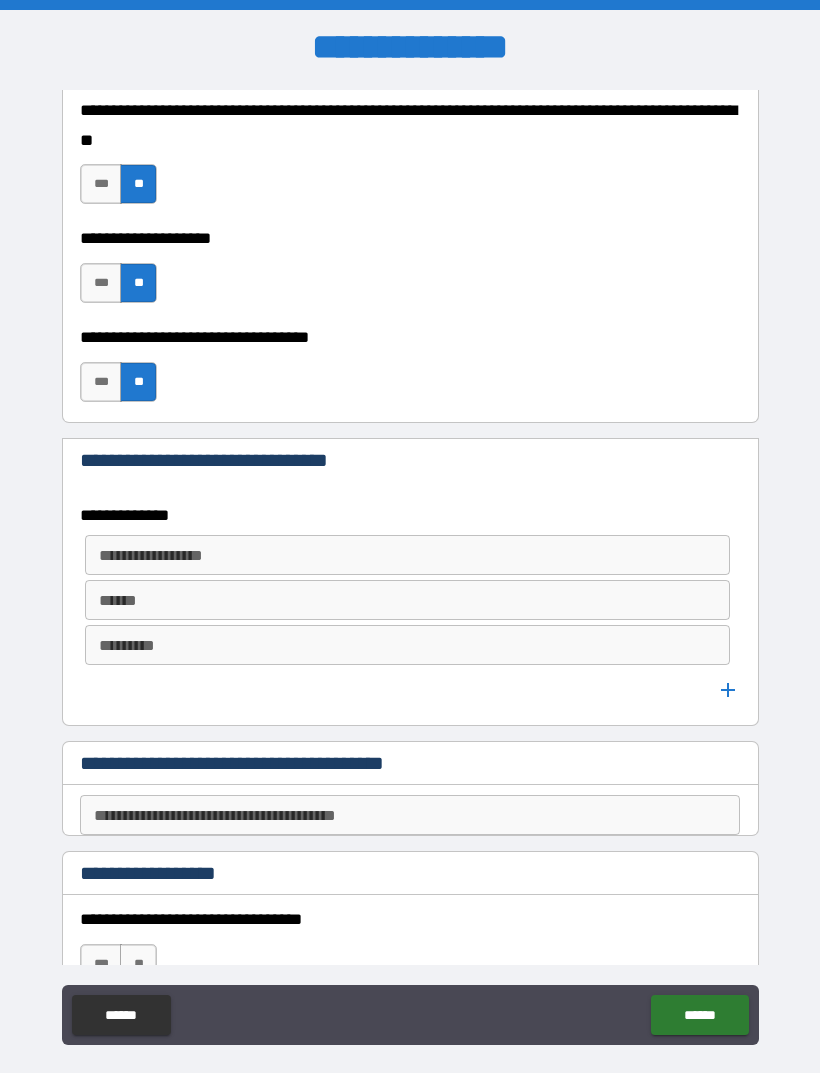 scroll, scrollTop: 695, scrollLeft: 0, axis: vertical 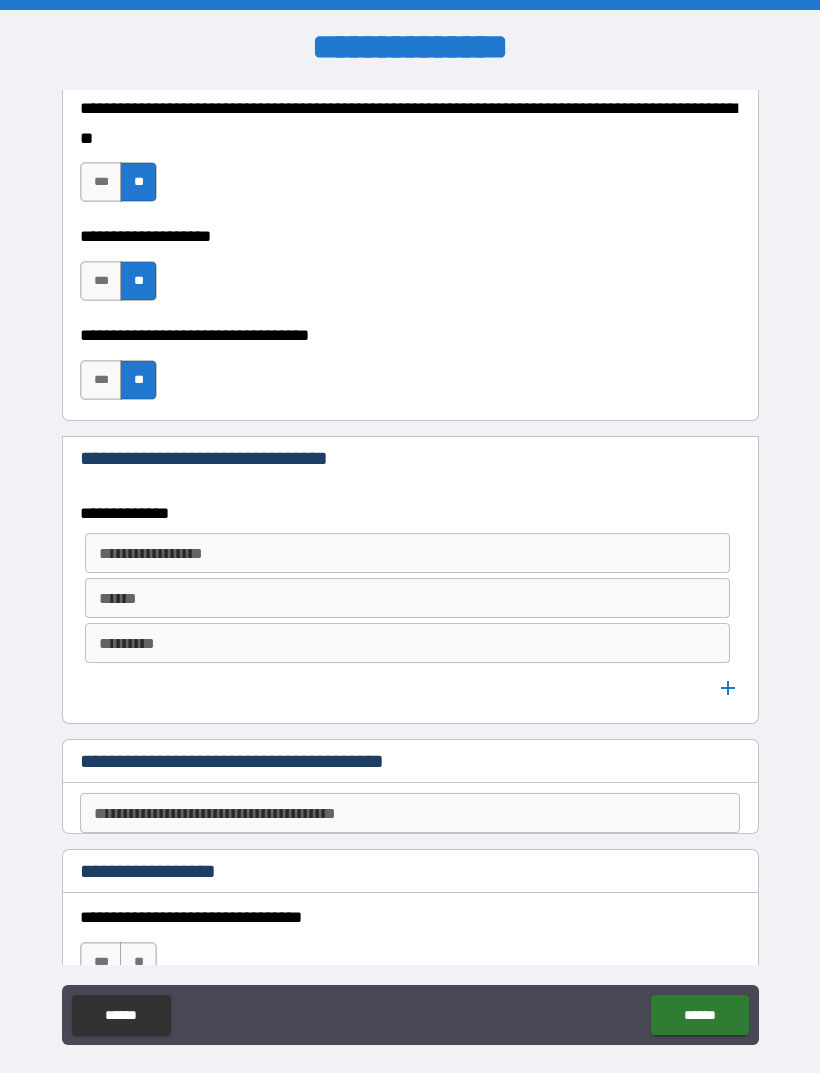 click on "**********" at bounding box center (410, 813) 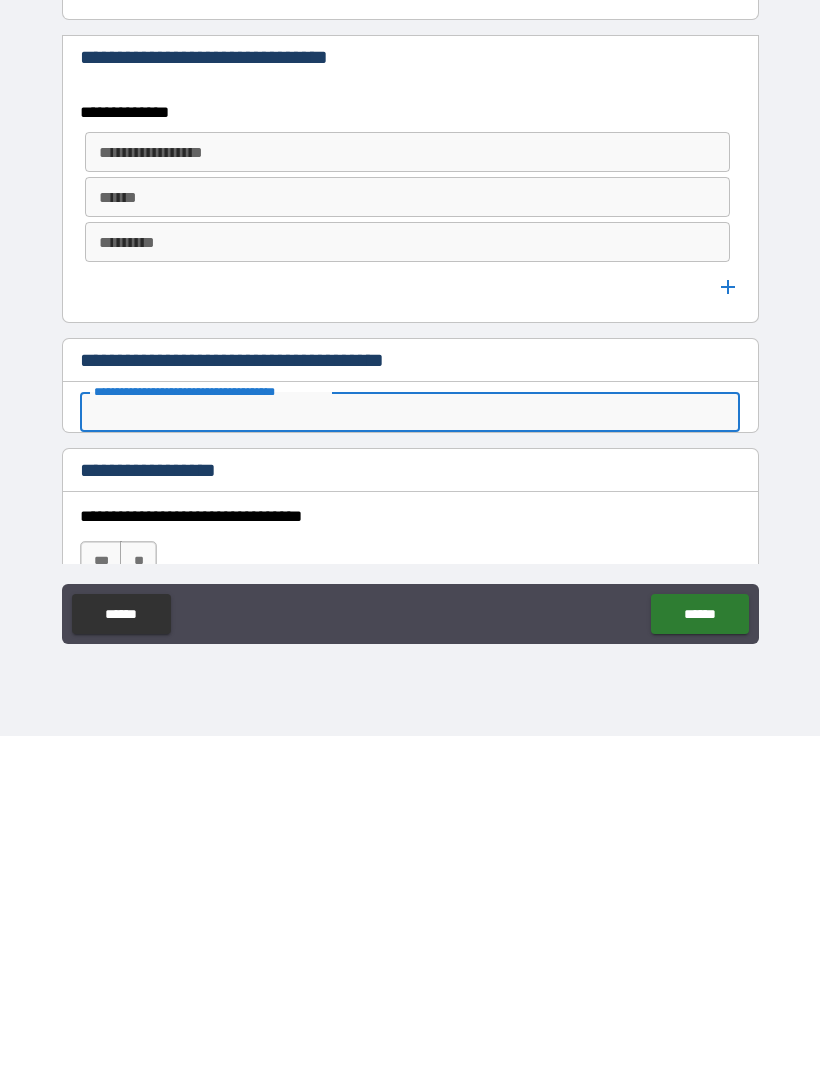 click on "**********" at bounding box center (407, 489) 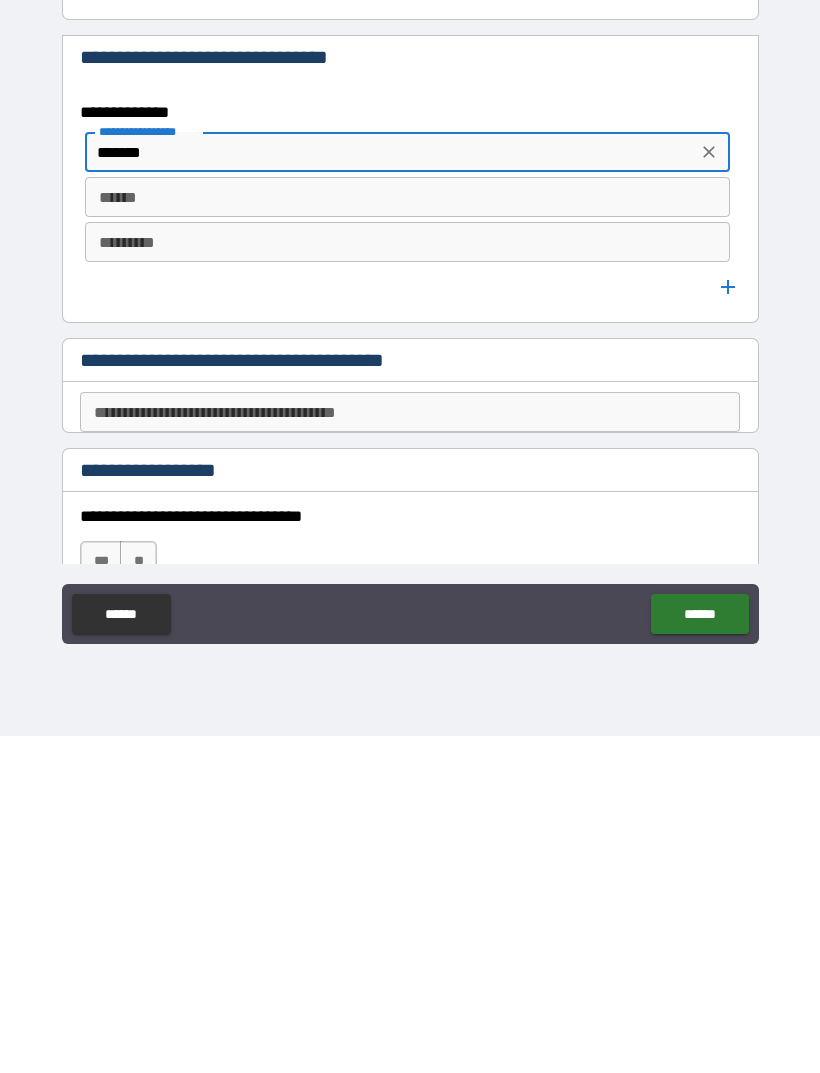 click on "******" at bounding box center [407, 534] 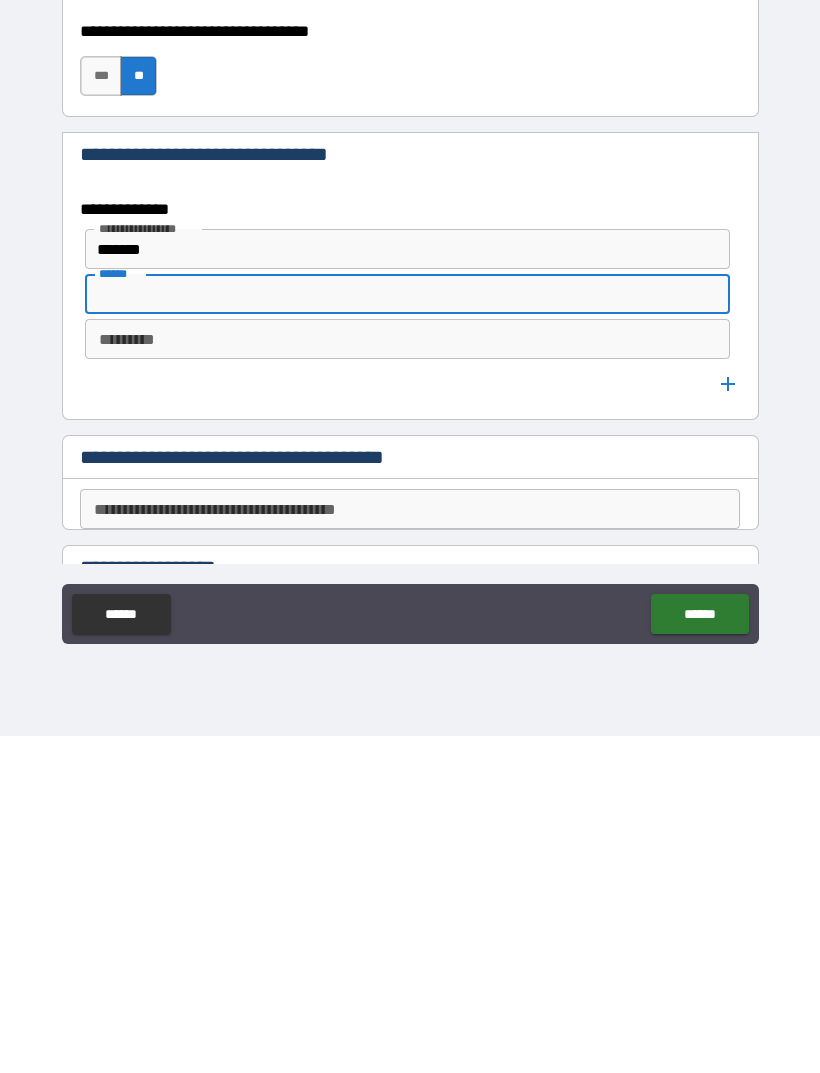 scroll, scrollTop: 597, scrollLeft: 0, axis: vertical 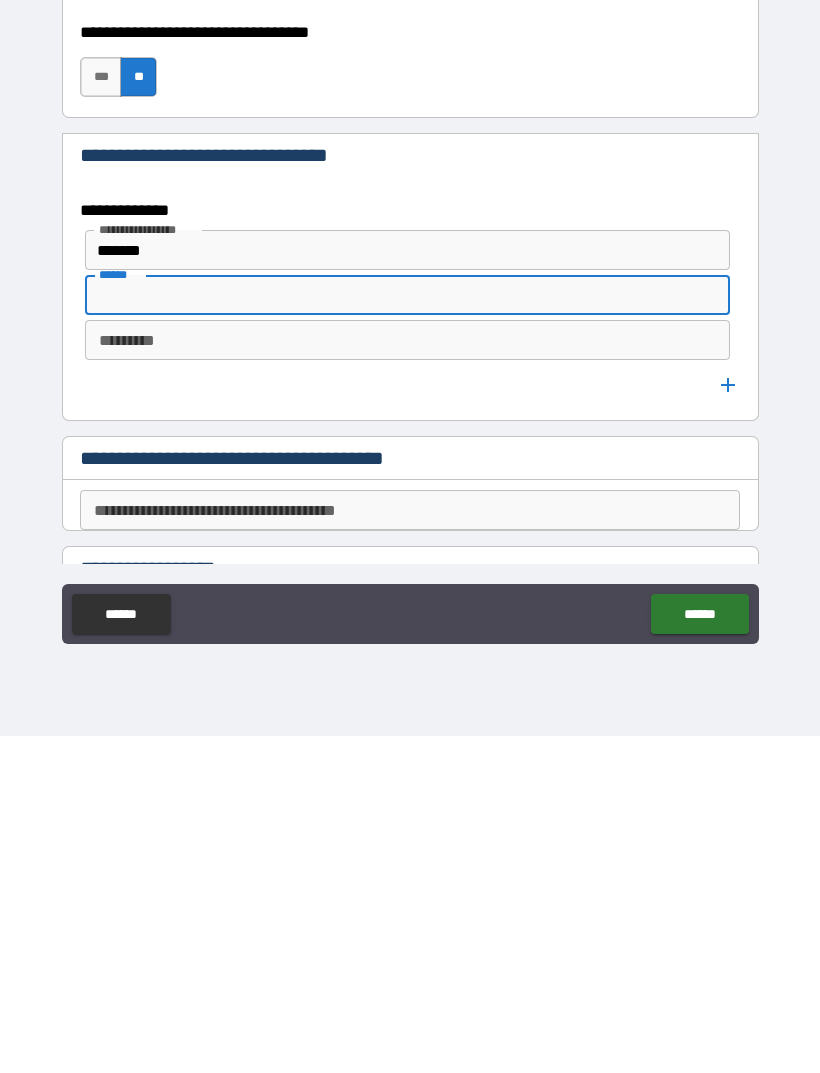 click on "*******" at bounding box center [391, 587] 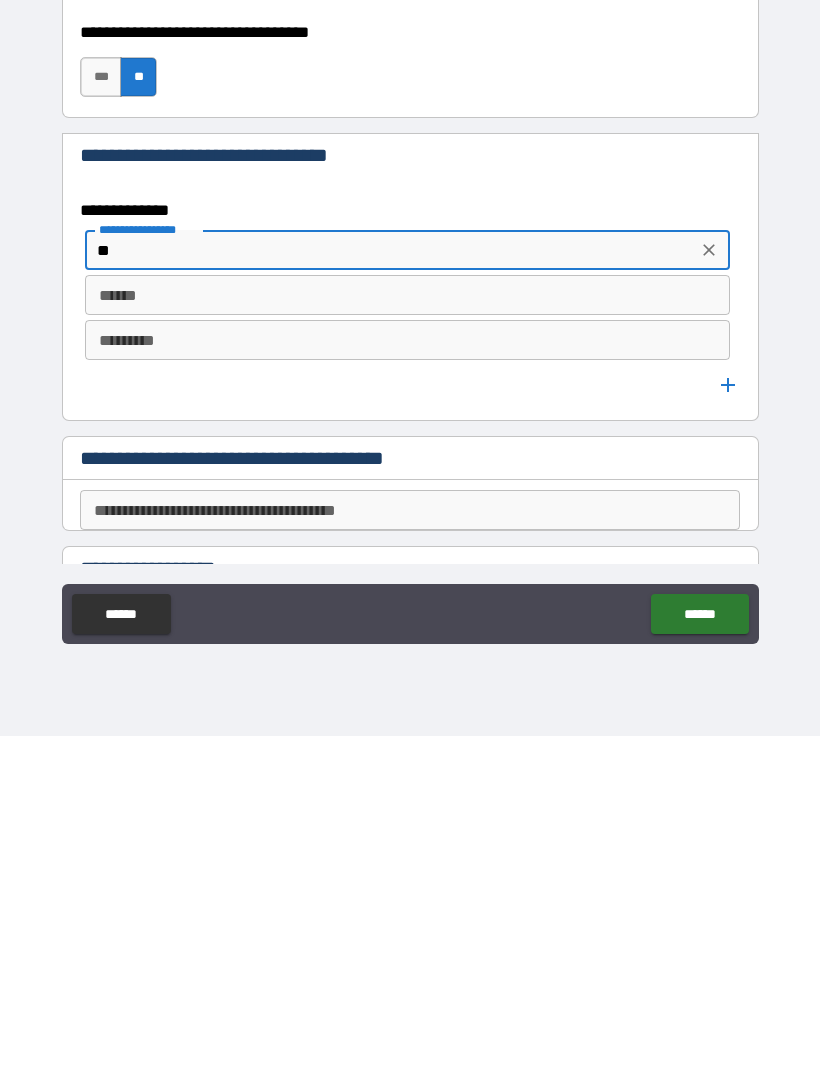 type on "*" 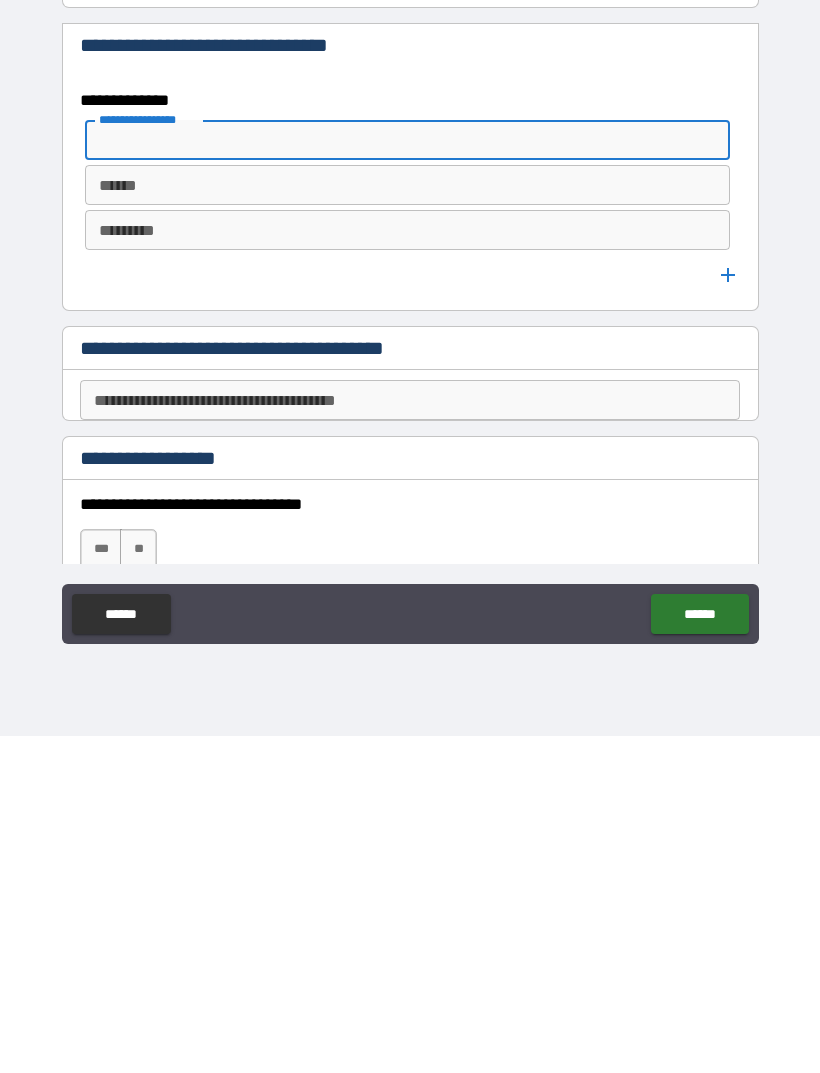 scroll, scrollTop: 705, scrollLeft: 0, axis: vertical 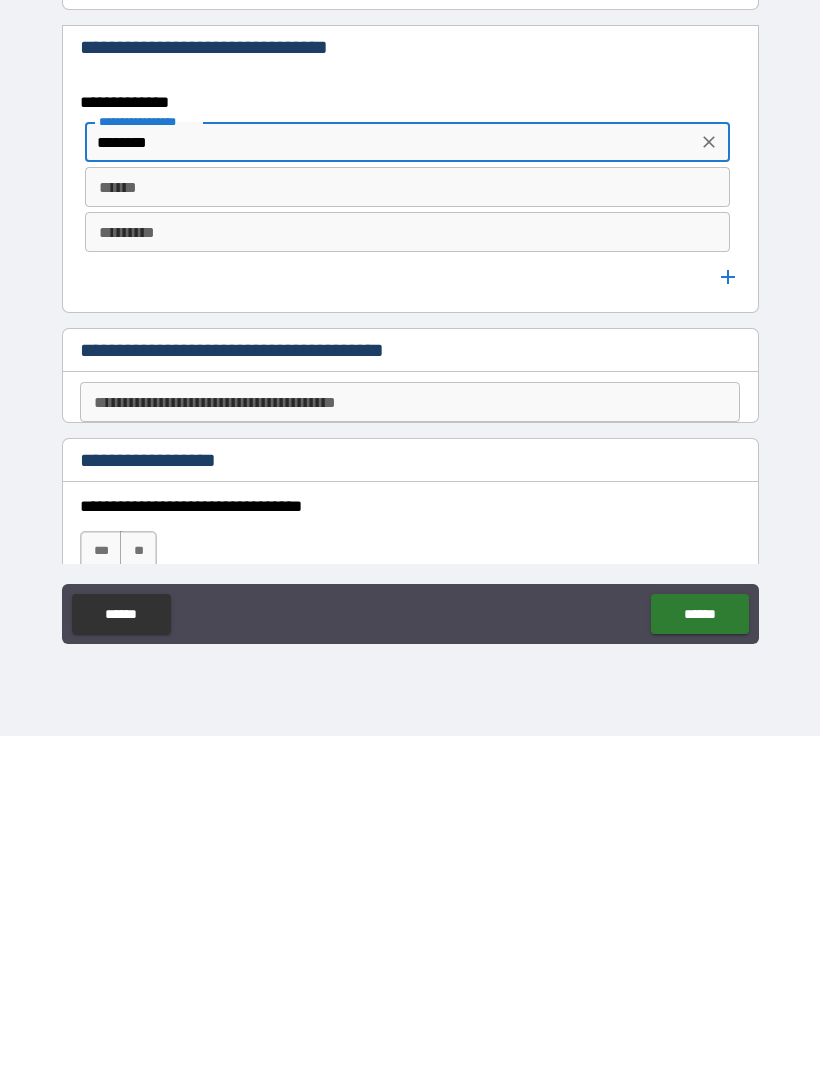type on "********" 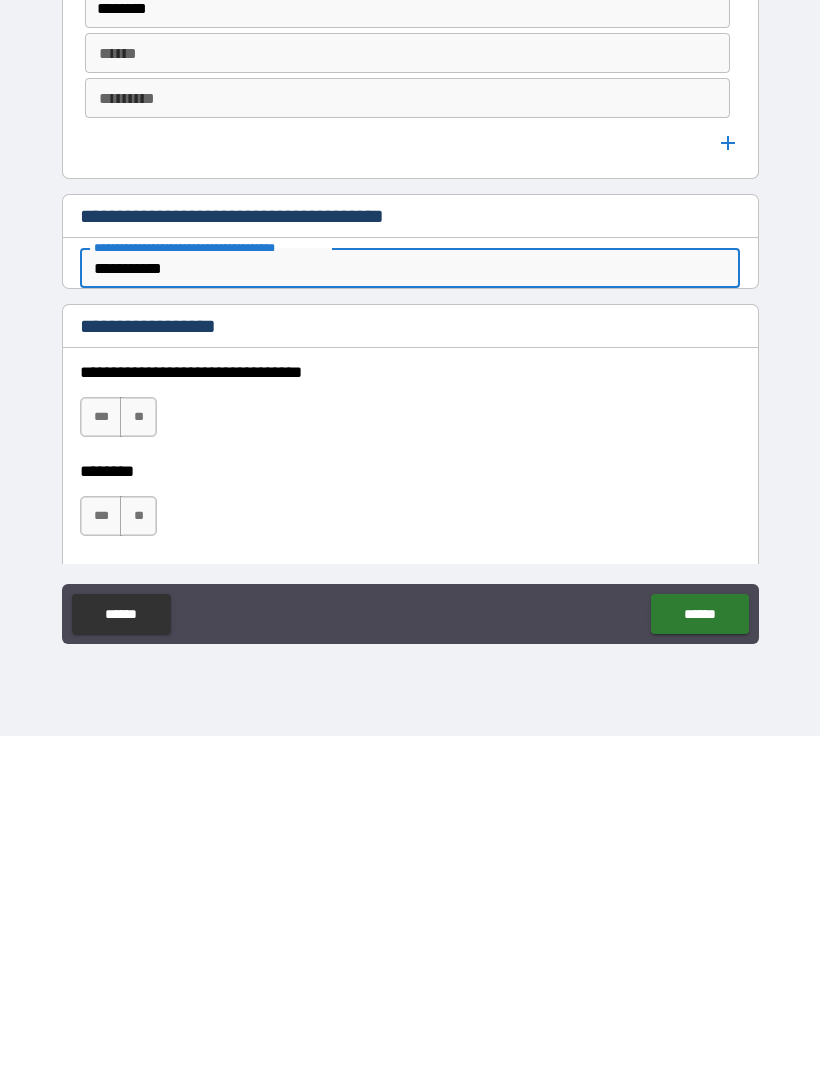 scroll, scrollTop: 846, scrollLeft: 0, axis: vertical 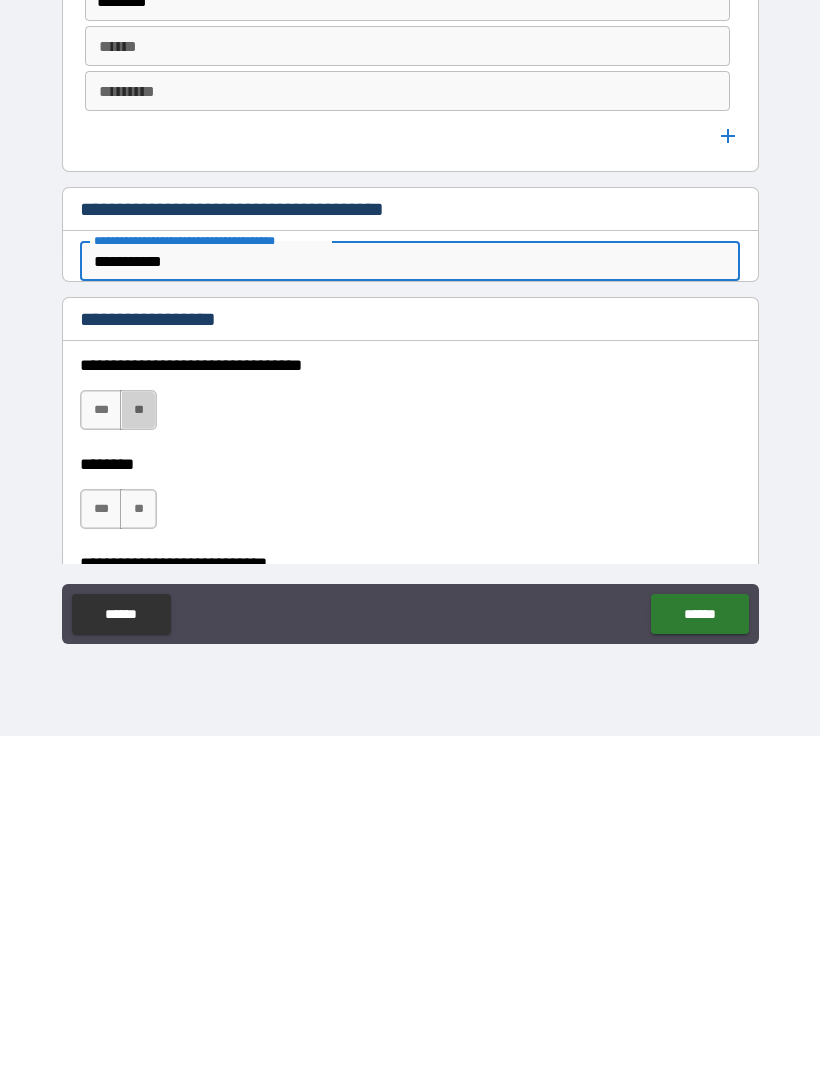 type on "**********" 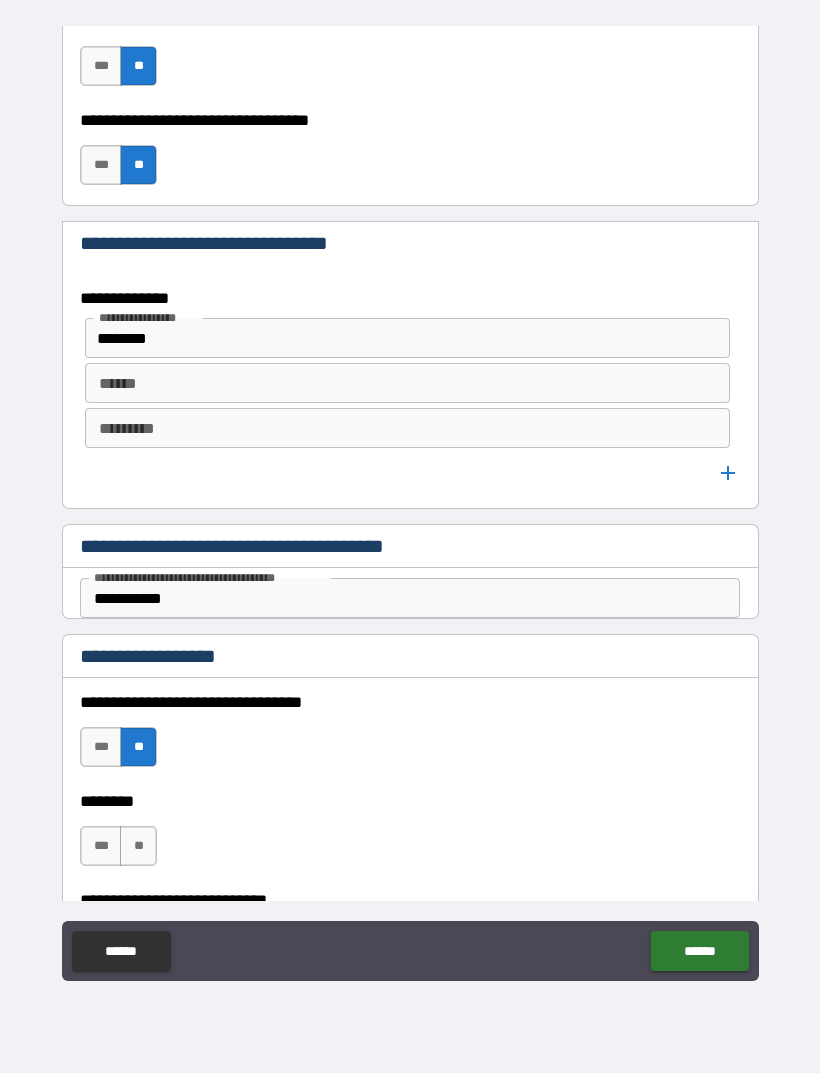 click on "**" at bounding box center (138, 846) 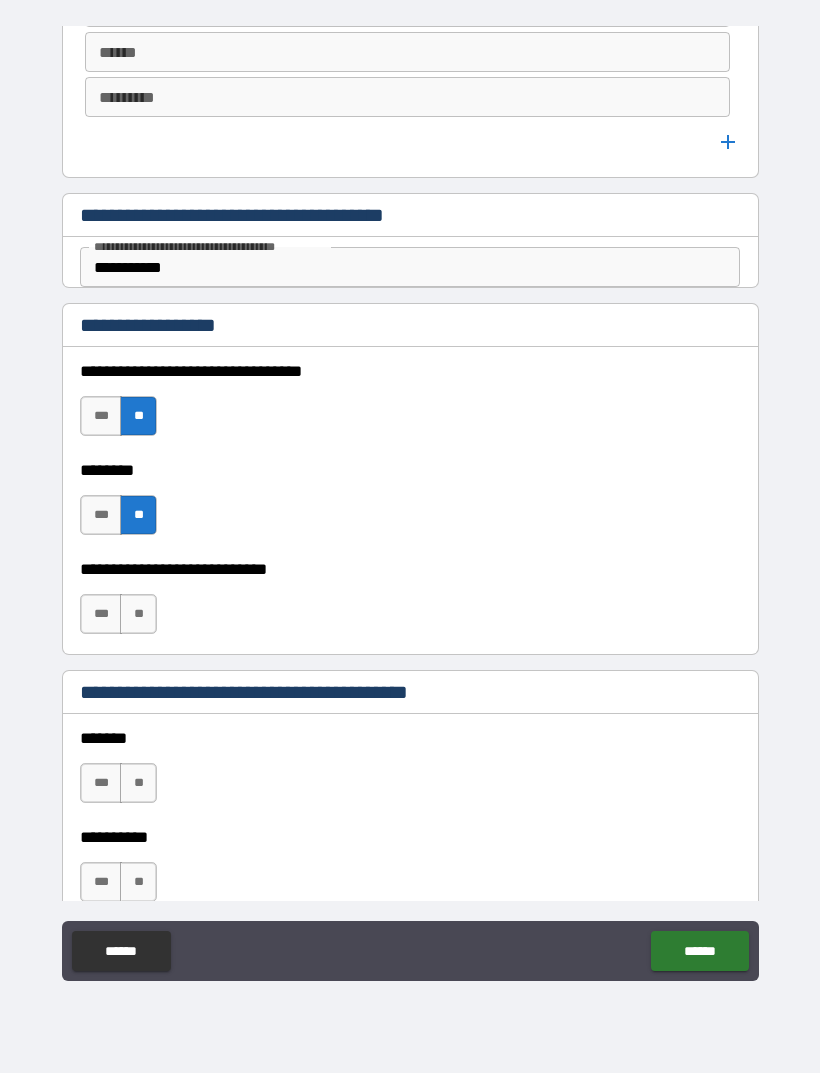 scroll, scrollTop: 1178, scrollLeft: 0, axis: vertical 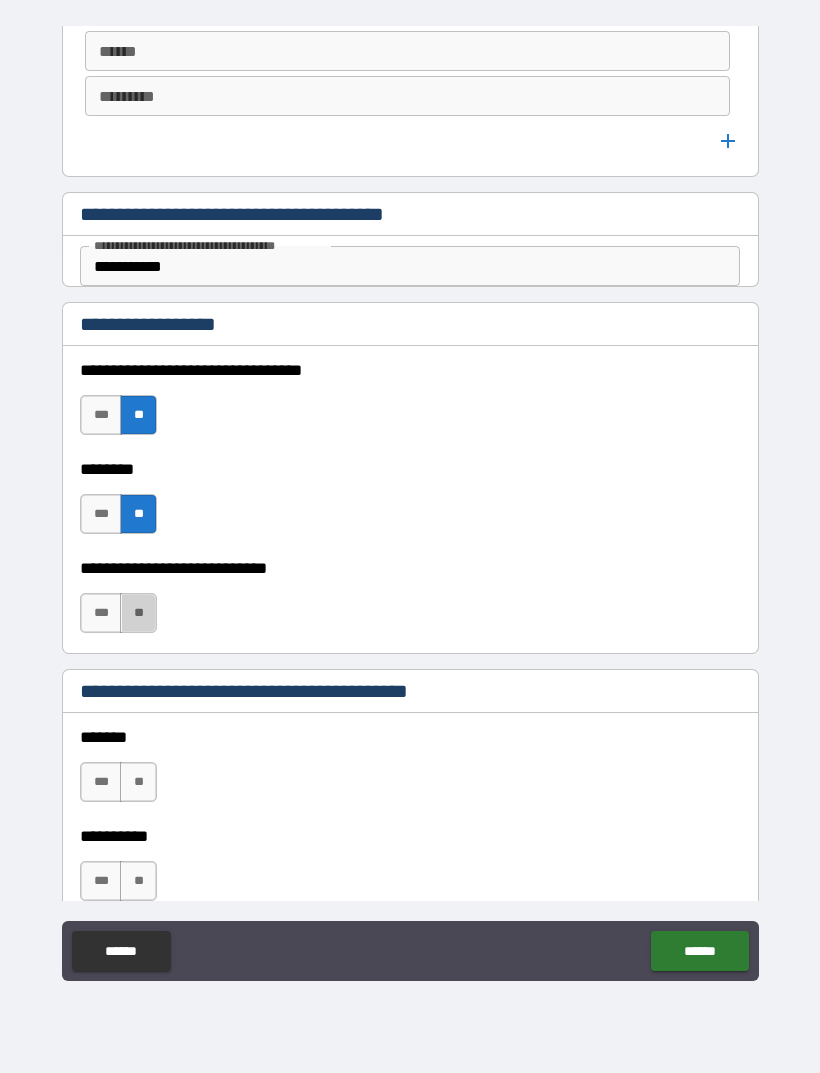 click on "**" at bounding box center [138, 613] 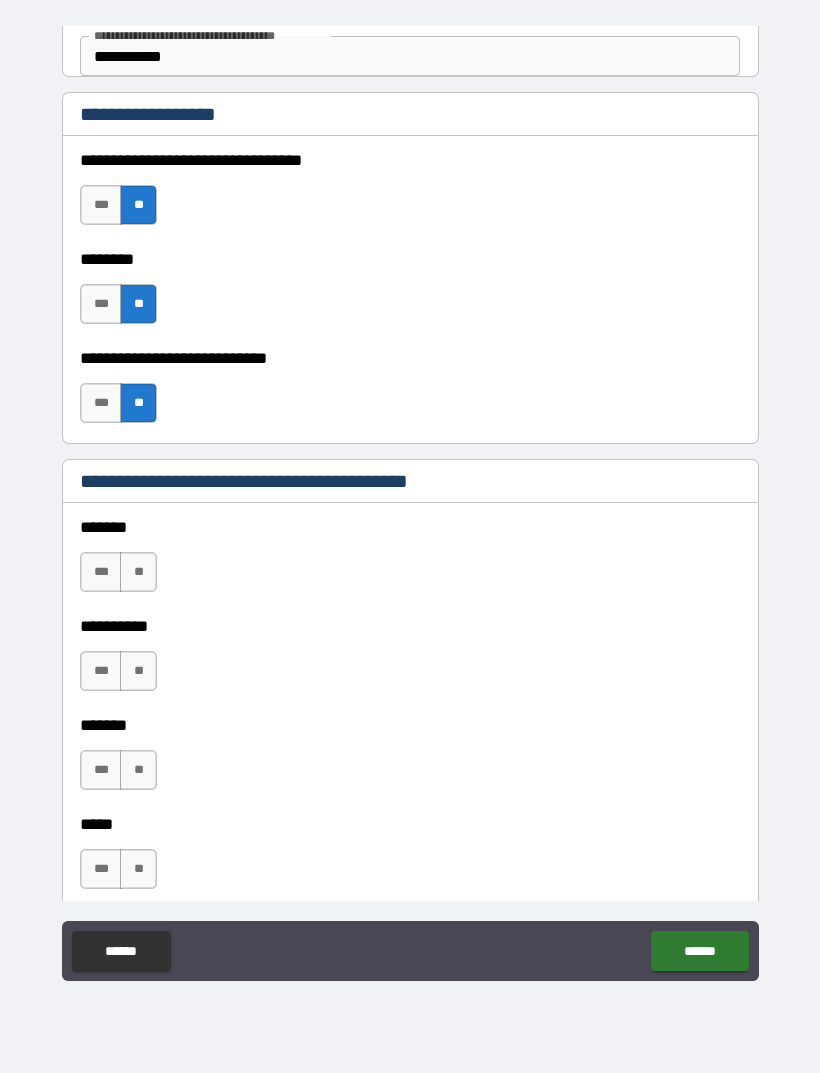 scroll, scrollTop: 1396, scrollLeft: 0, axis: vertical 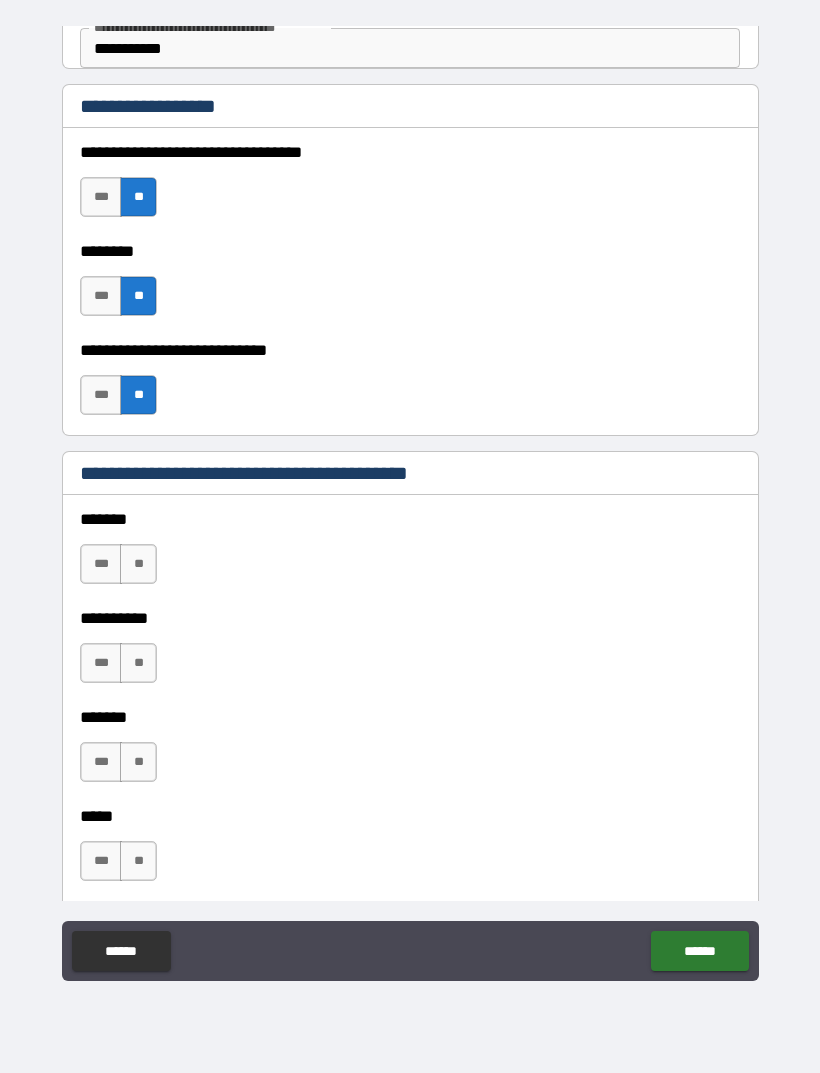 click on "***" at bounding box center [101, 663] 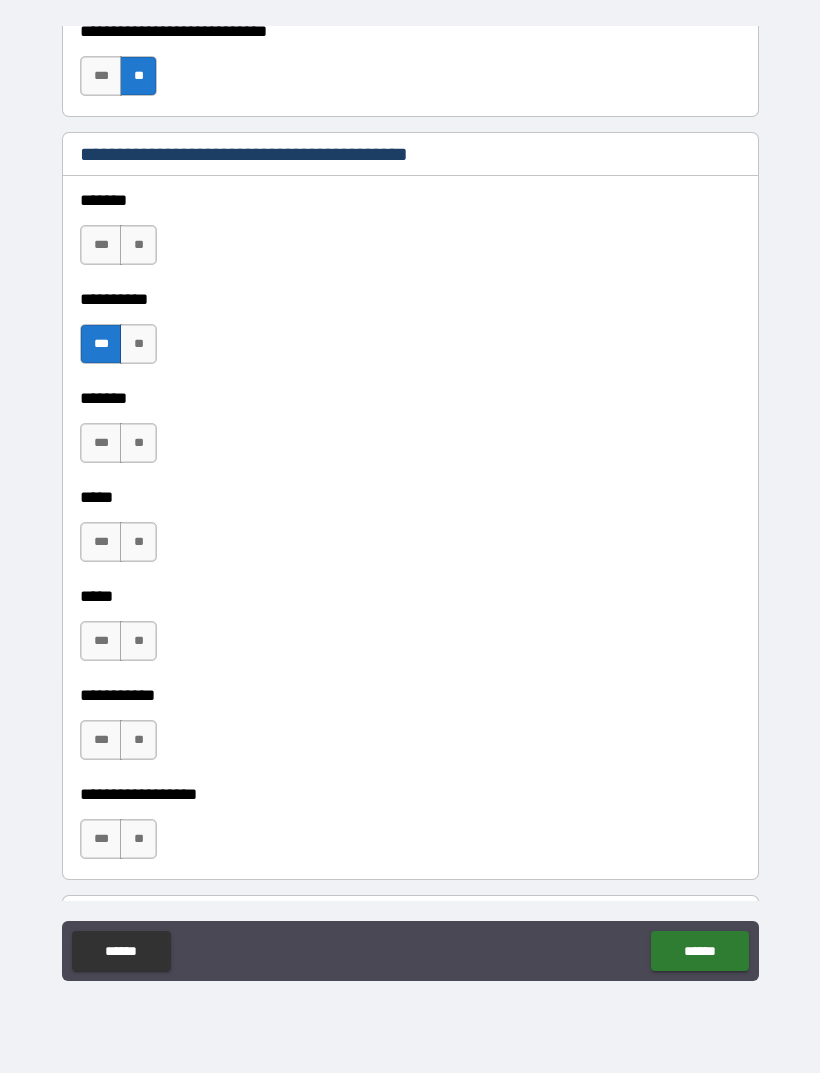 scroll, scrollTop: 1718, scrollLeft: 0, axis: vertical 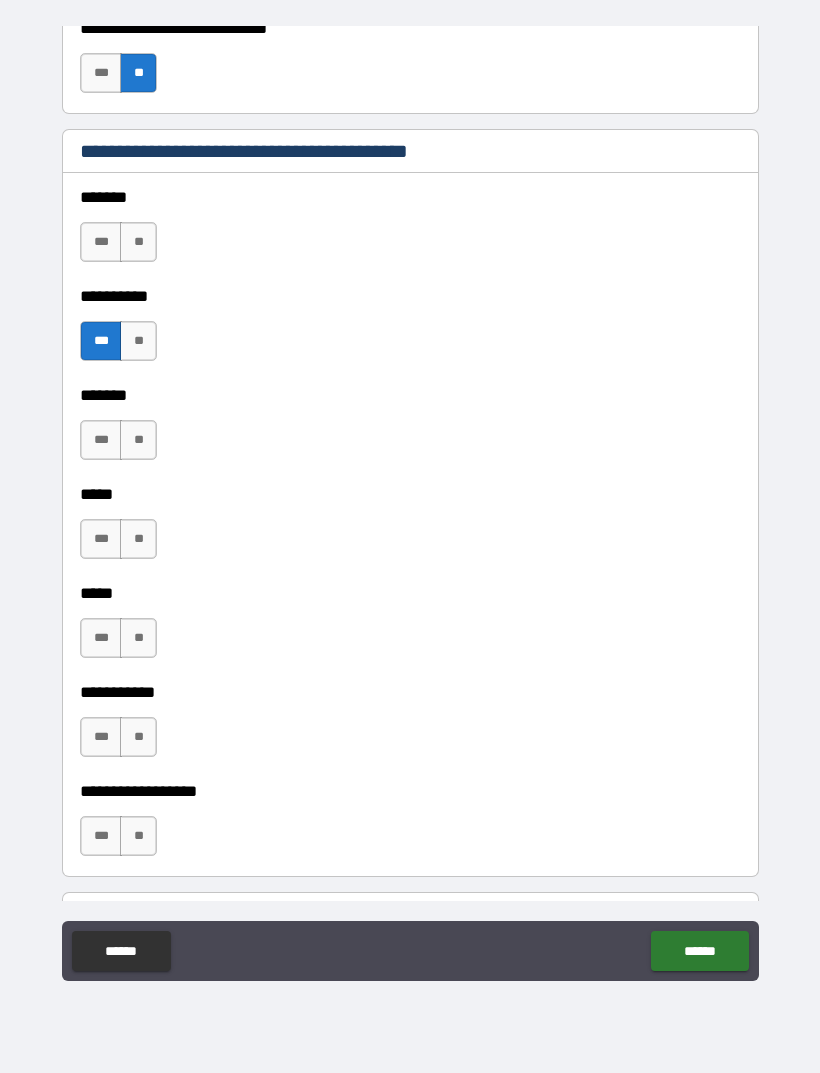 click on "***" at bounding box center [101, 737] 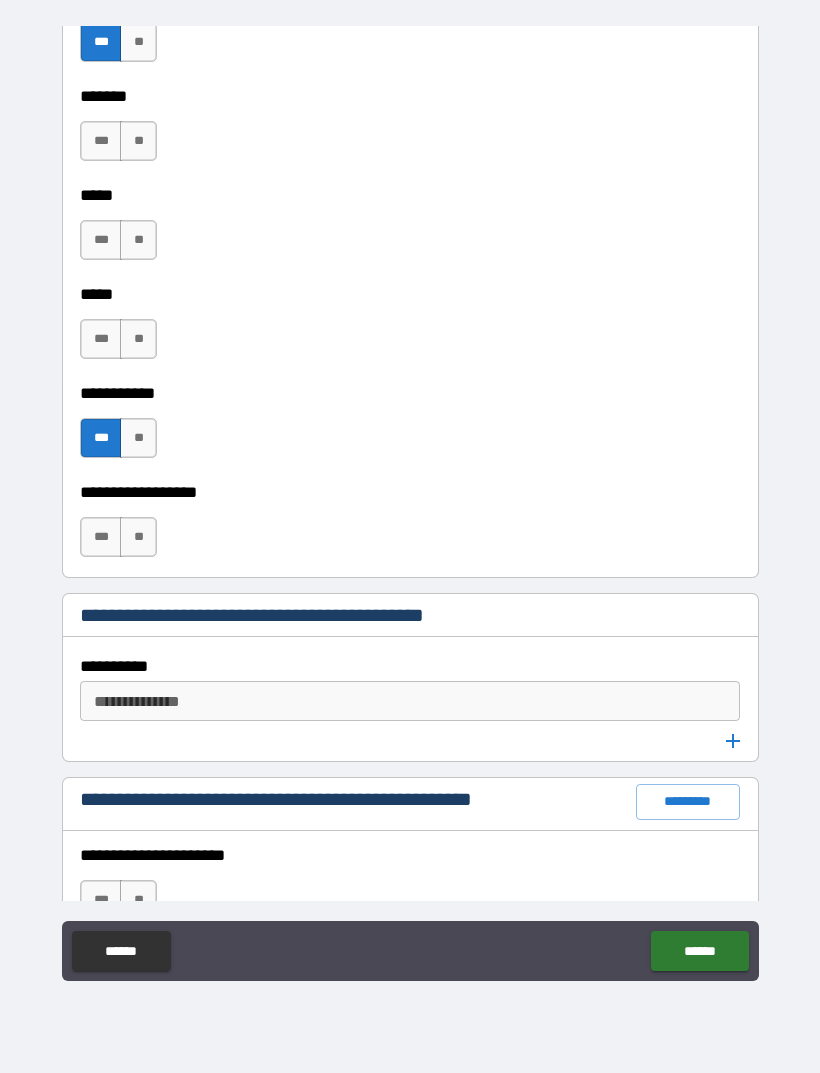 scroll, scrollTop: 2018, scrollLeft: 0, axis: vertical 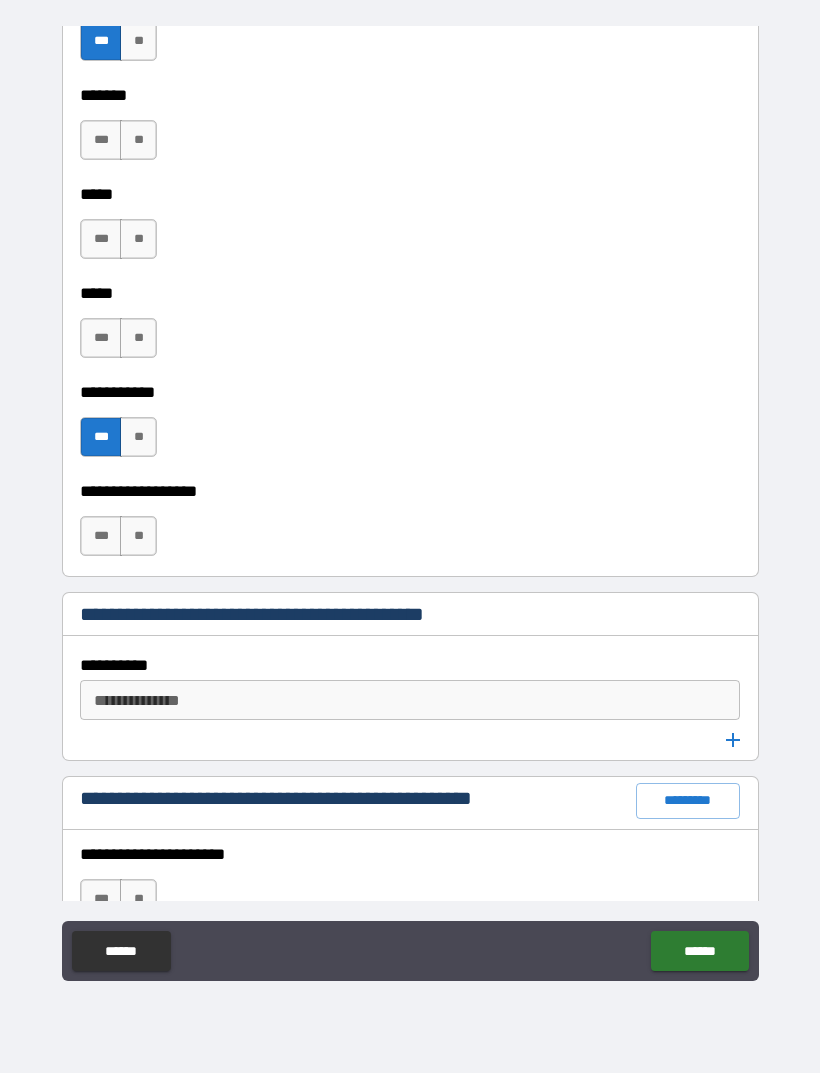 click on "**********" at bounding box center [408, 700] 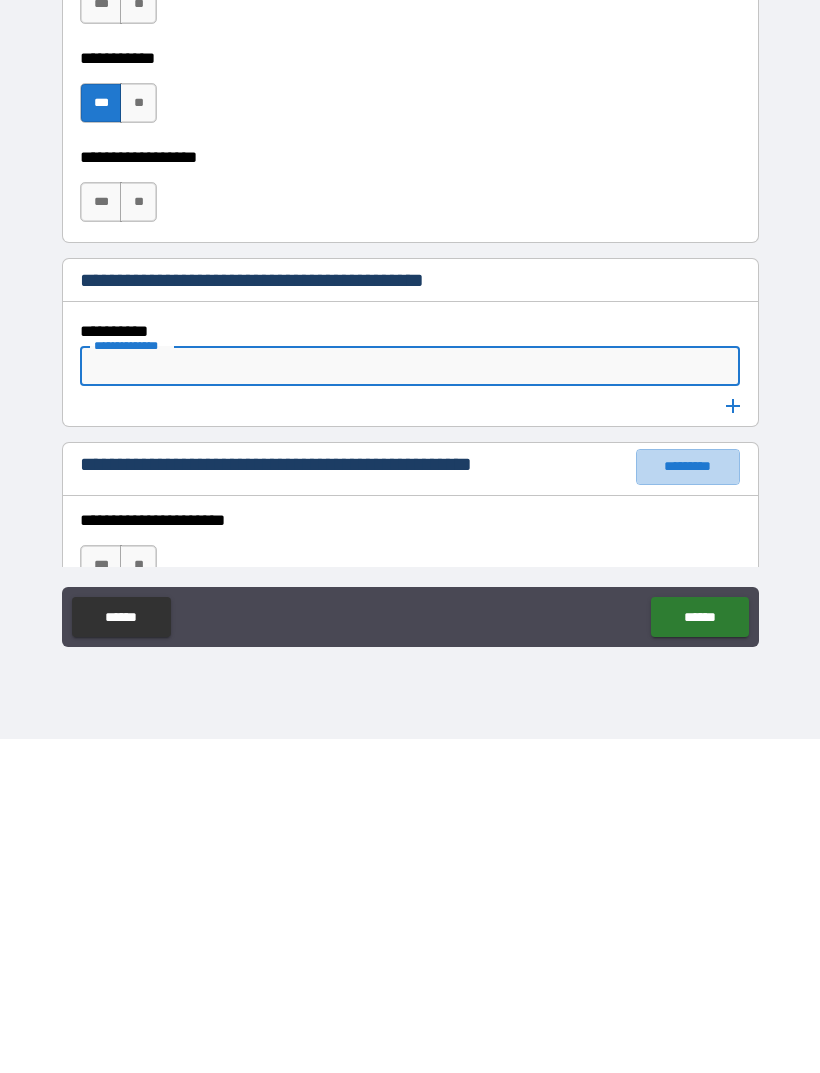 click on "*********" at bounding box center [688, 801] 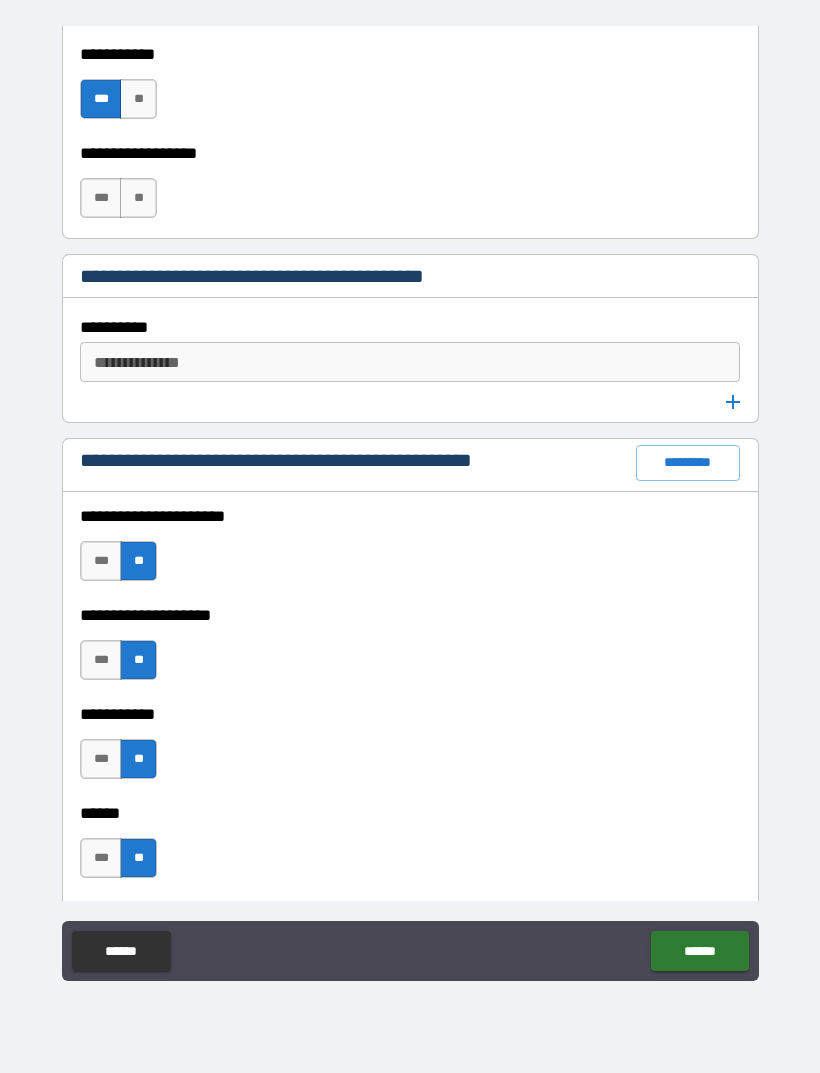 scroll, scrollTop: 2371, scrollLeft: 0, axis: vertical 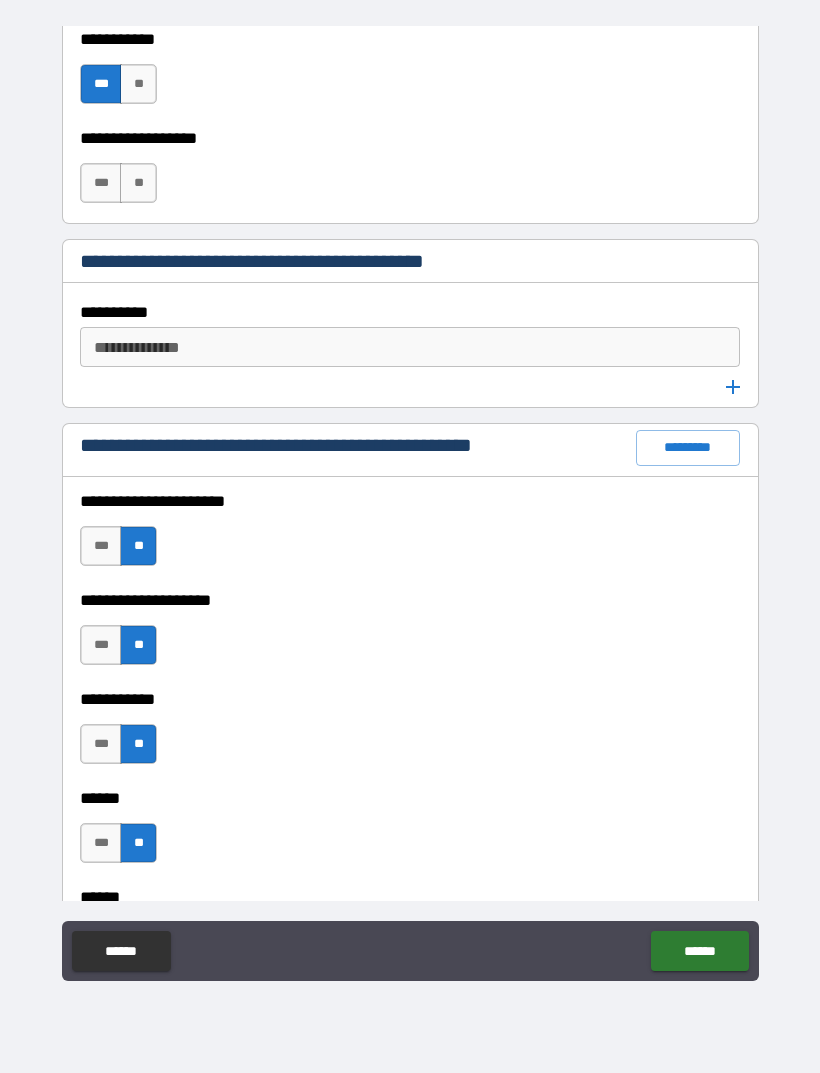 click on "***" at bounding box center (101, 645) 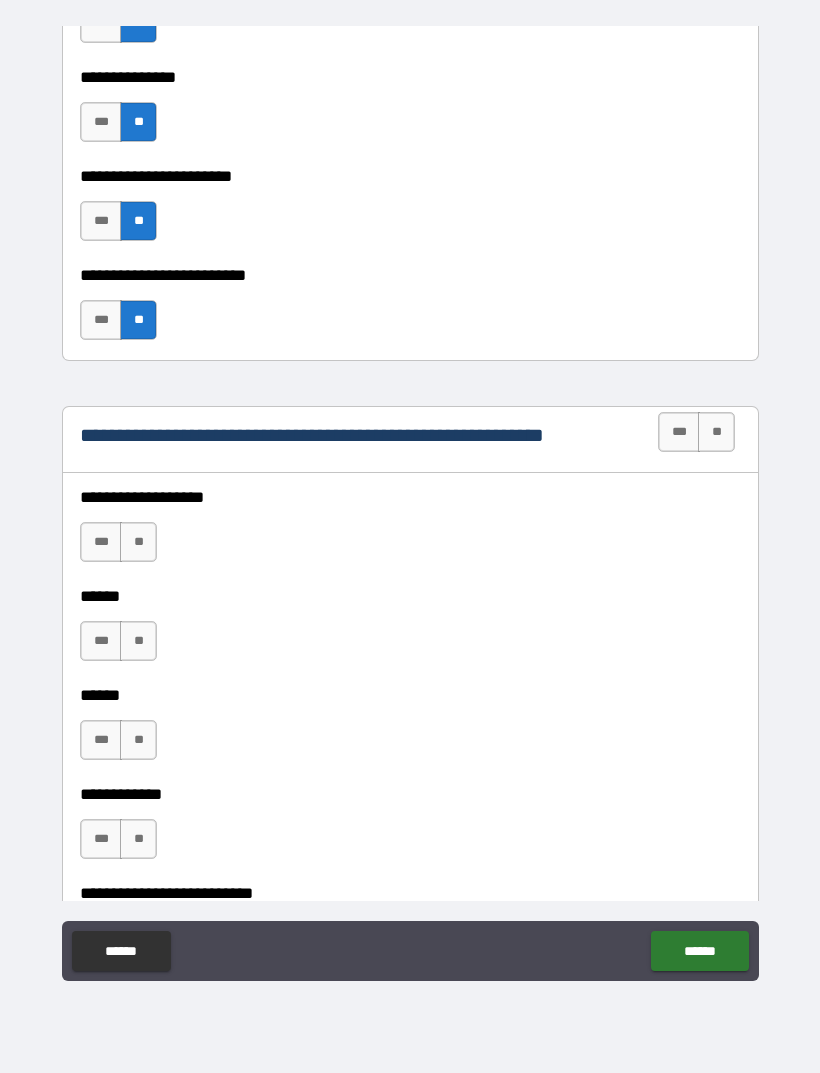 scroll, scrollTop: 3291, scrollLeft: 0, axis: vertical 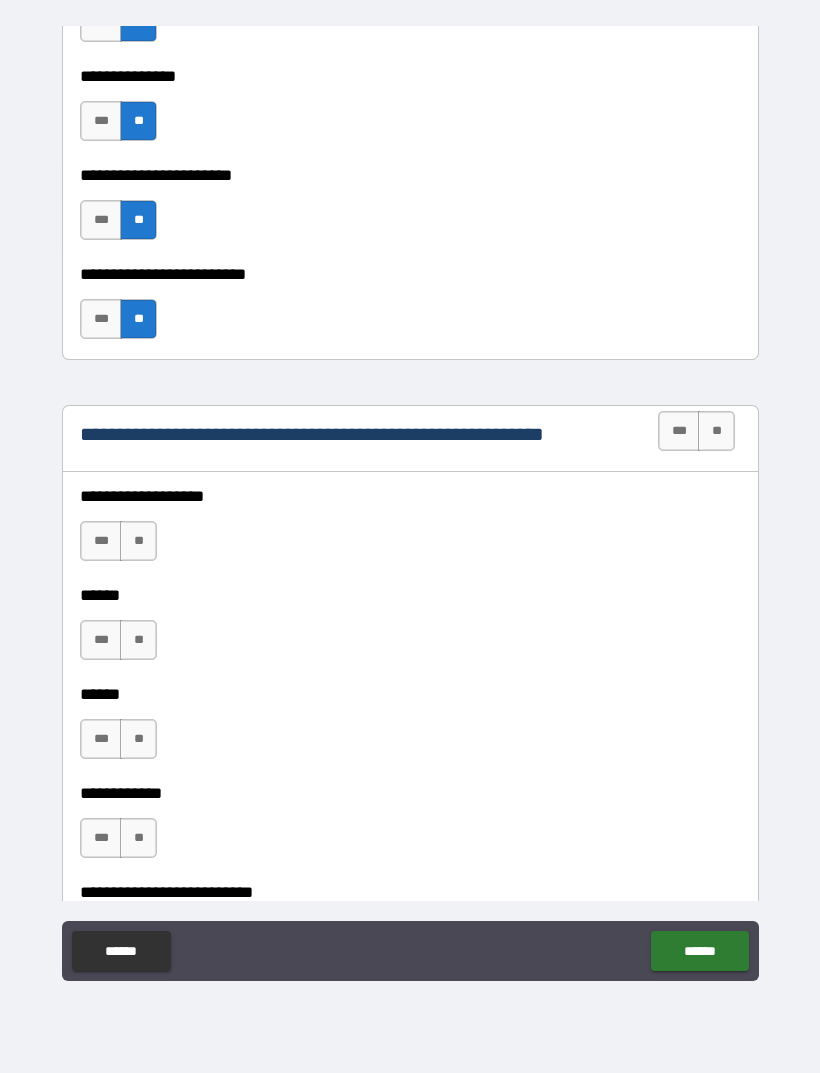 click on "**" at bounding box center [716, 431] 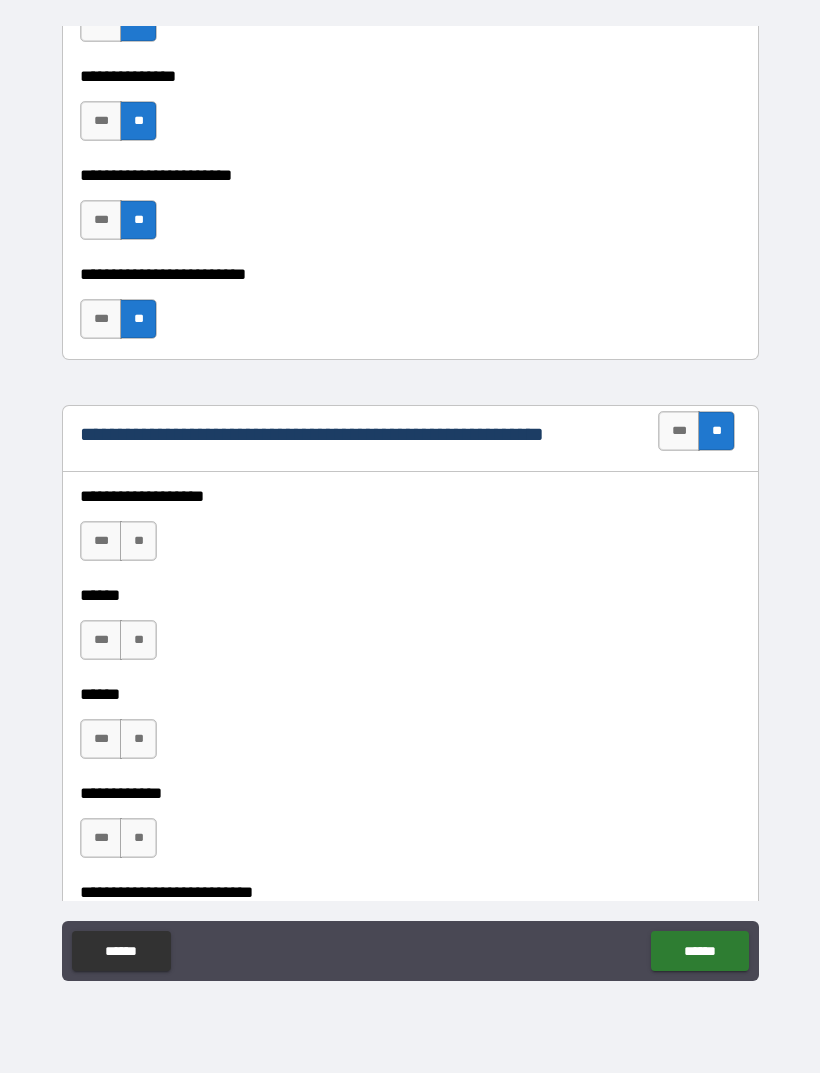 click on "**" at bounding box center (138, 541) 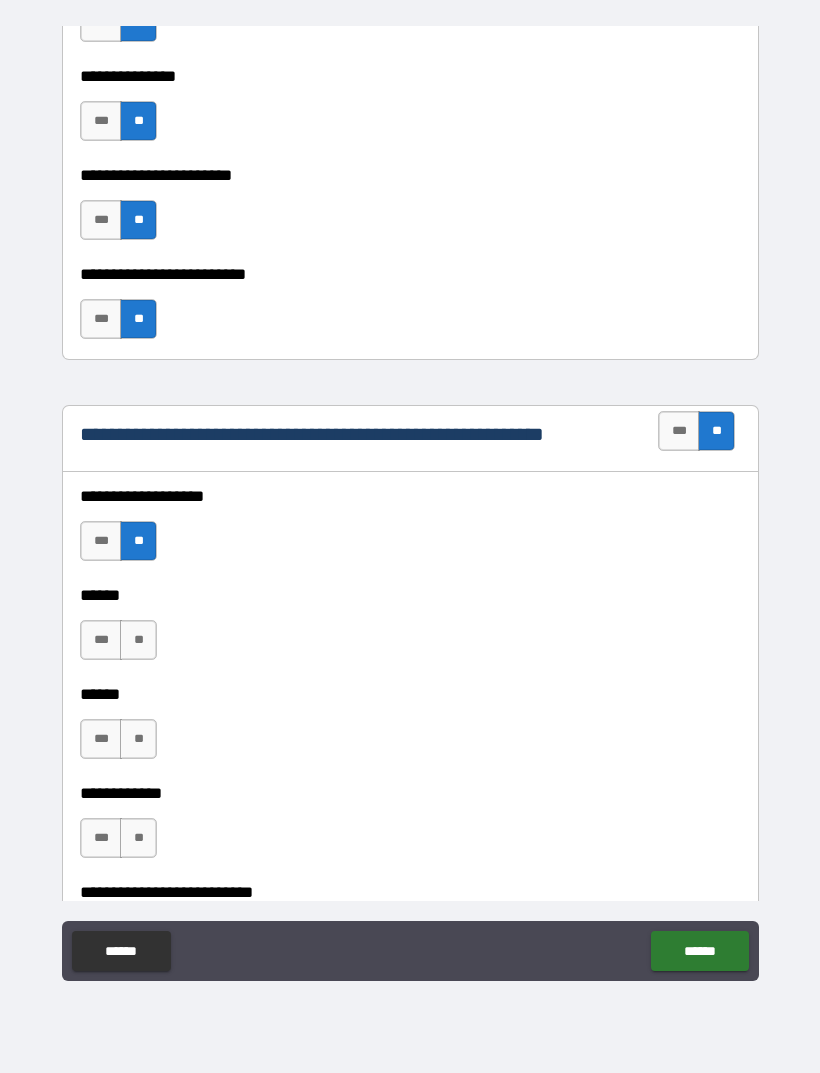 click on "**" at bounding box center [138, 640] 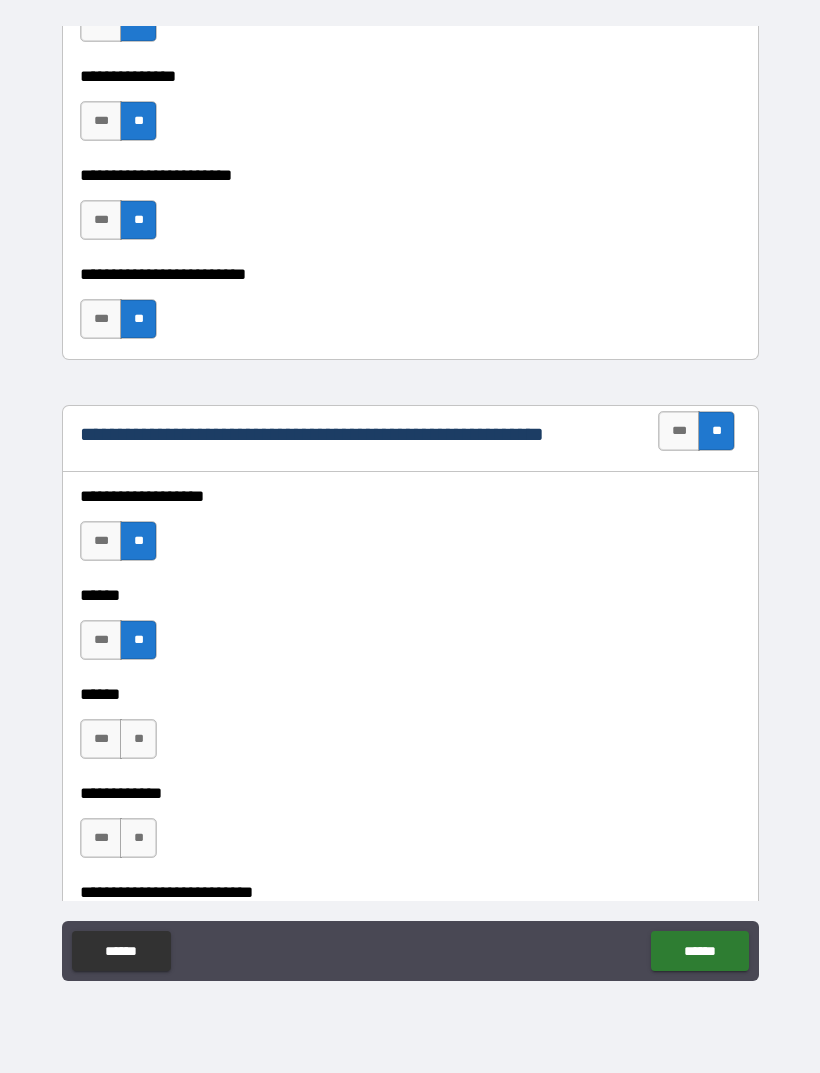 click on "***" at bounding box center [101, 739] 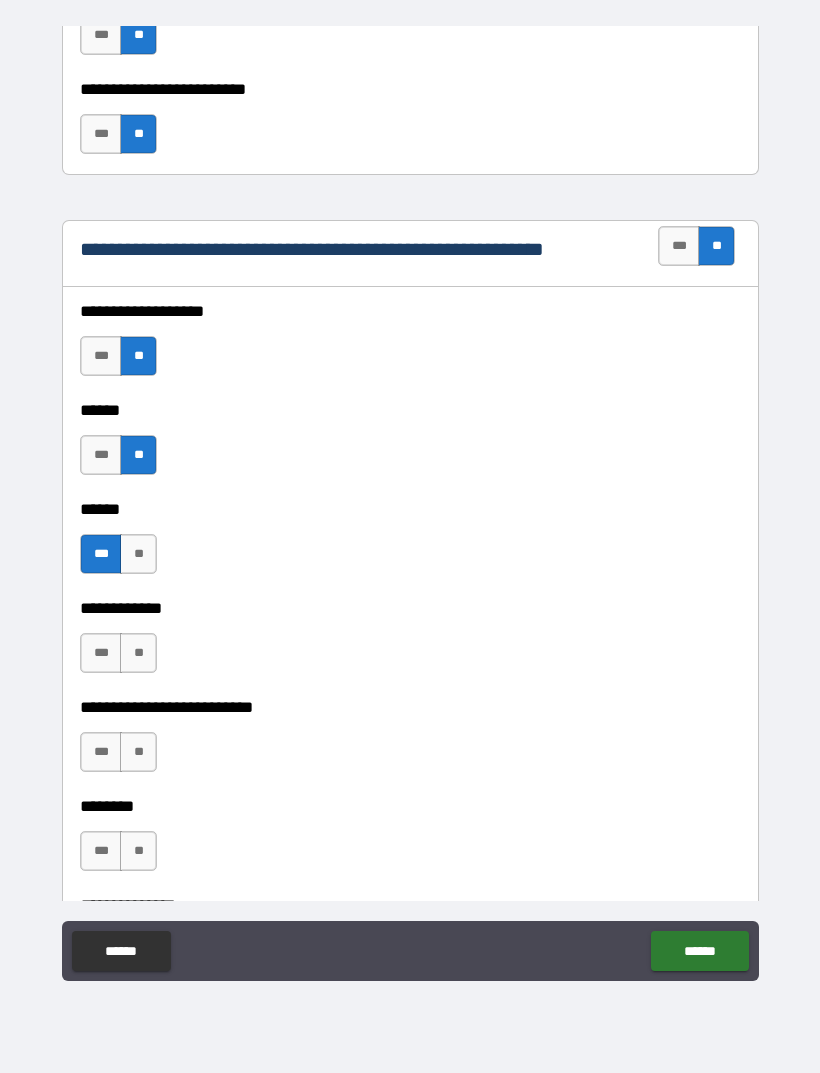 scroll, scrollTop: 3491, scrollLeft: 0, axis: vertical 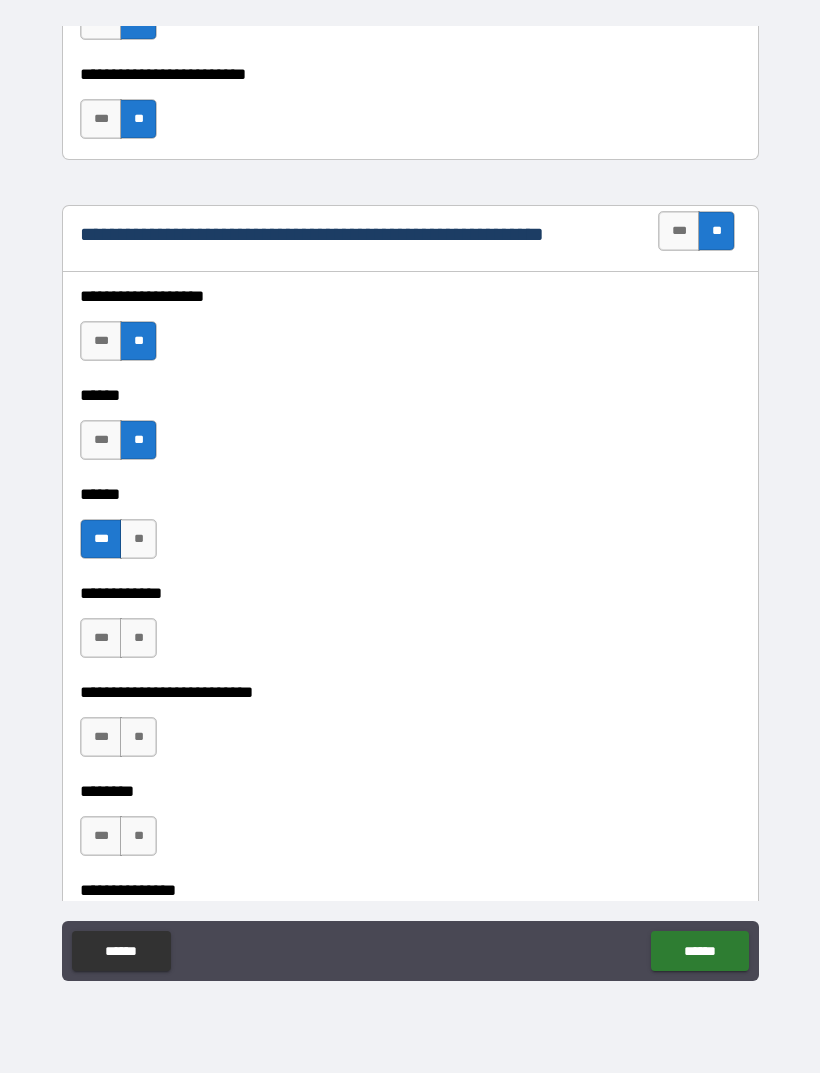 click on "**" at bounding box center [138, 638] 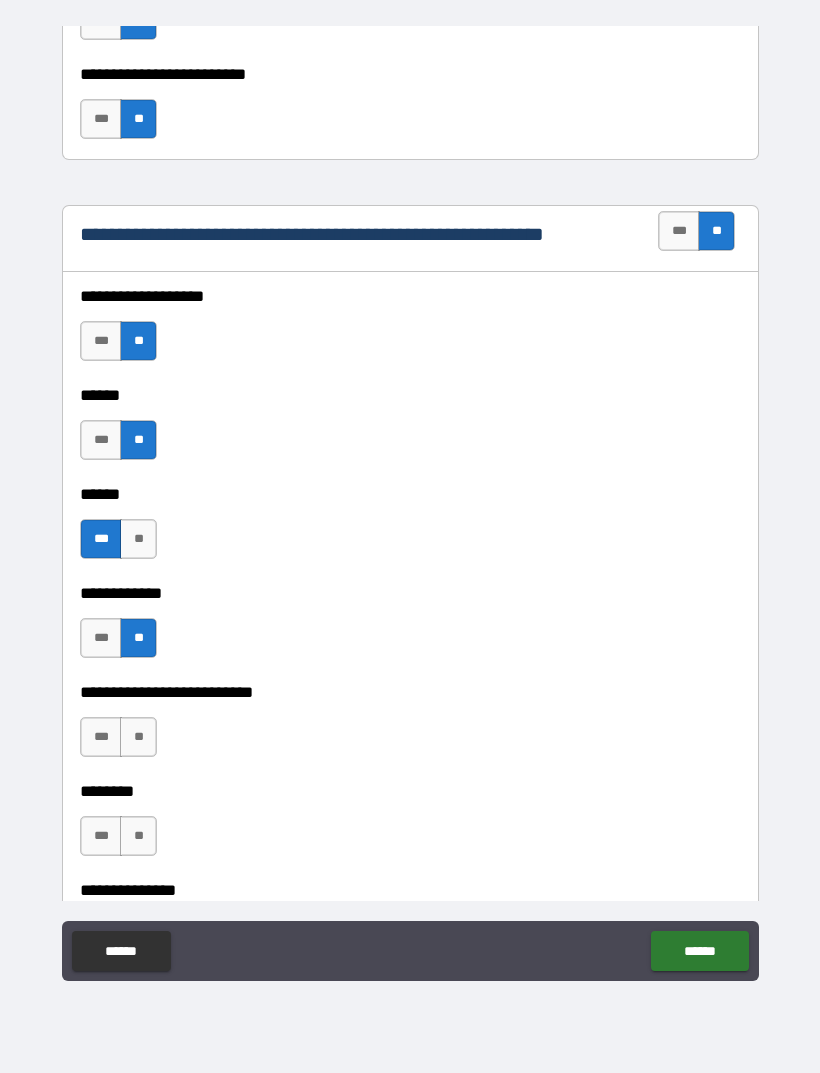 click on "***" at bounding box center (101, 737) 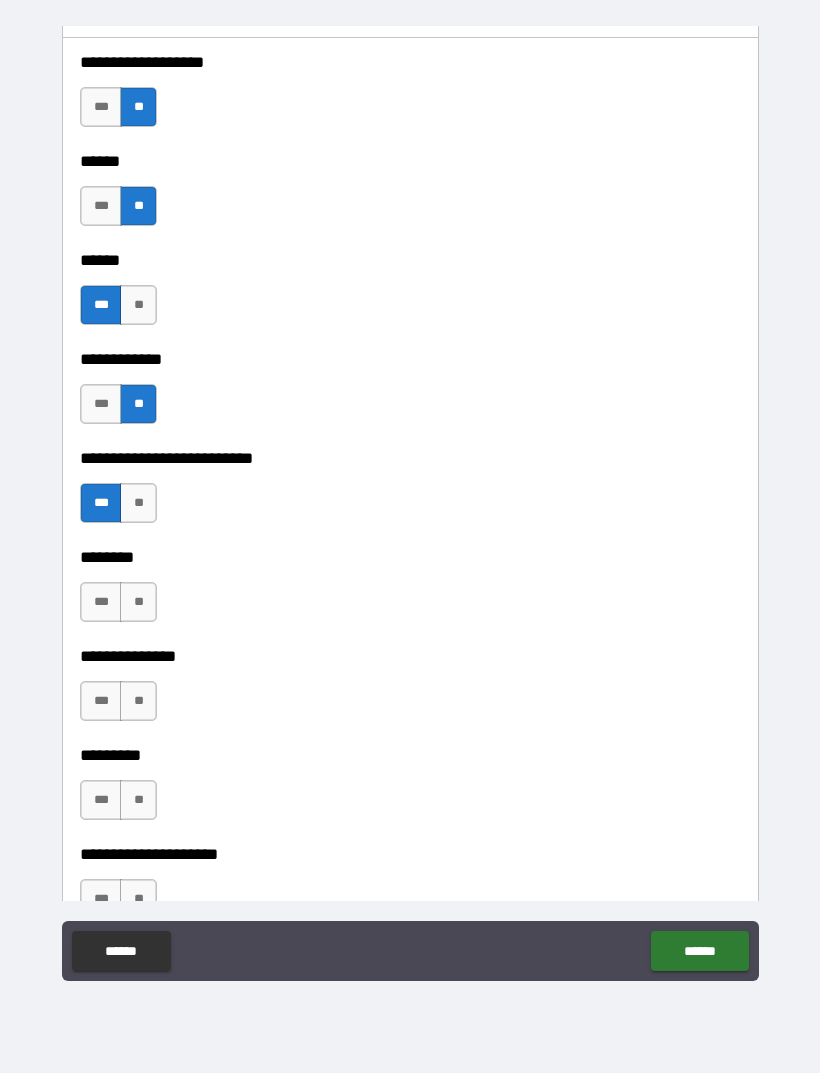 scroll, scrollTop: 3726, scrollLeft: 0, axis: vertical 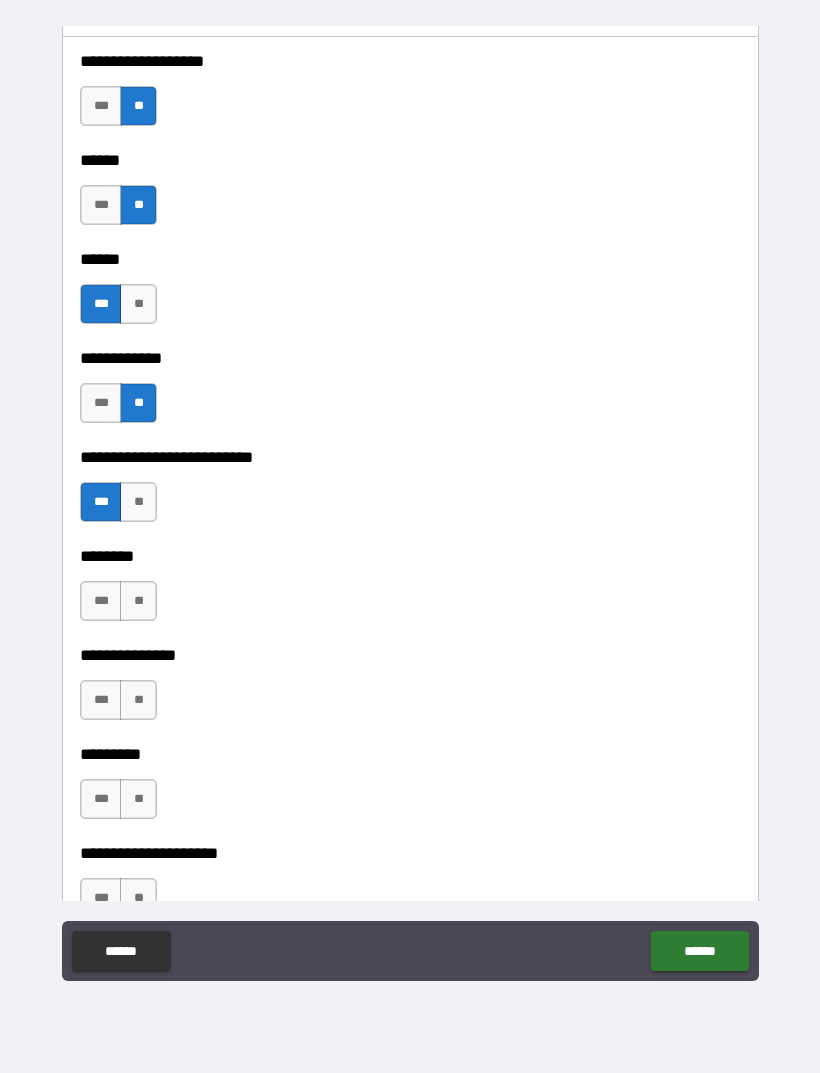 click on "**" at bounding box center [138, 502] 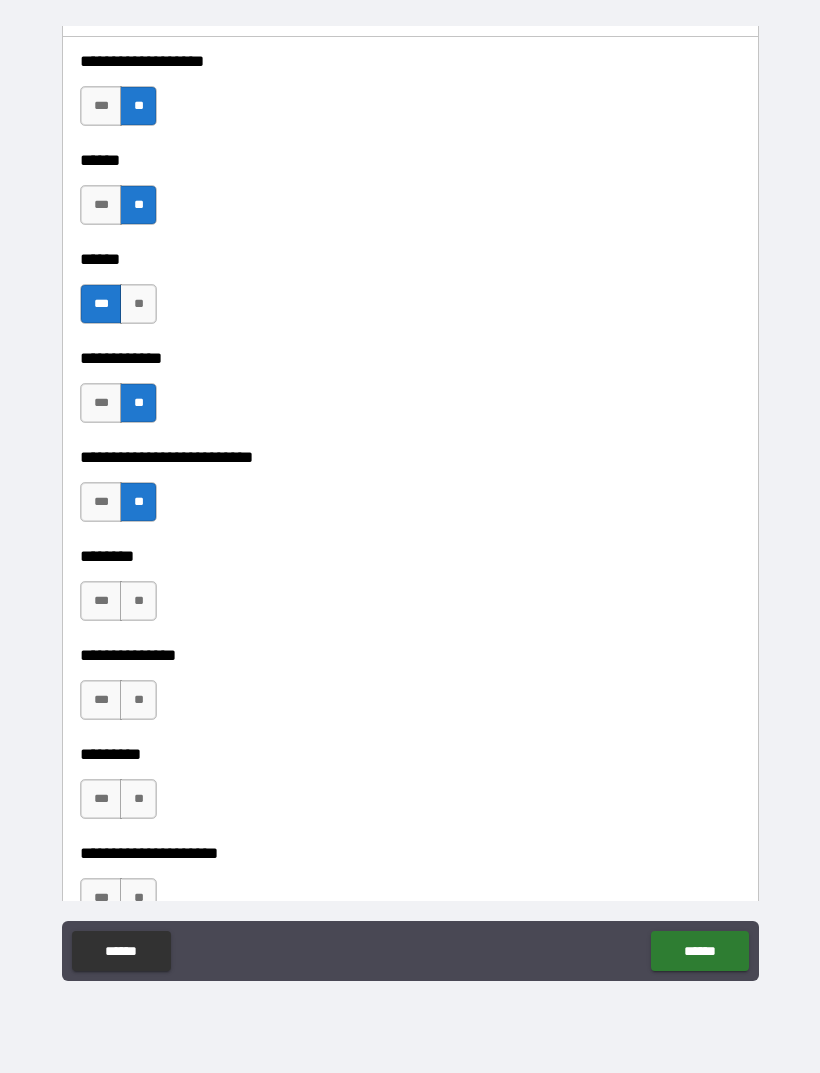 click on "**" at bounding box center (138, 601) 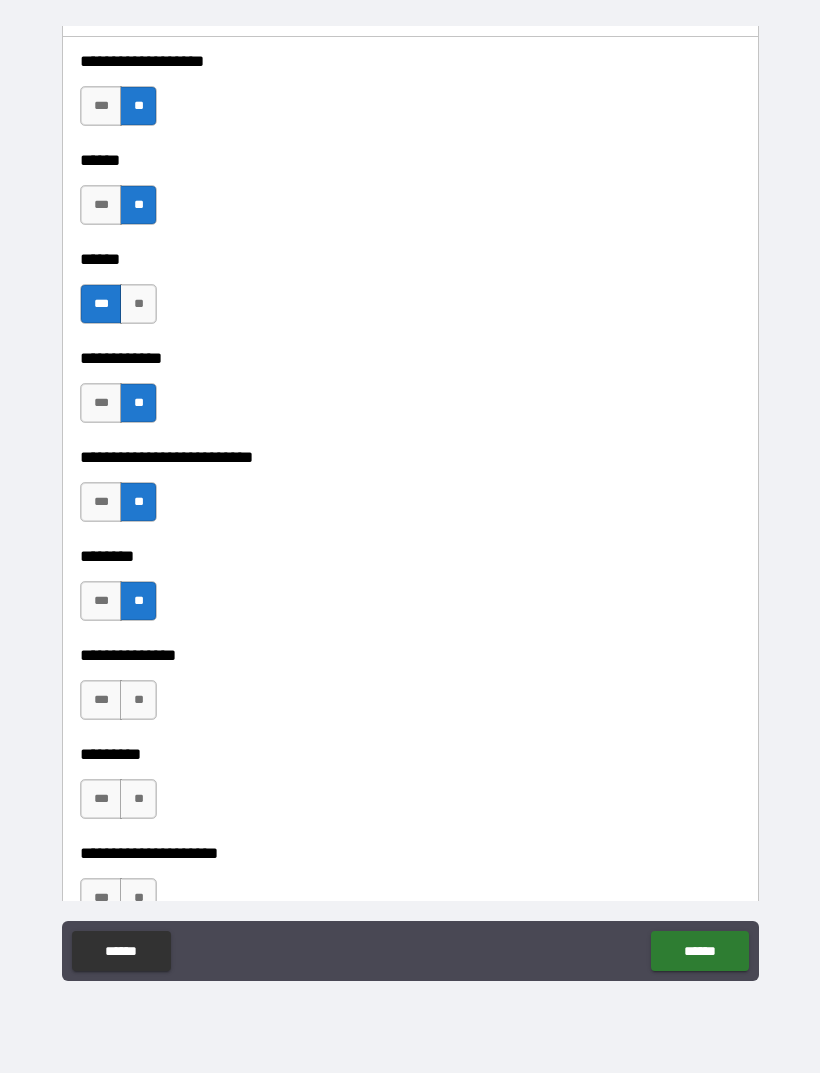 click on "**" at bounding box center [138, 700] 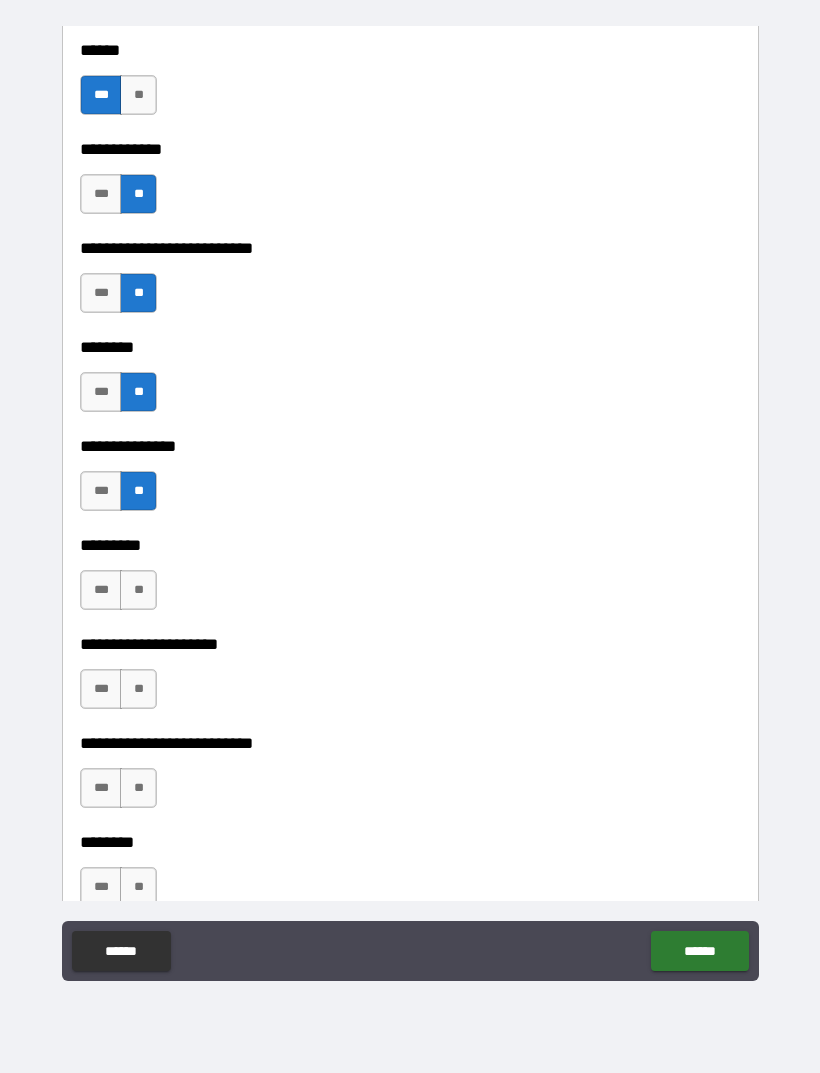scroll, scrollTop: 3939, scrollLeft: 0, axis: vertical 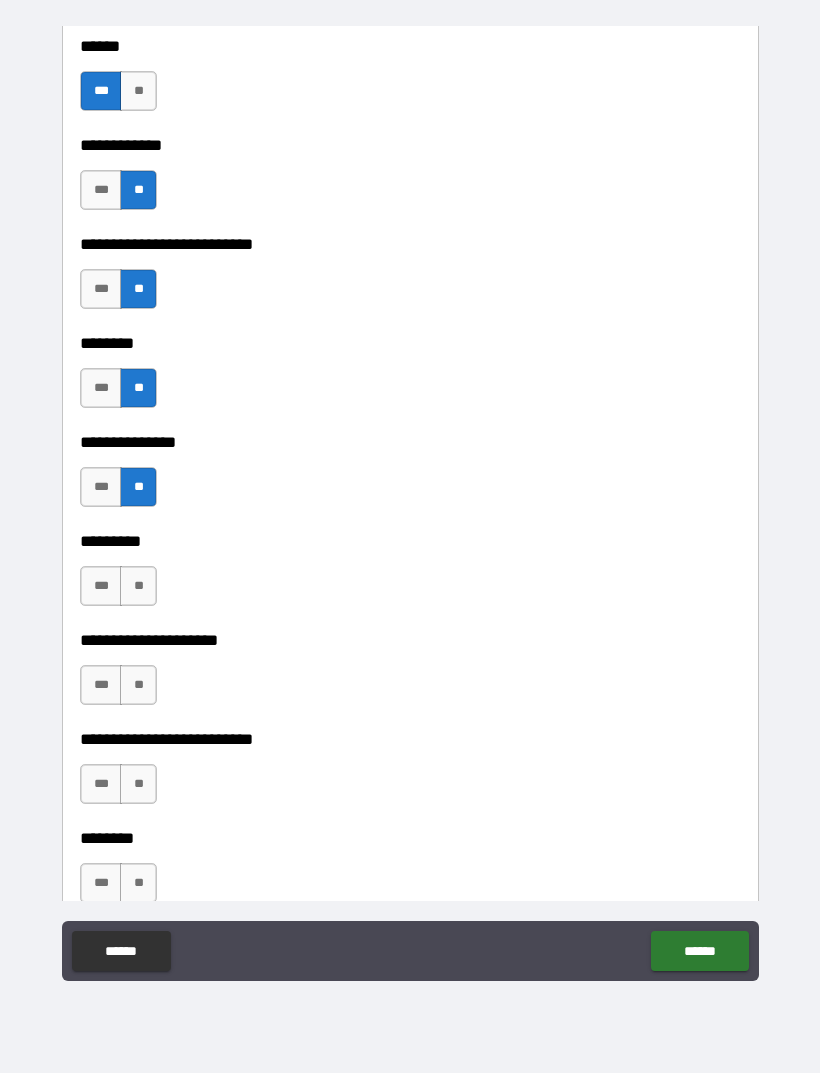 click on "***" at bounding box center (101, 586) 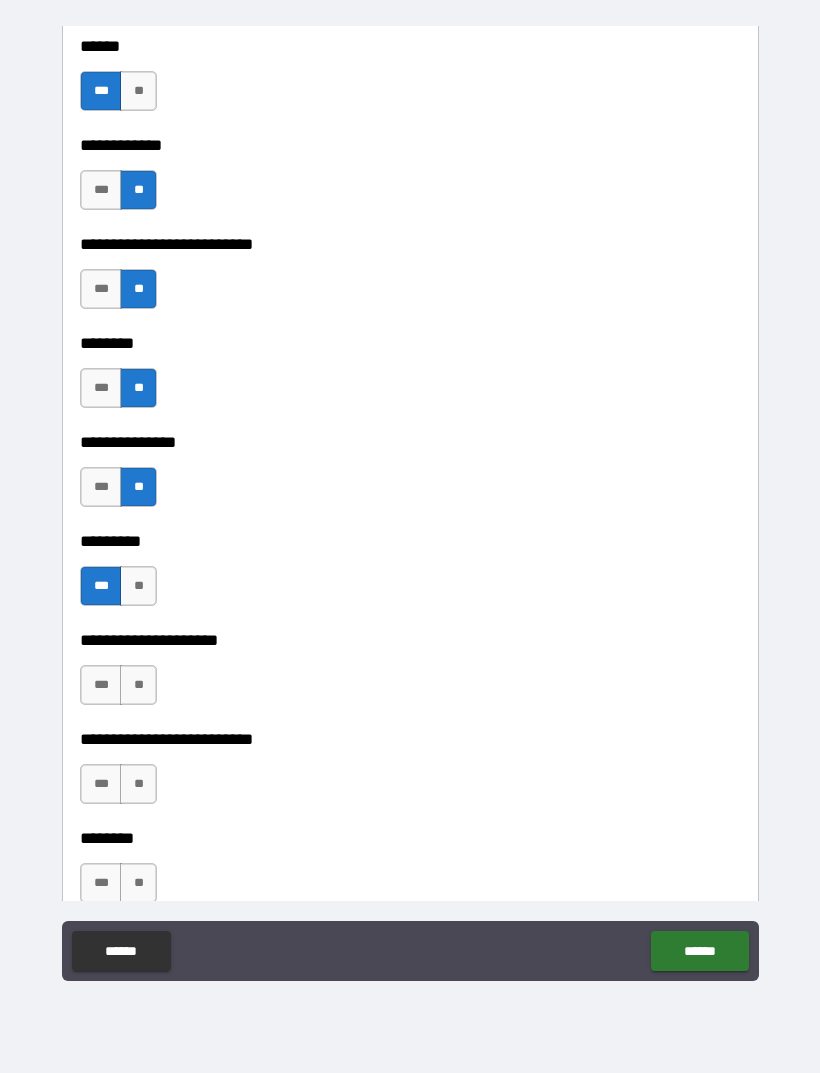 click on "**" at bounding box center (138, 685) 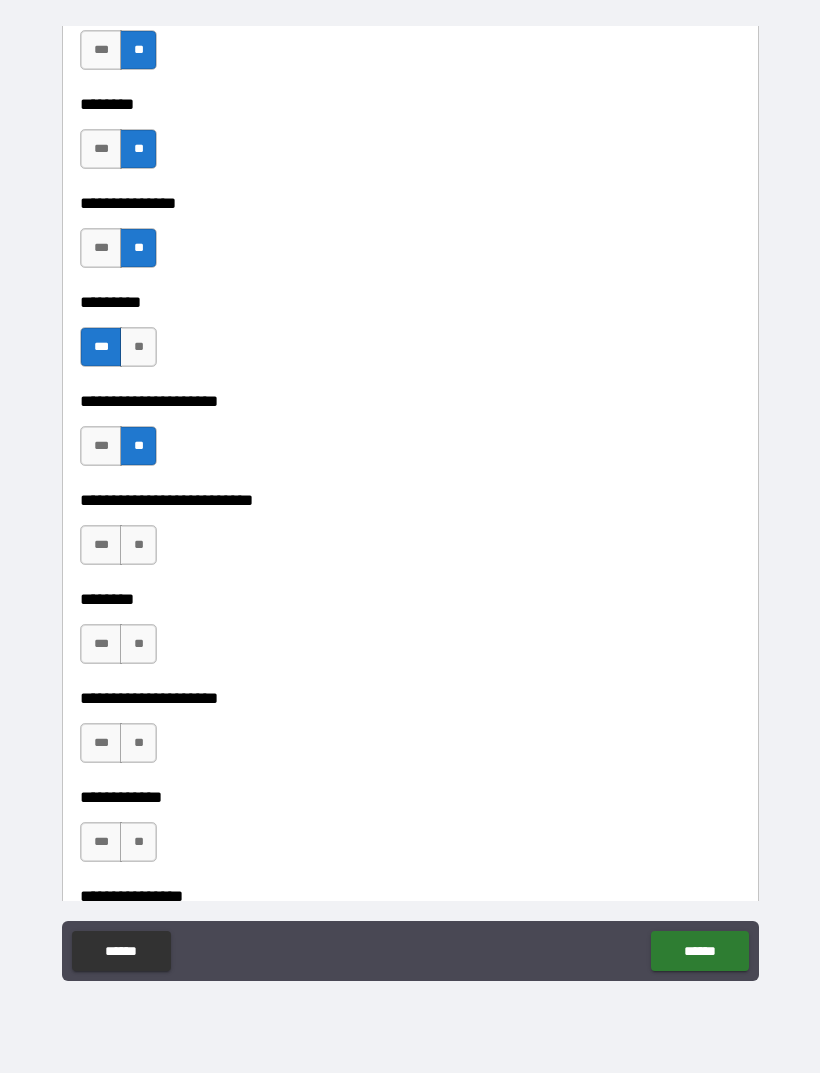 scroll, scrollTop: 4164, scrollLeft: 0, axis: vertical 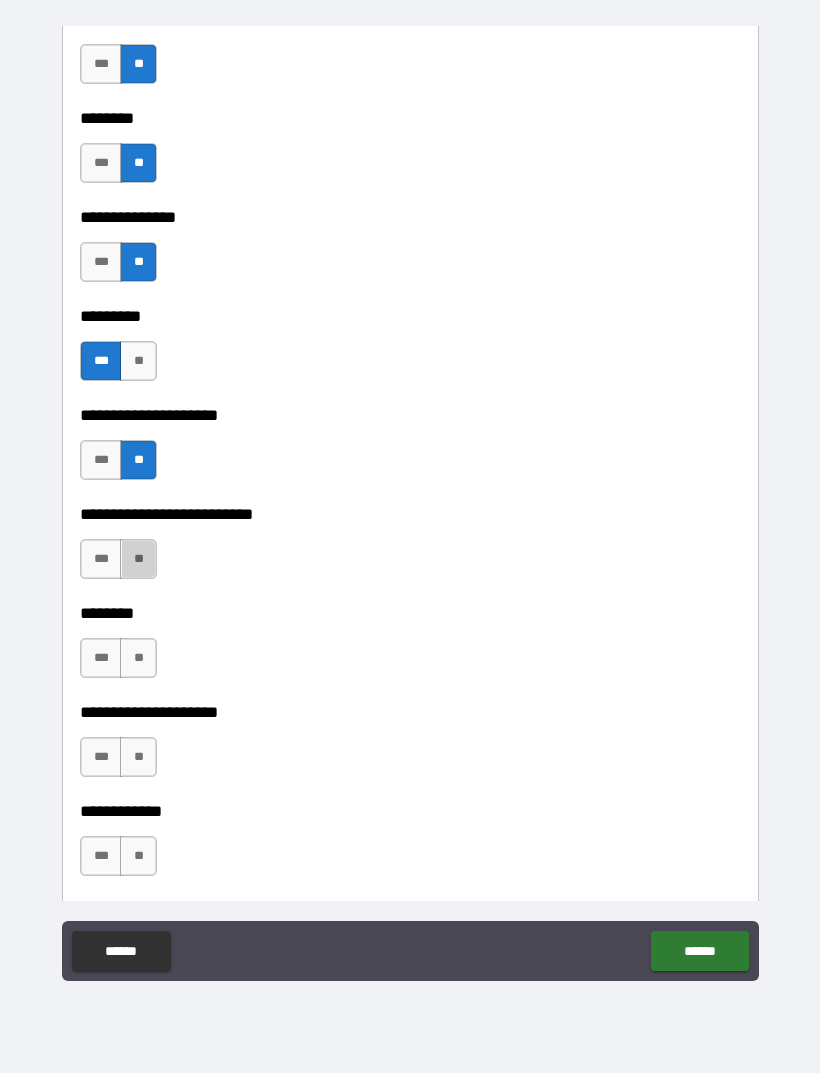 click on "**" at bounding box center (138, 559) 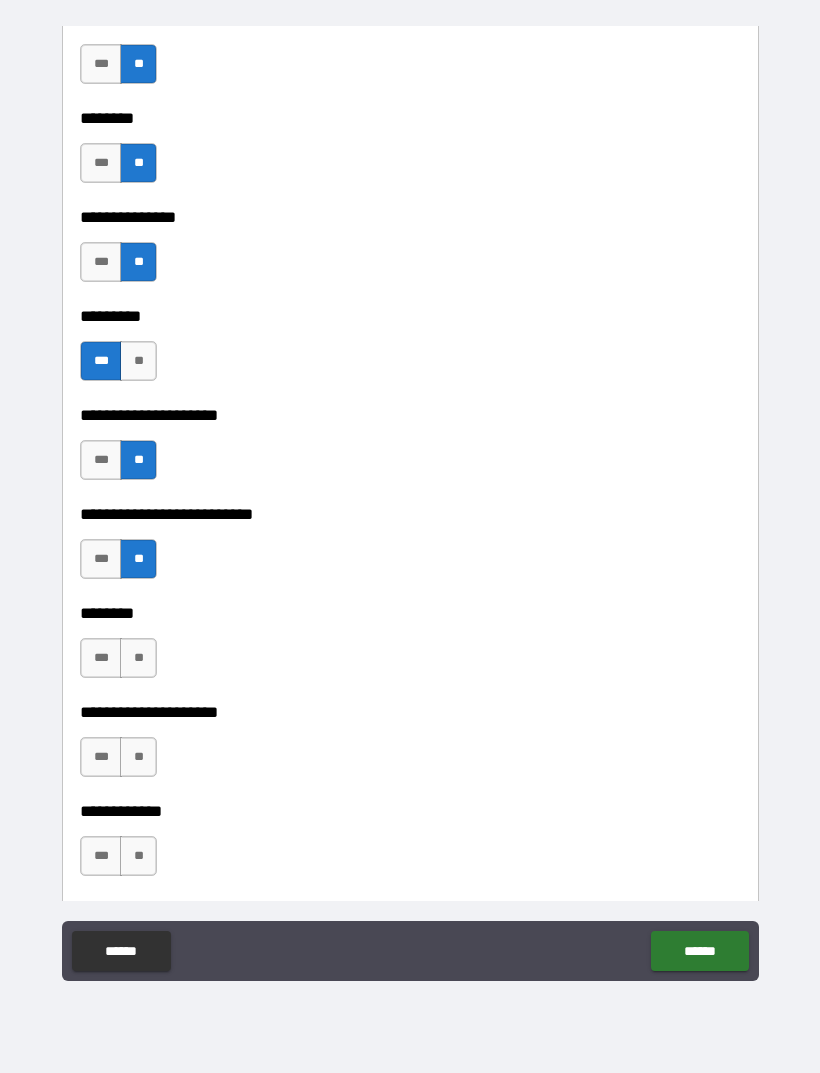 click on "***" at bounding box center [101, 658] 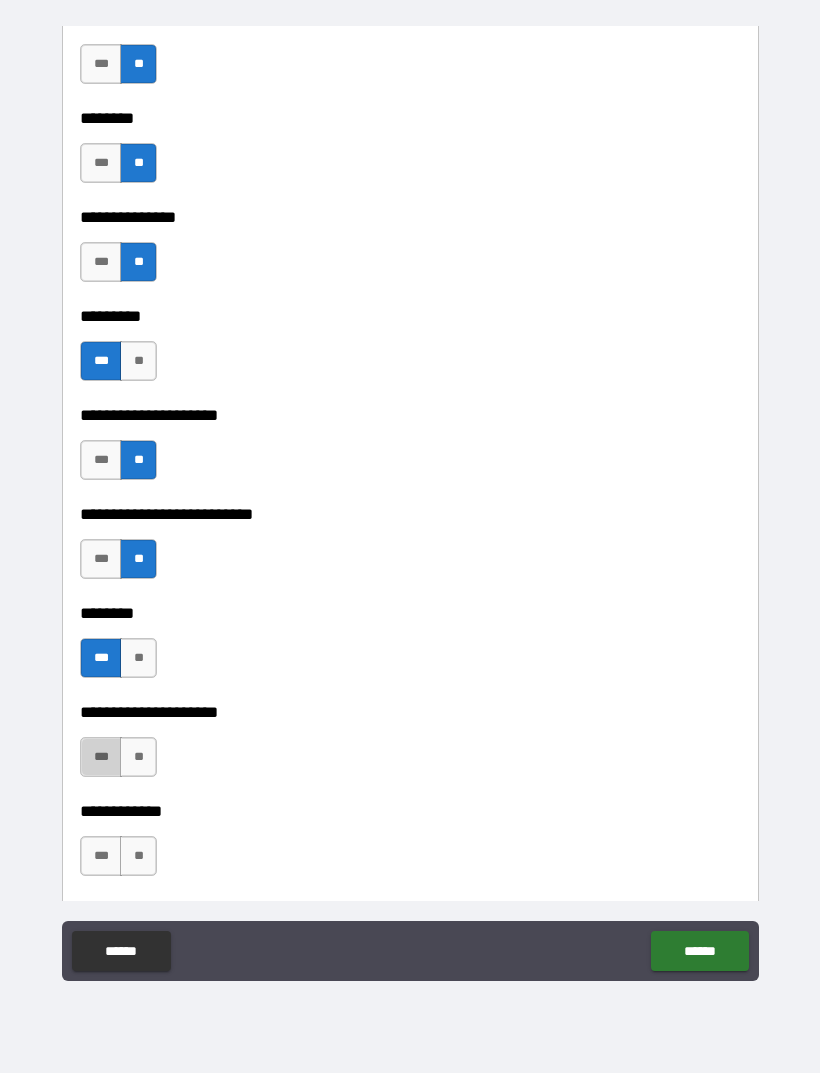 click on "***" at bounding box center (101, 757) 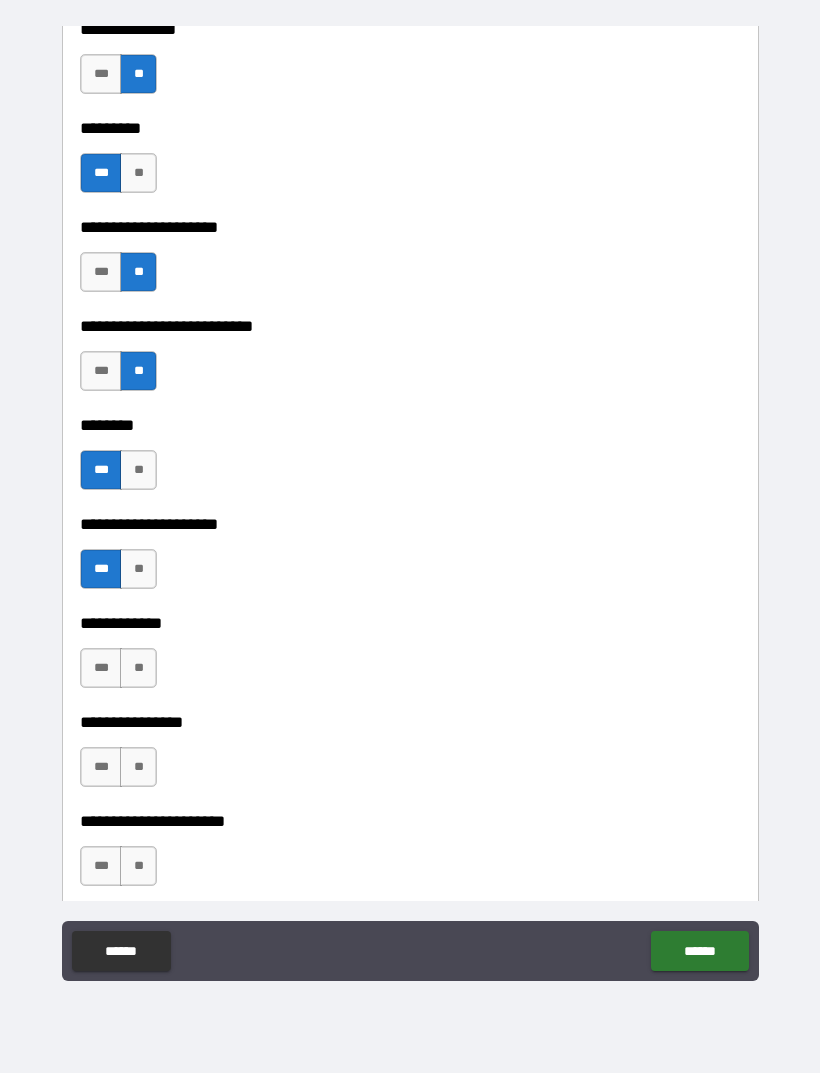 scroll, scrollTop: 4353, scrollLeft: 0, axis: vertical 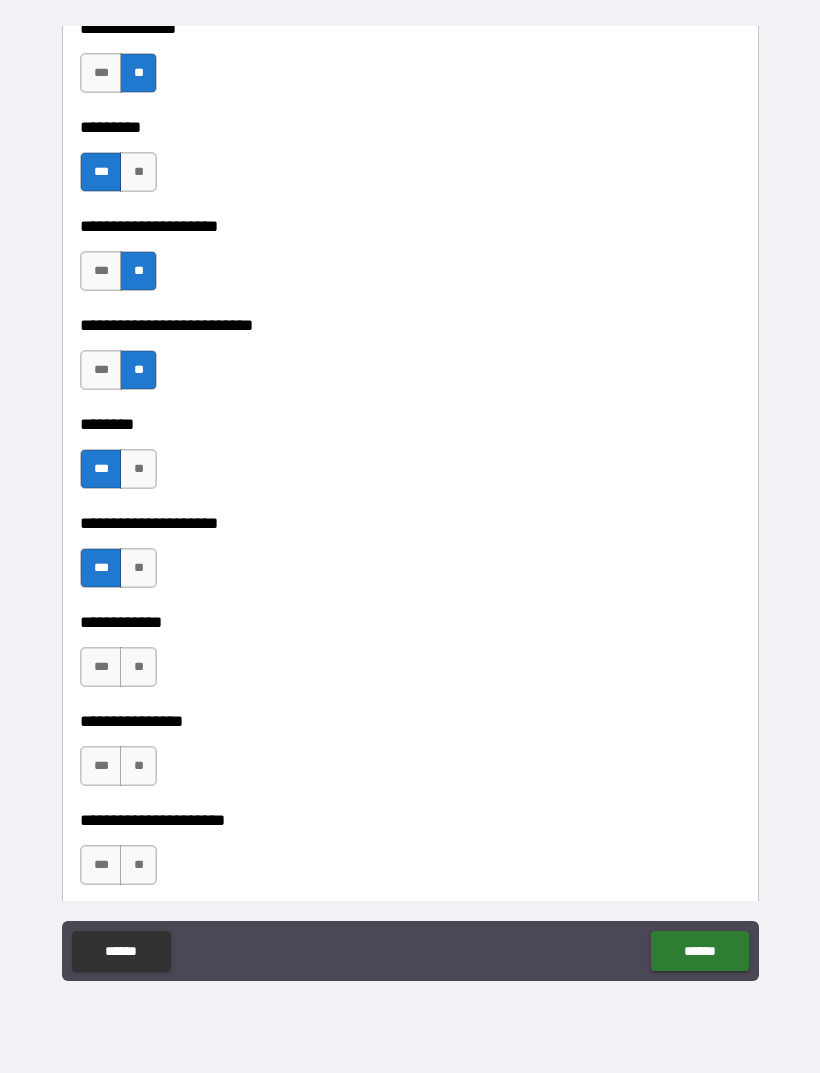 click on "**" at bounding box center (138, 667) 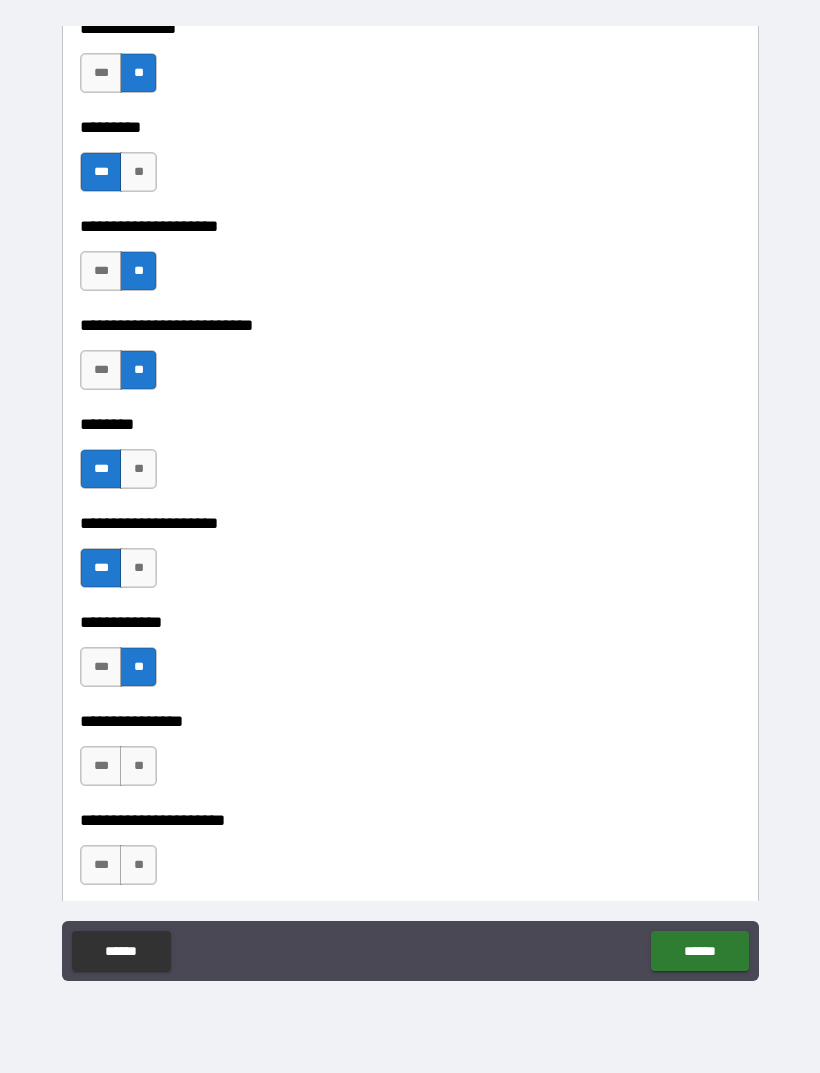click on "**" at bounding box center (138, 766) 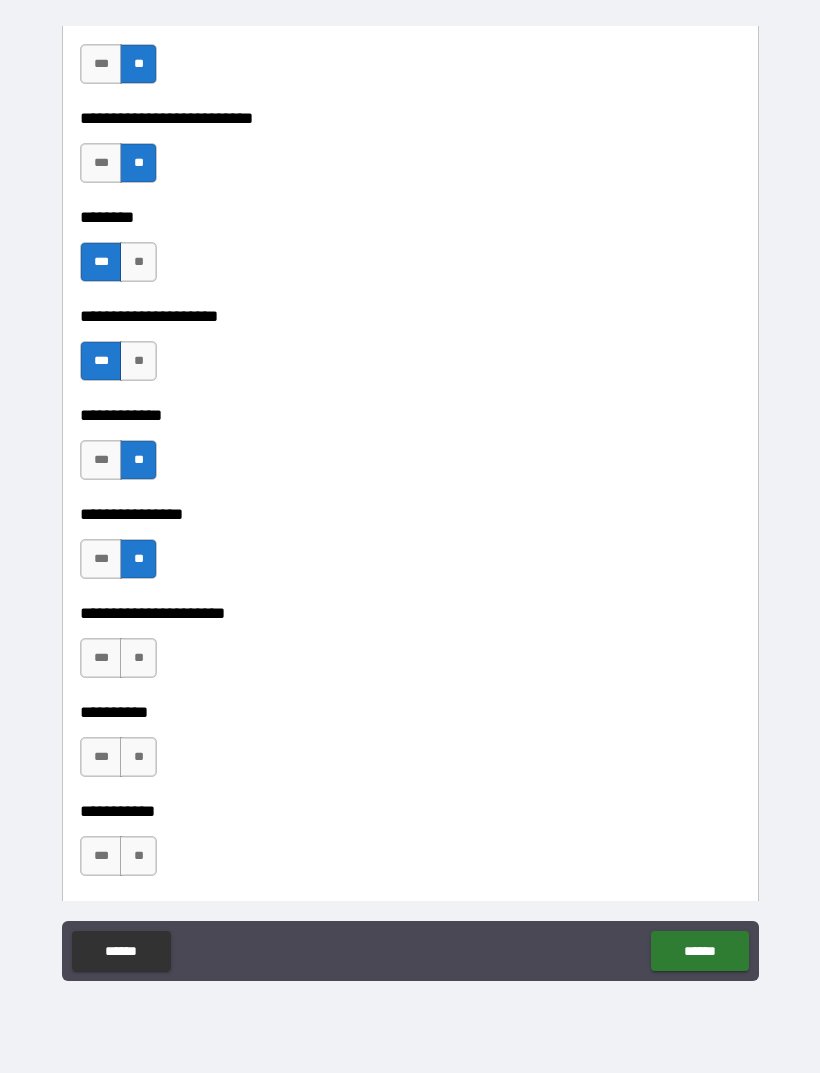 scroll, scrollTop: 4562, scrollLeft: 0, axis: vertical 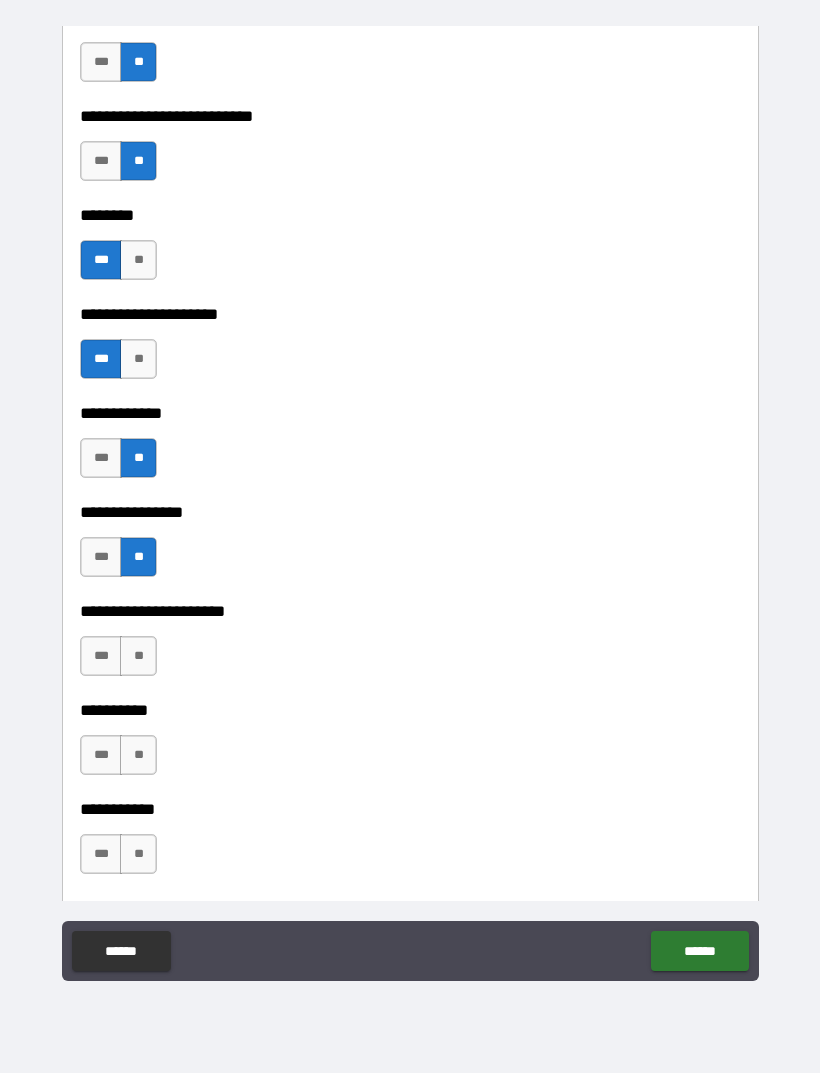 click on "***" at bounding box center (101, 656) 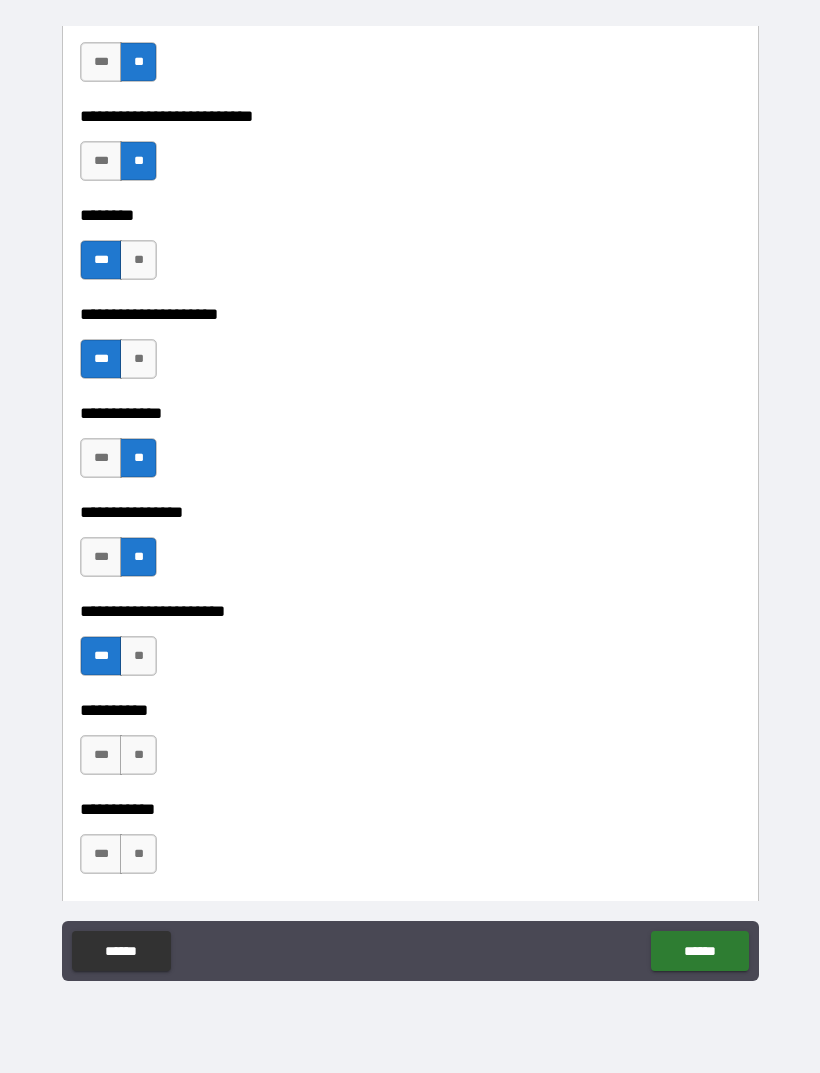 click on "**" at bounding box center [138, 755] 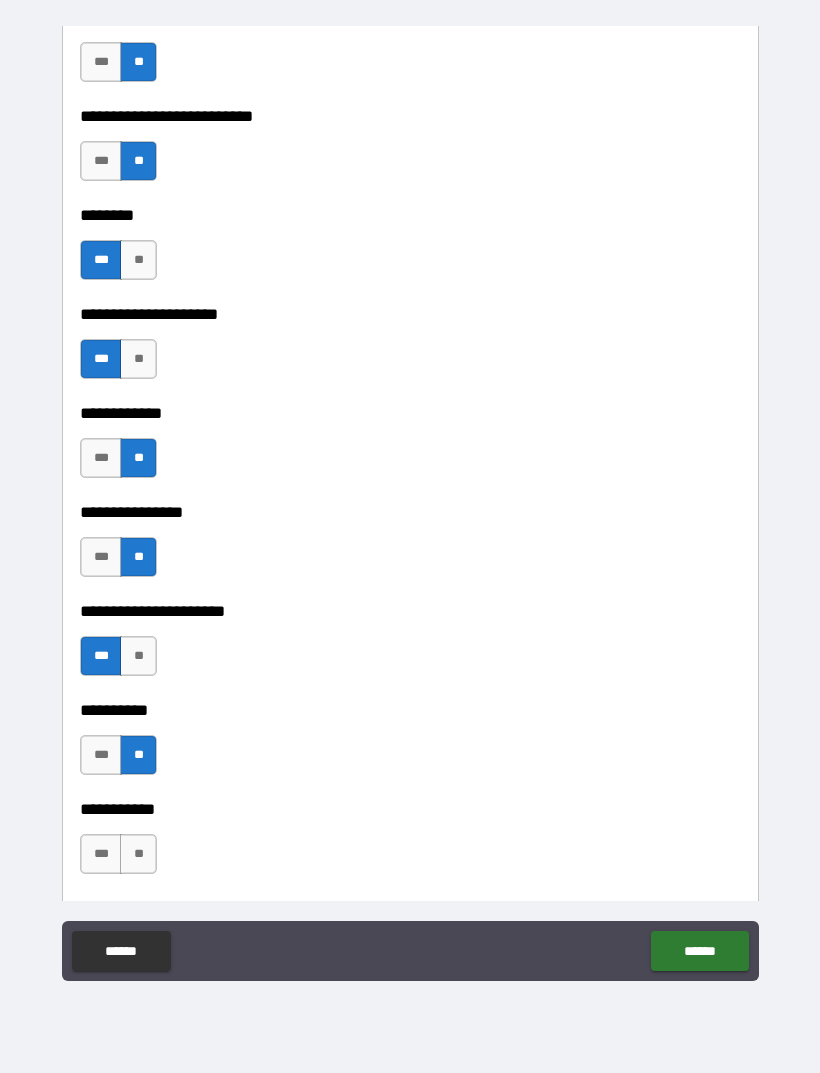 click on "**" at bounding box center (138, 854) 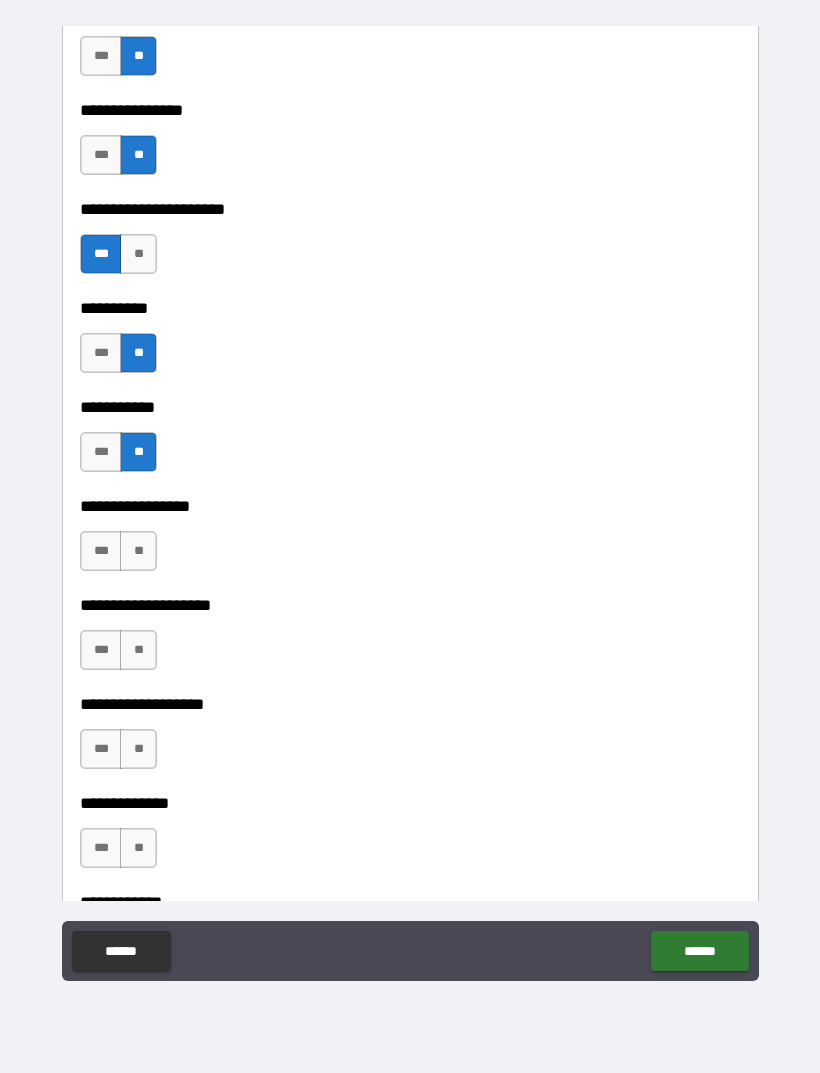 scroll, scrollTop: 4971, scrollLeft: 0, axis: vertical 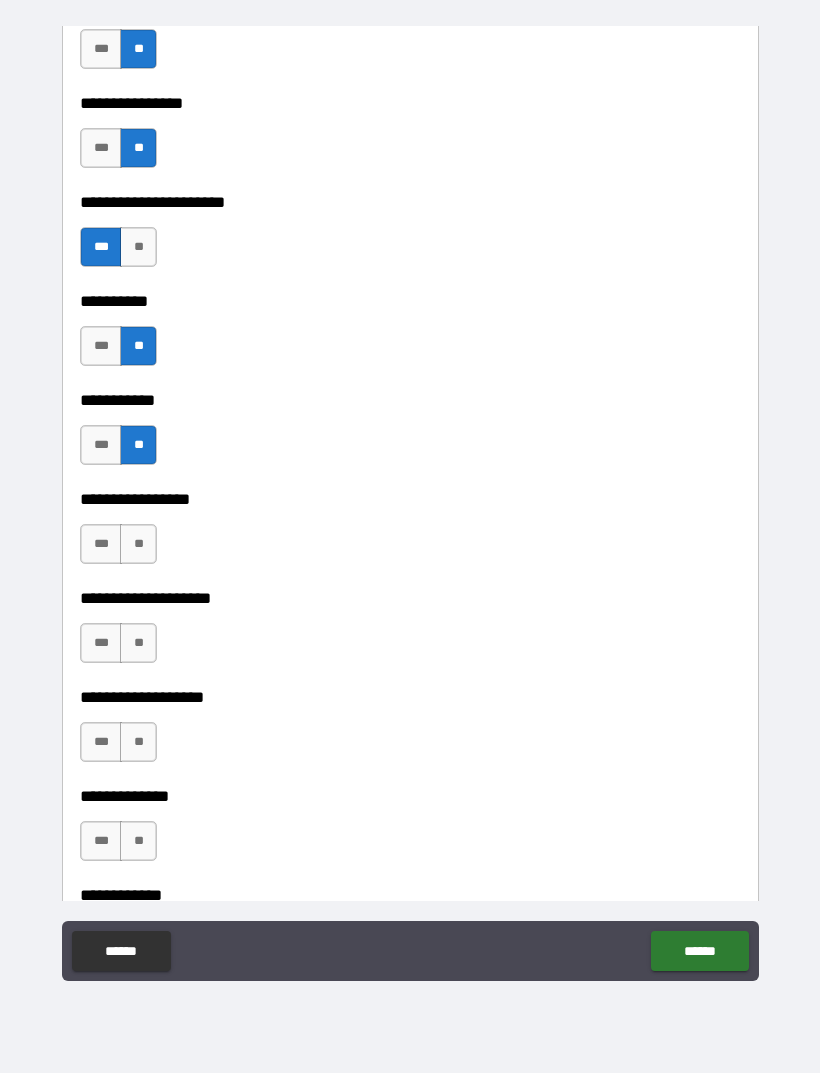 click on "**" at bounding box center (138, 544) 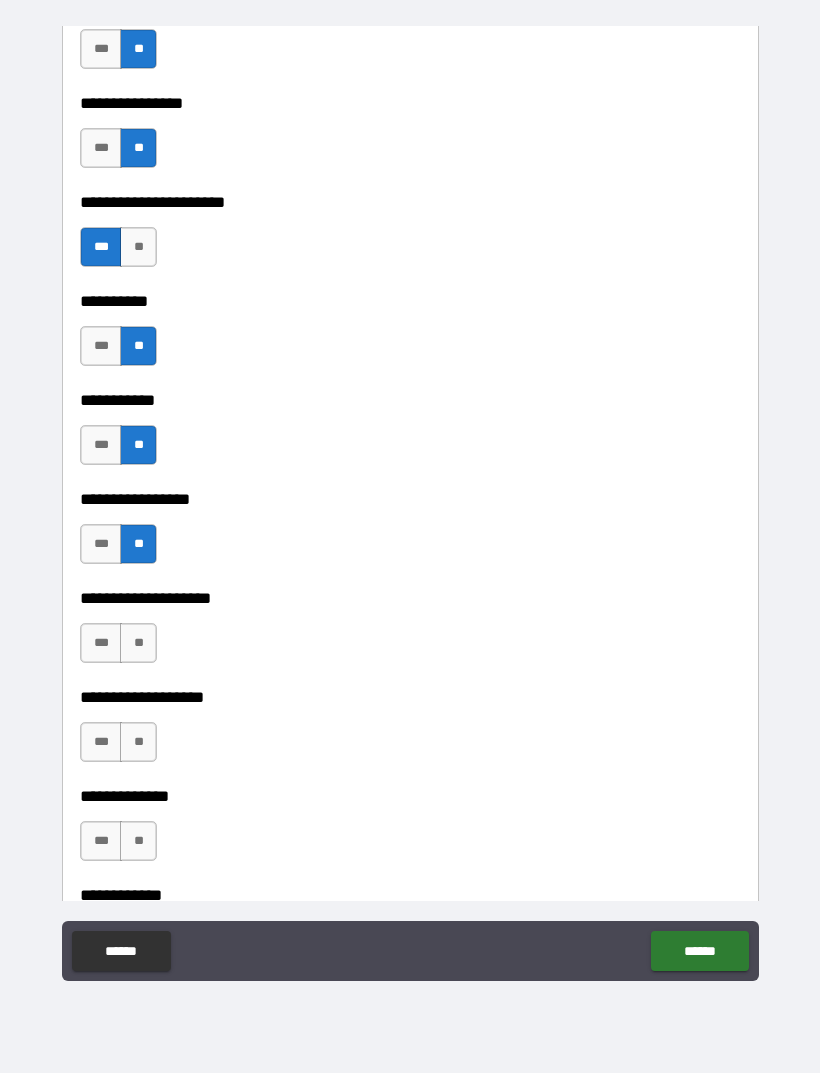 click on "**" at bounding box center [138, 643] 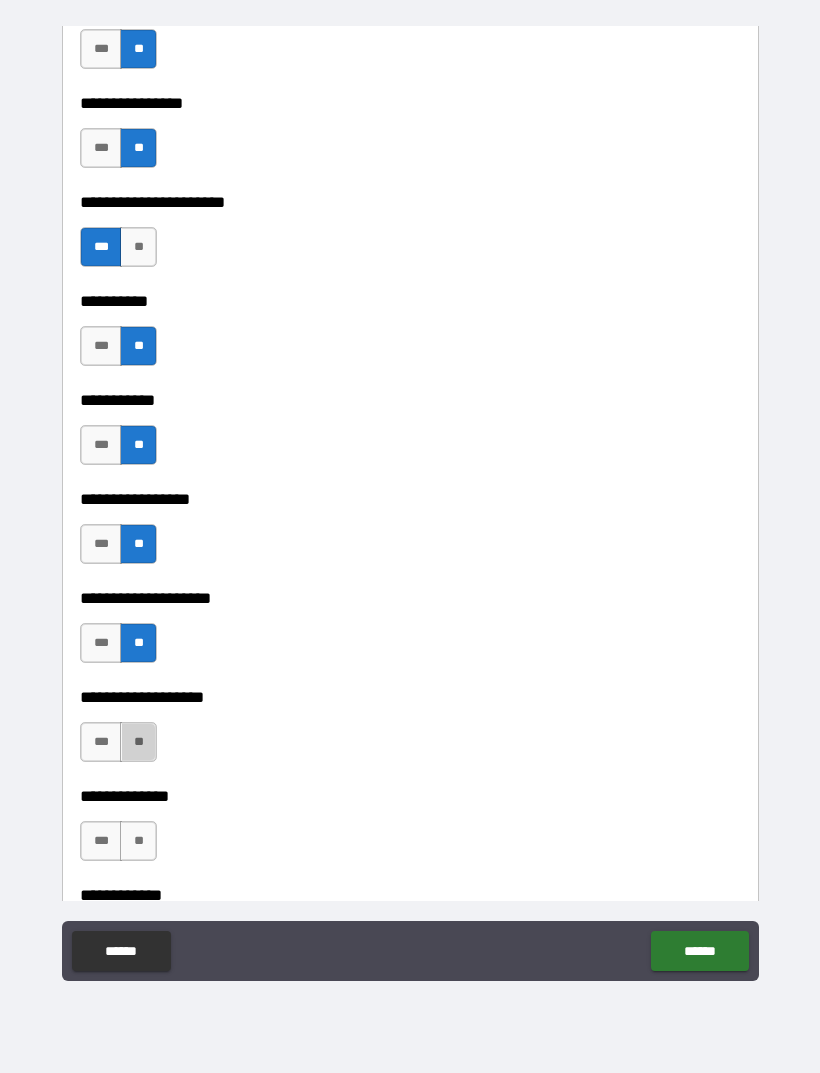 click on "**" at bounding box center [138, 742] 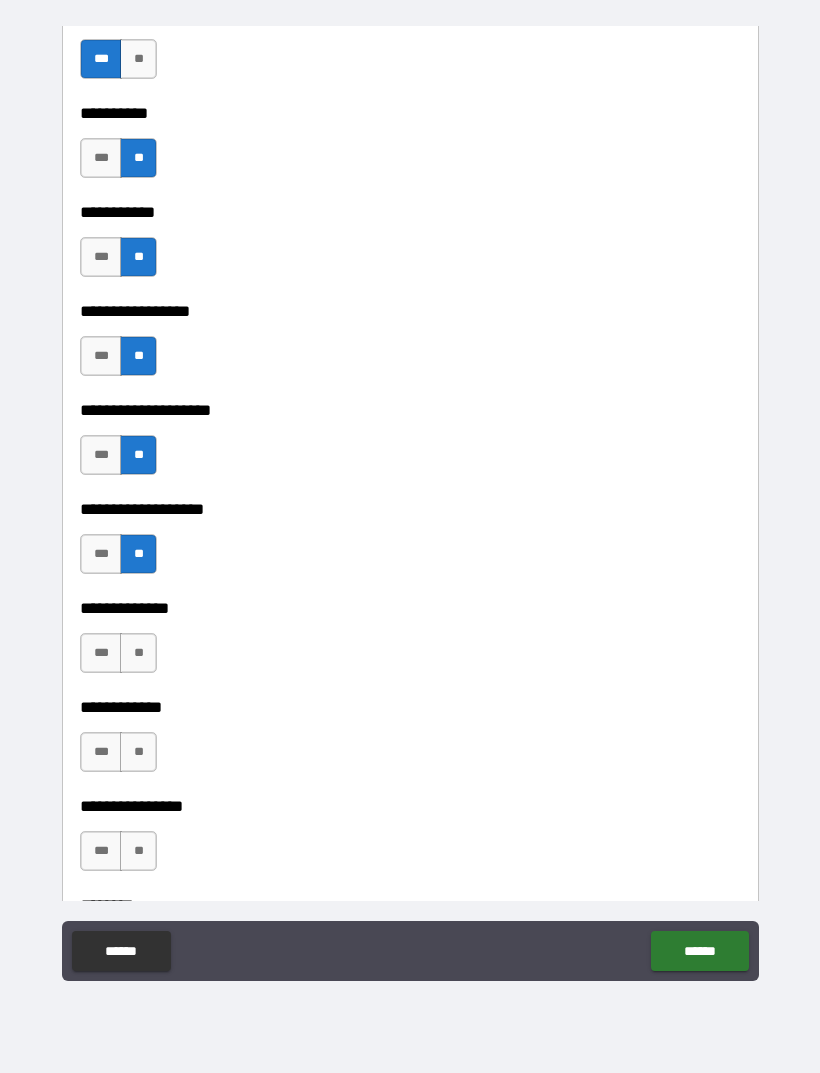 scroll, scrollTop: 5163, scrollLeft: 0, axis: vertical 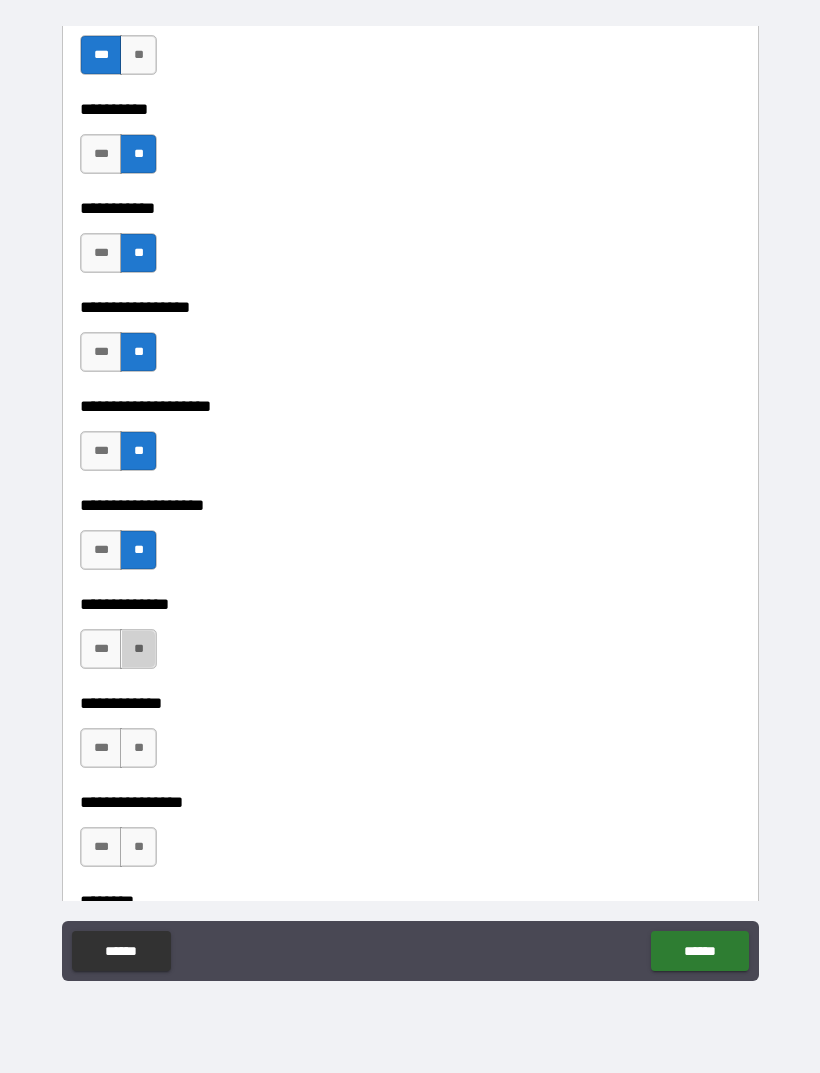 click on "**" at bounding box center (138, 649) 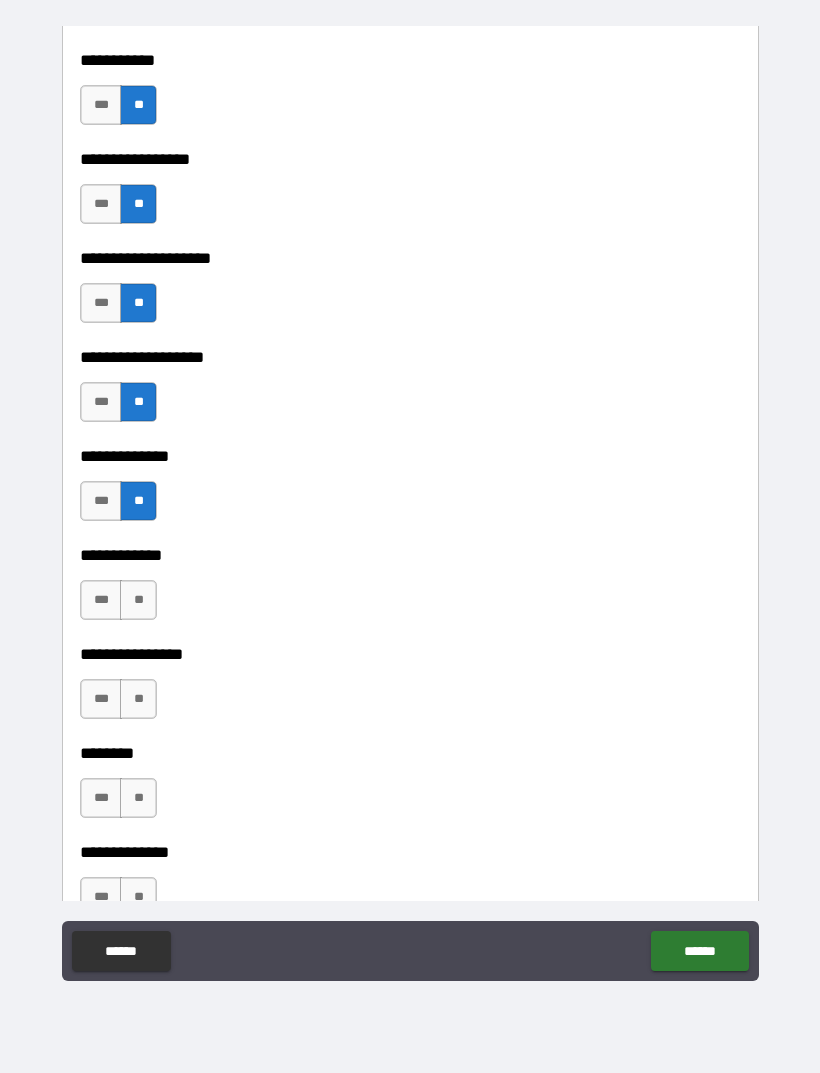 scroll, scrollTop: 5313, scrollLeft: 0, axis: vertical 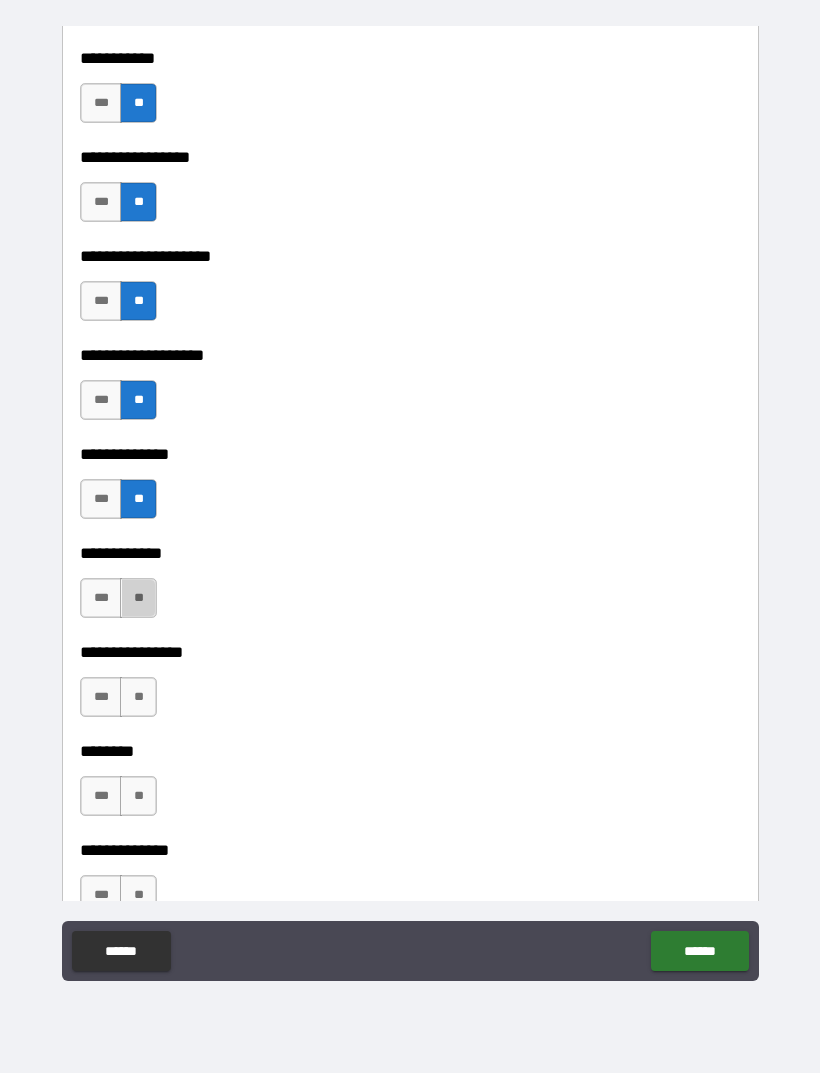 click on "**" at bounding box center [138, 598] 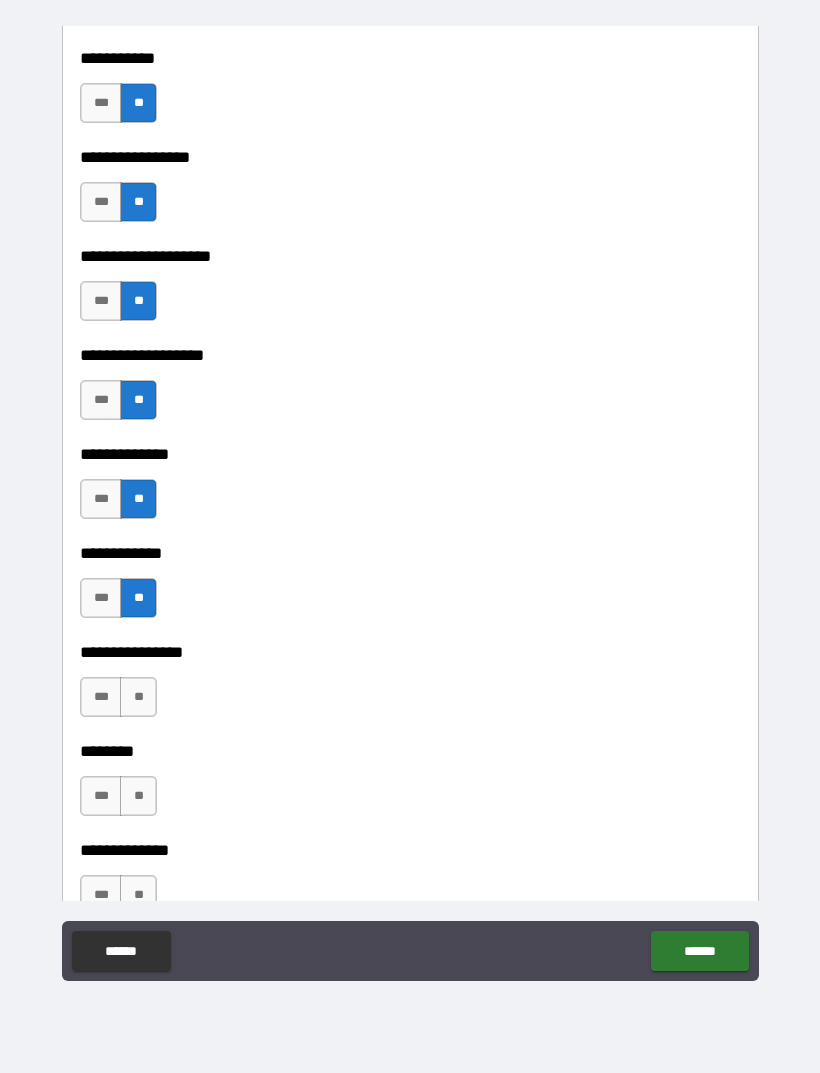 click on "**" at bounding box center (138, 697) 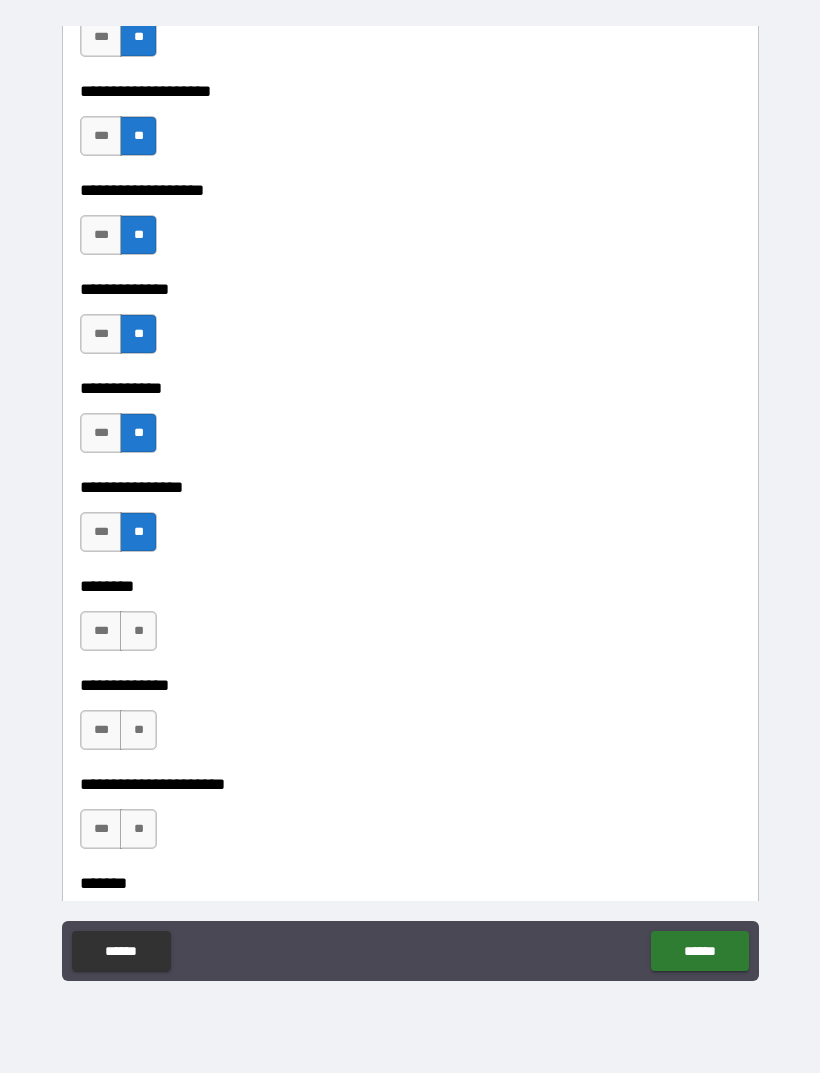 scroll, scrollTop: 5494, scrollLeft: 0, axis: vertical 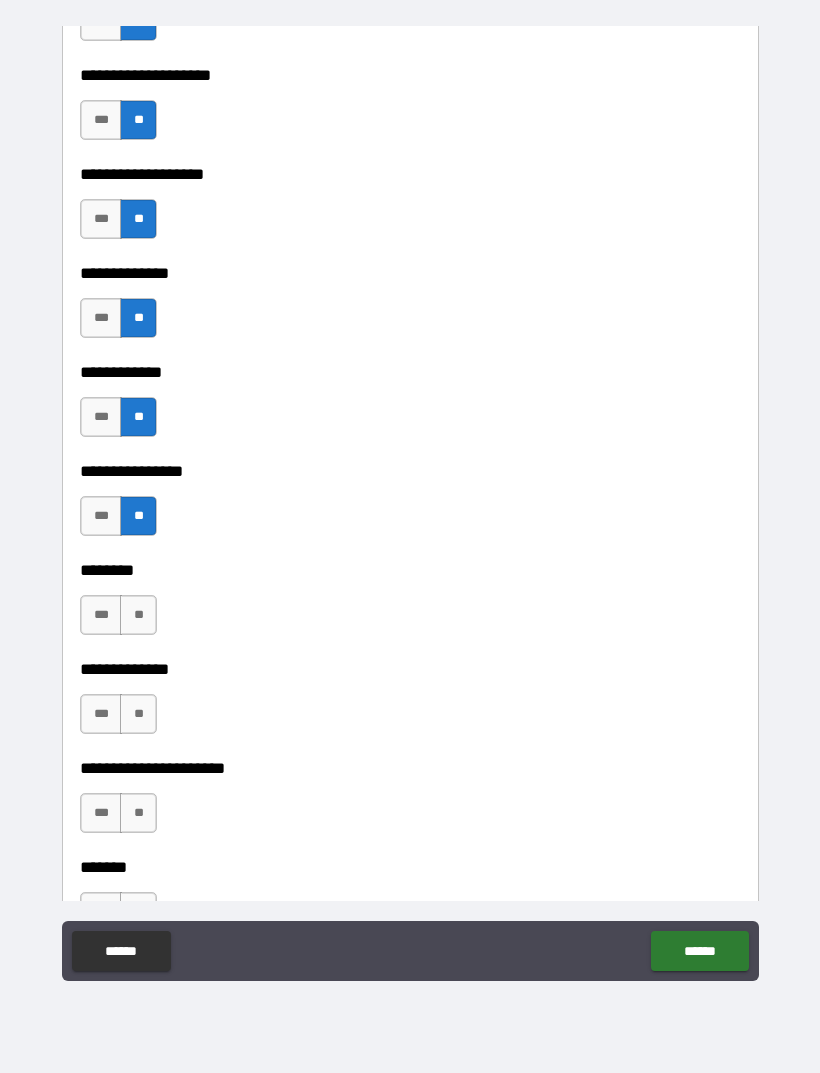 click on "**" at bounding box center [138, 615] 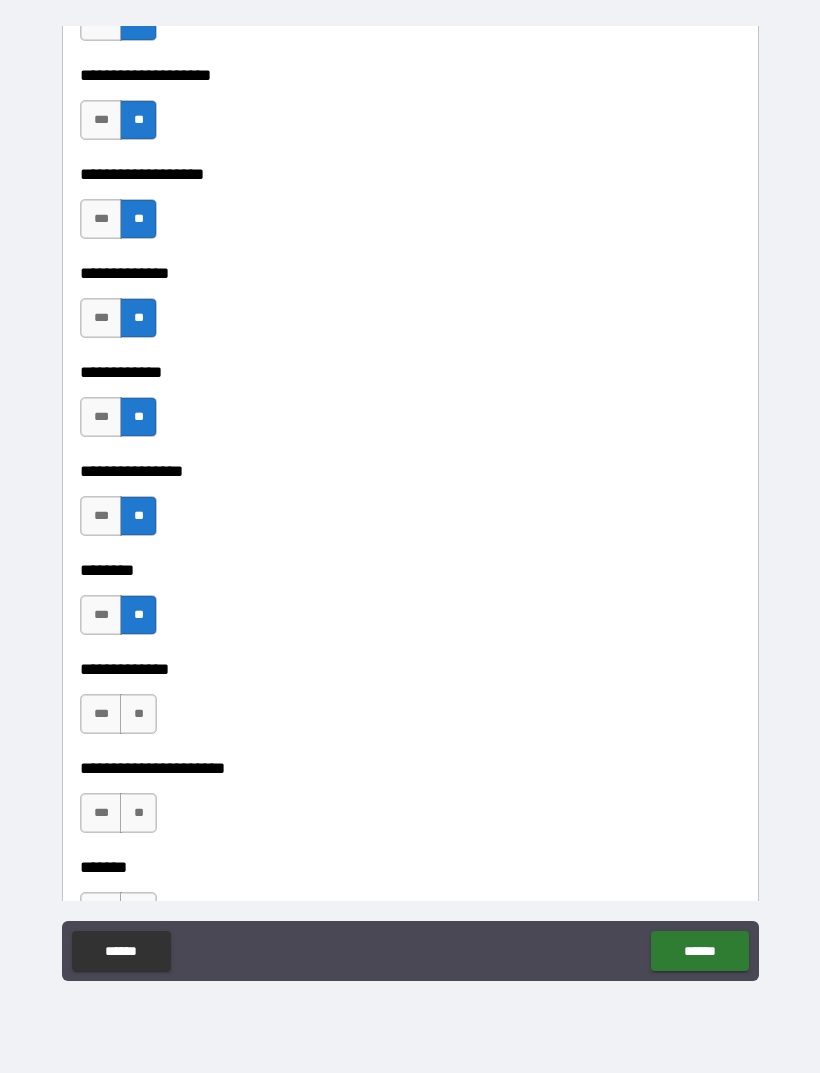 click on "**" at bounding box center [138, 714] 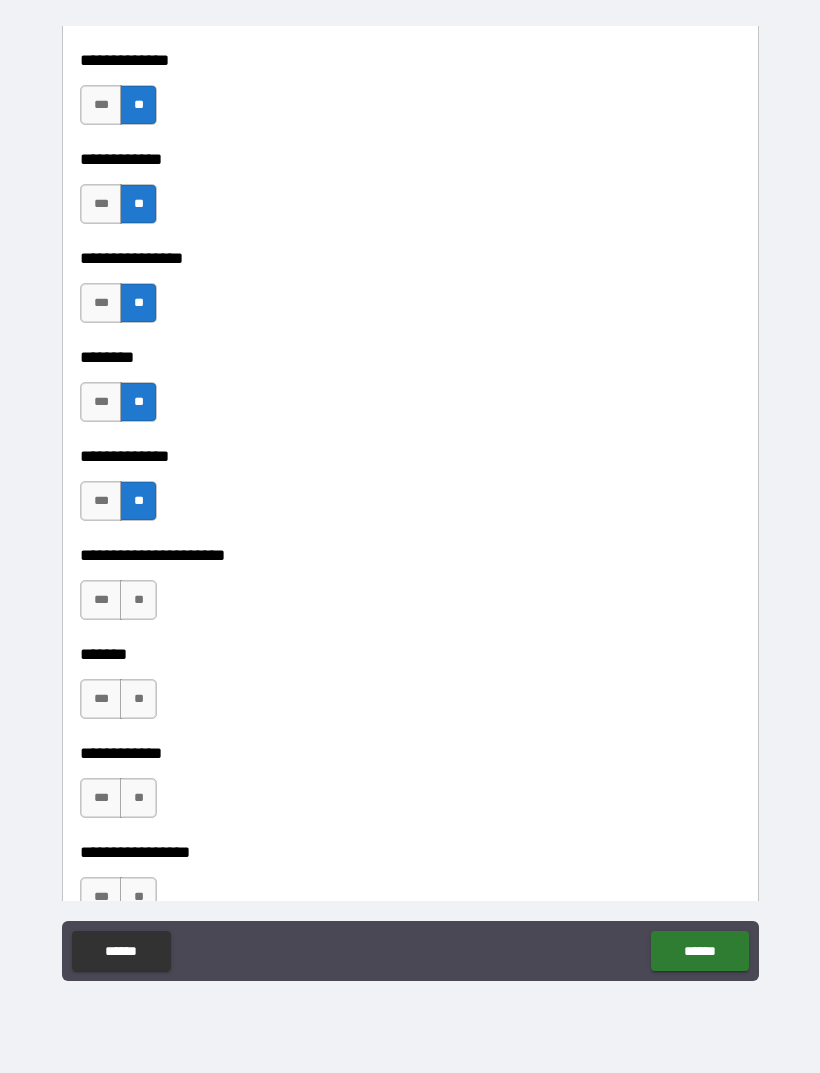scroll, scrollTop: 5727, scrollLeft: 0, axis: vertical 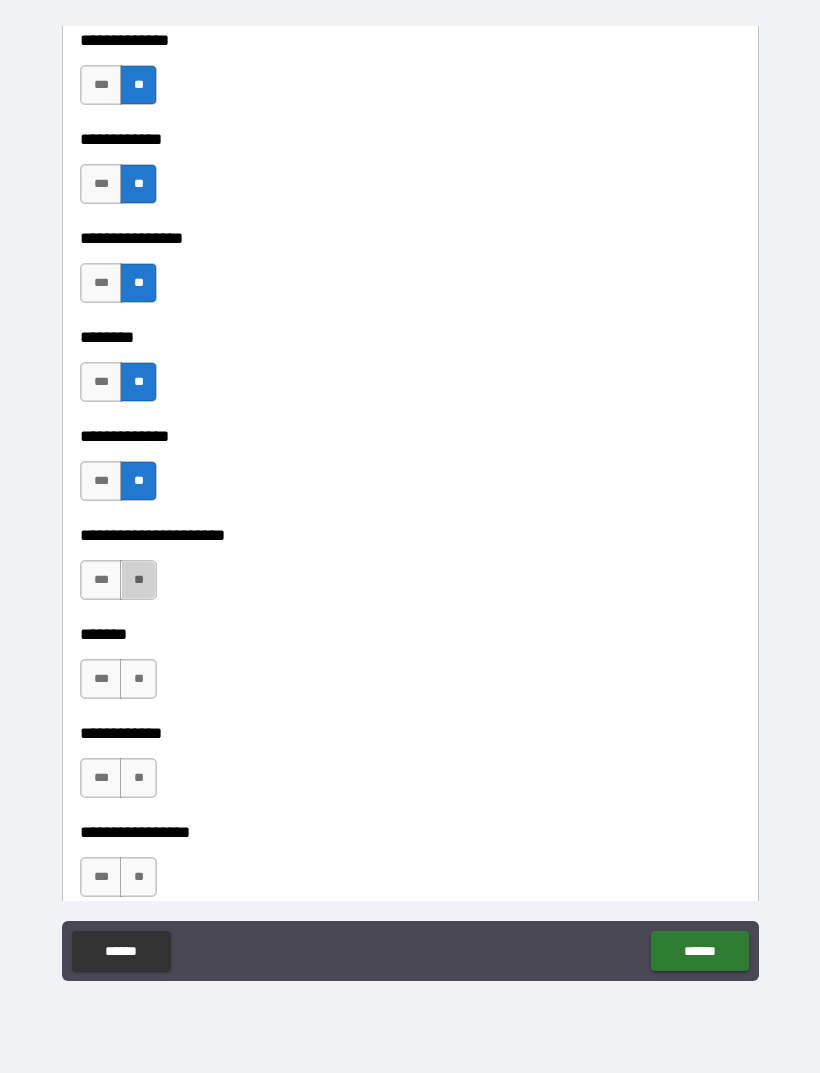 click on "**" at bounding box center [138, 580] 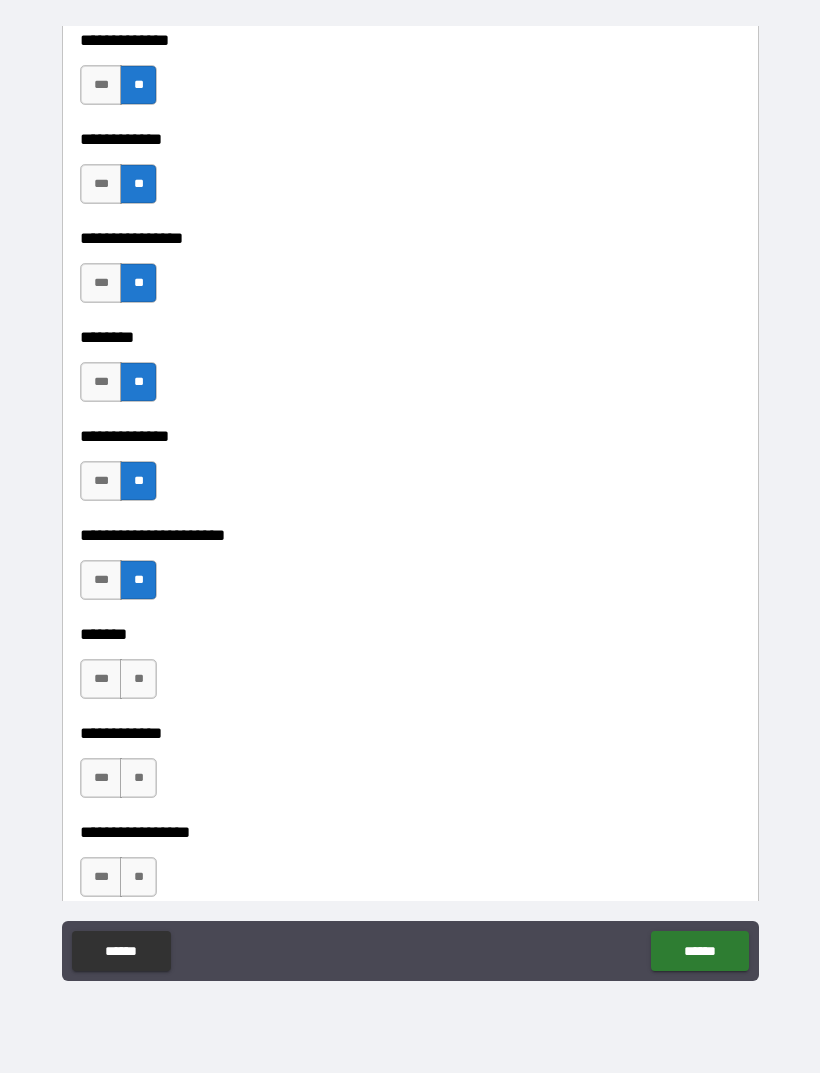 click on "**" at bounding box center (138, 679) 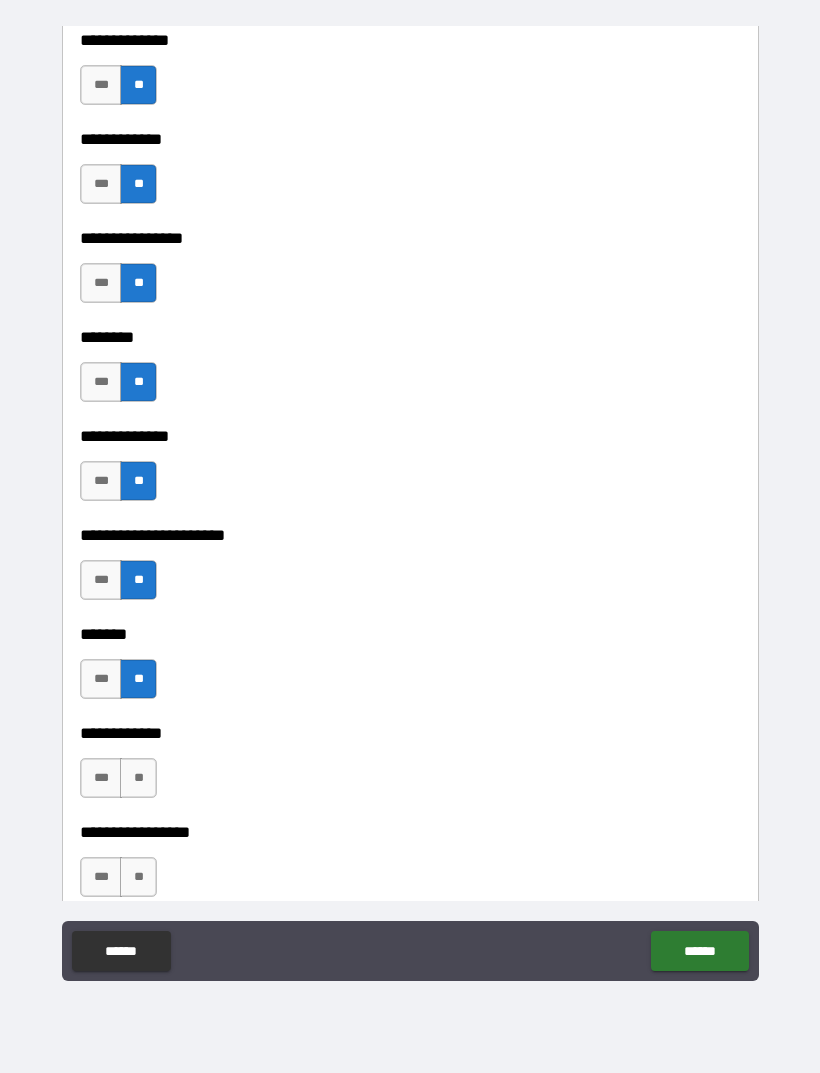 click on "**" at bounding box center (138, 778) 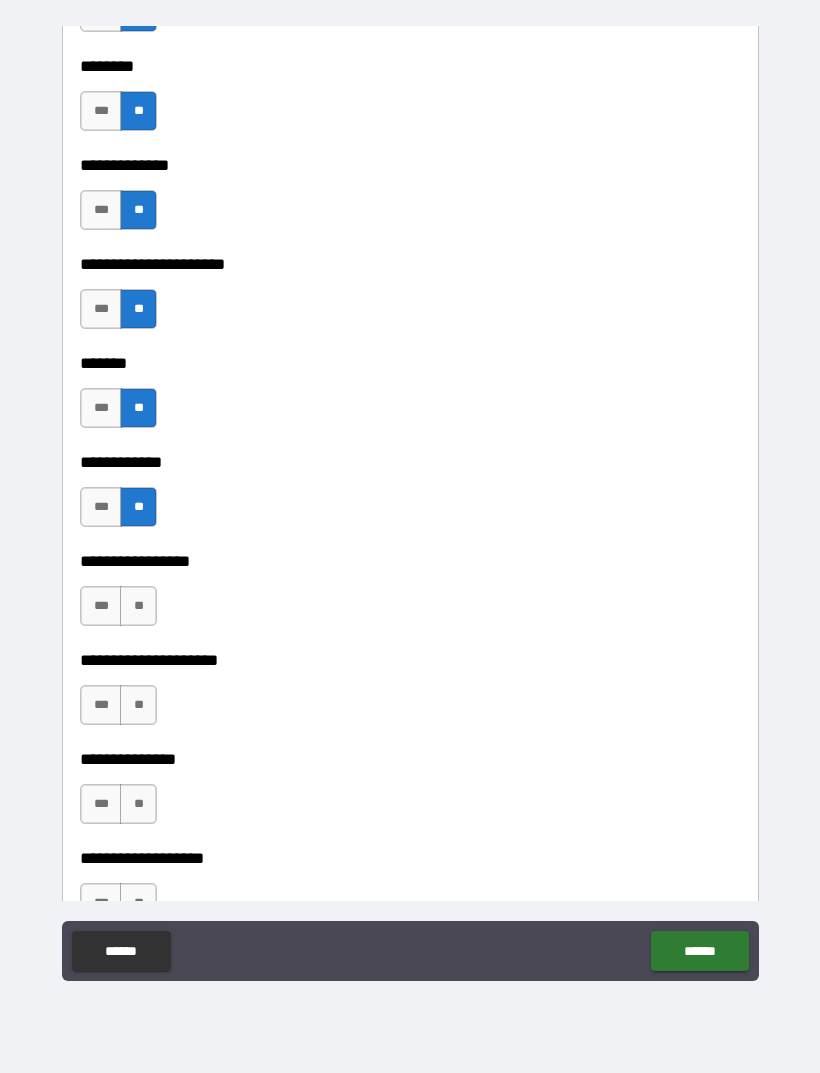 scroll, scrollTop: 5999, scrollLeft: 0, axis: vertical 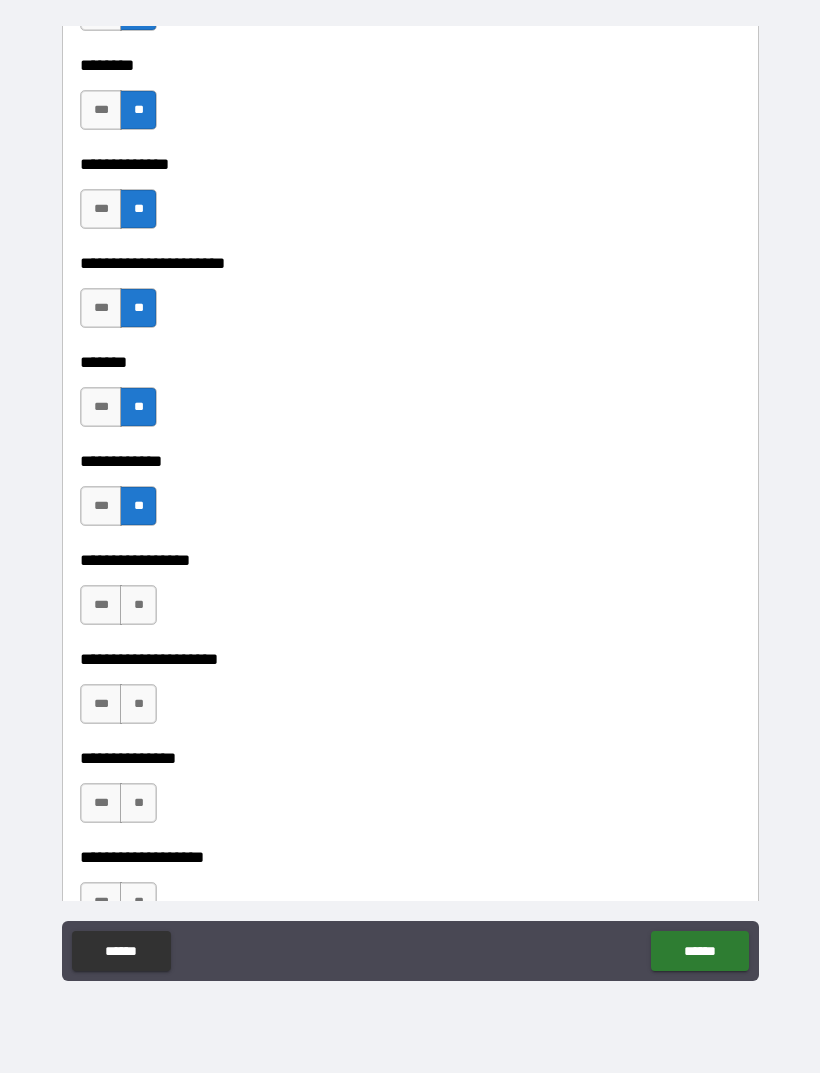 click on "**" at bounding box center [138, 605] 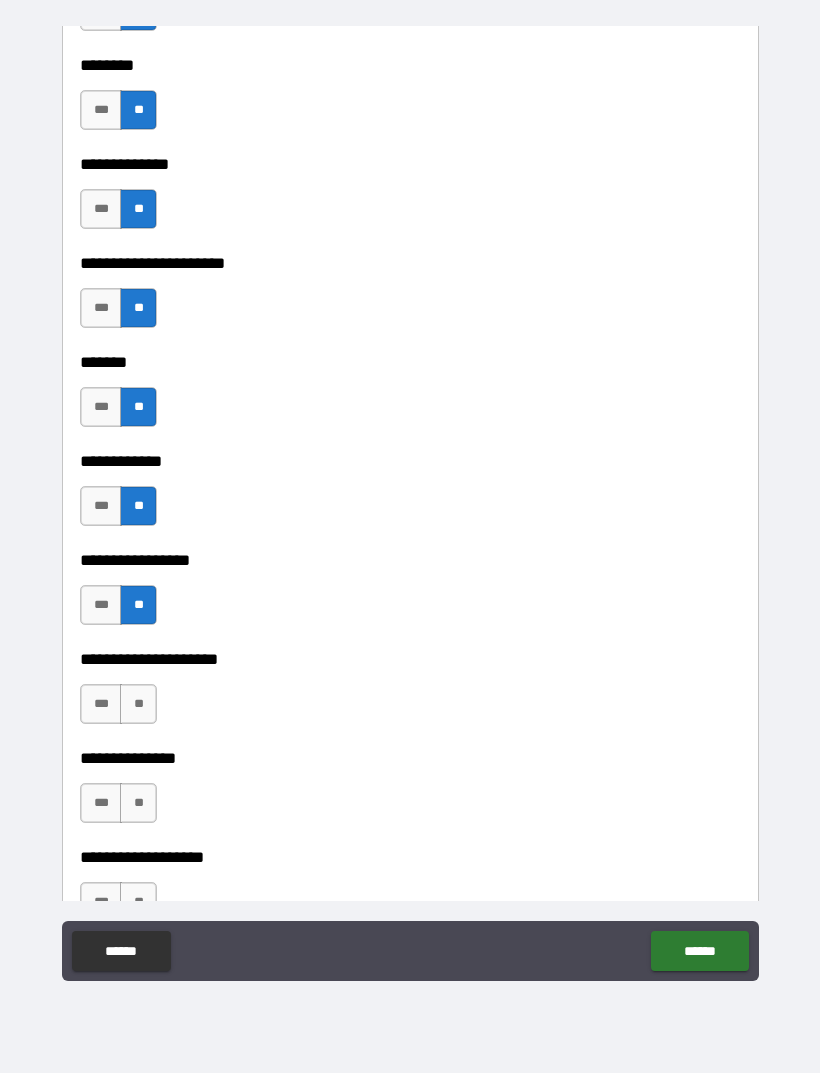 click on "**" at bounding box center [138, 704] 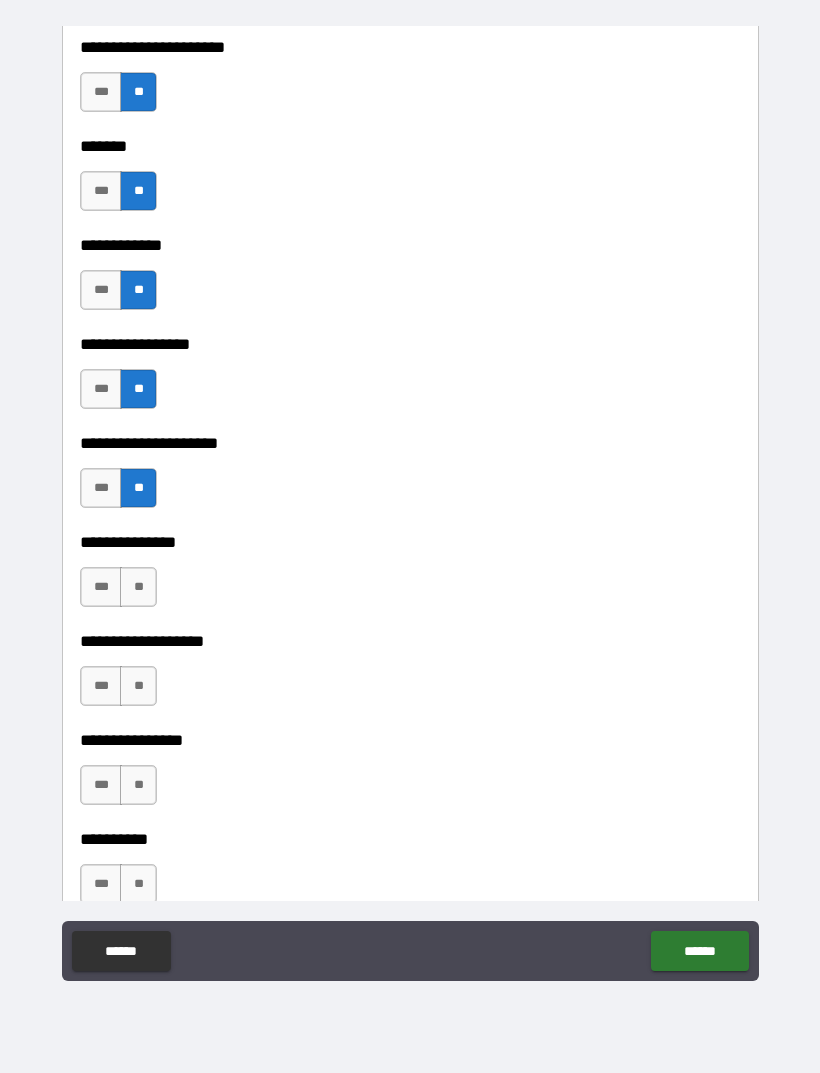 scroll, scrollTop: 6230, scrollLeft: 0, axis: vertical 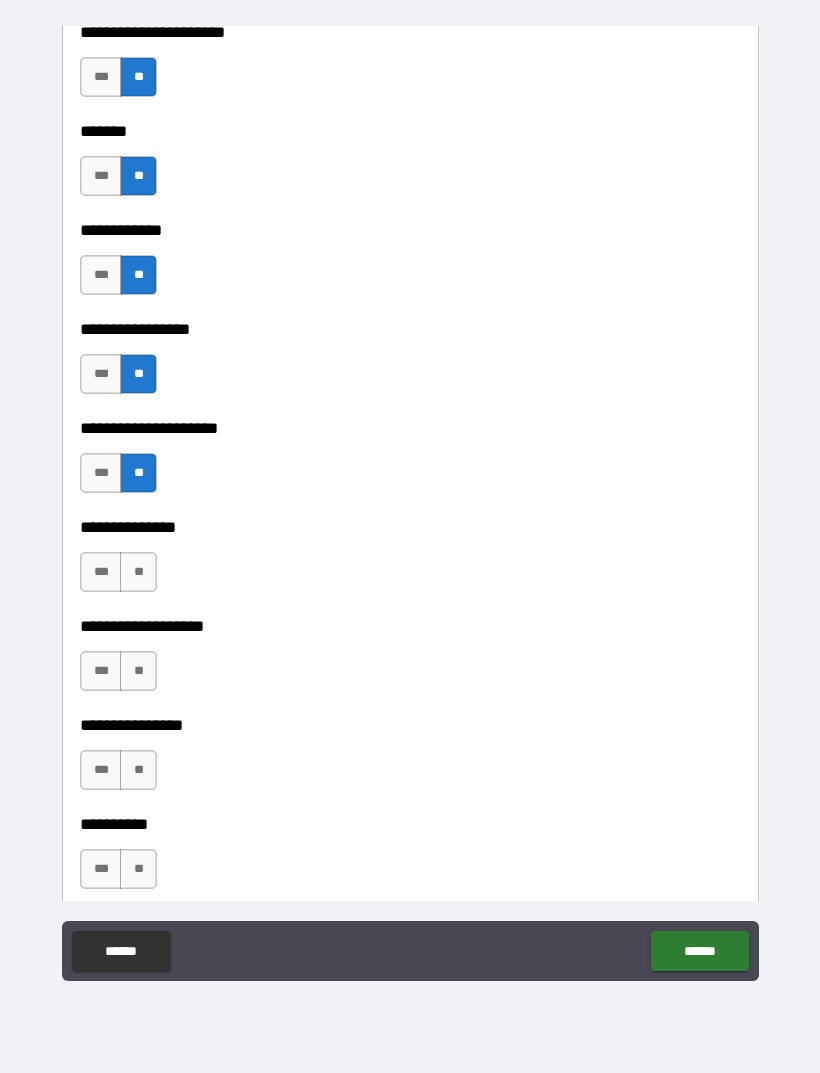 click on "**" at bounding box center [138, 572] 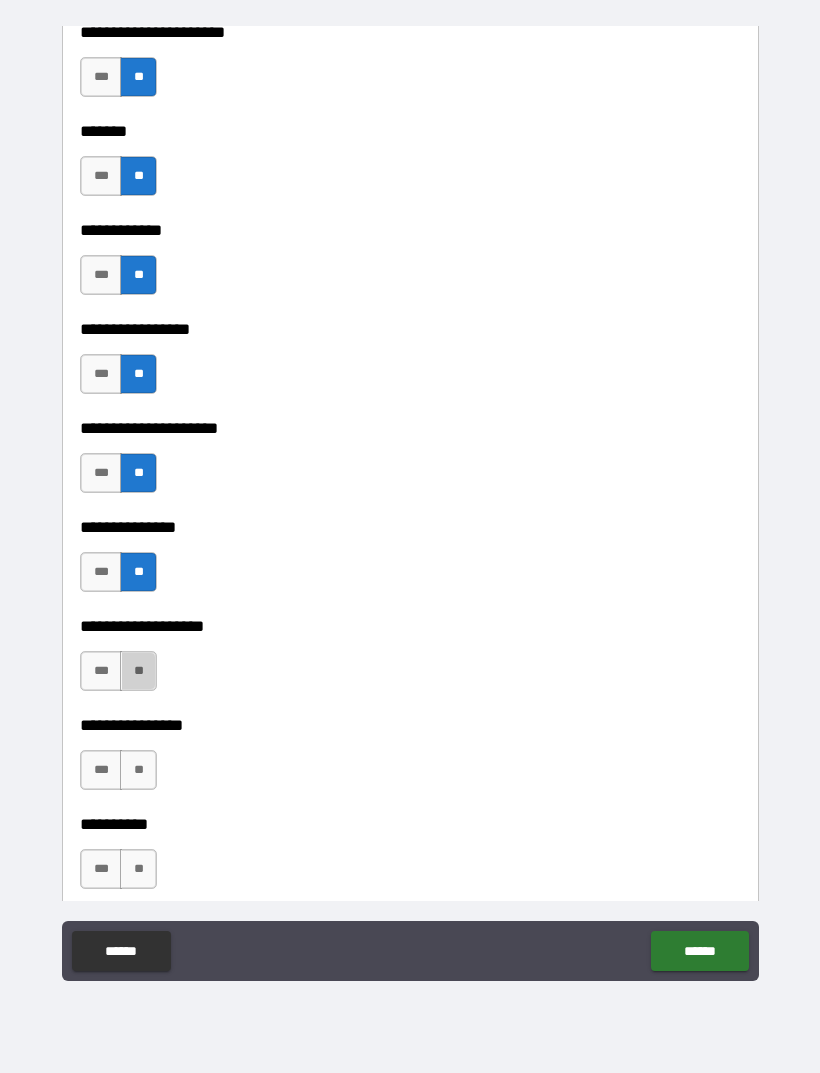 click on "**" at bounding box center [138, 671] 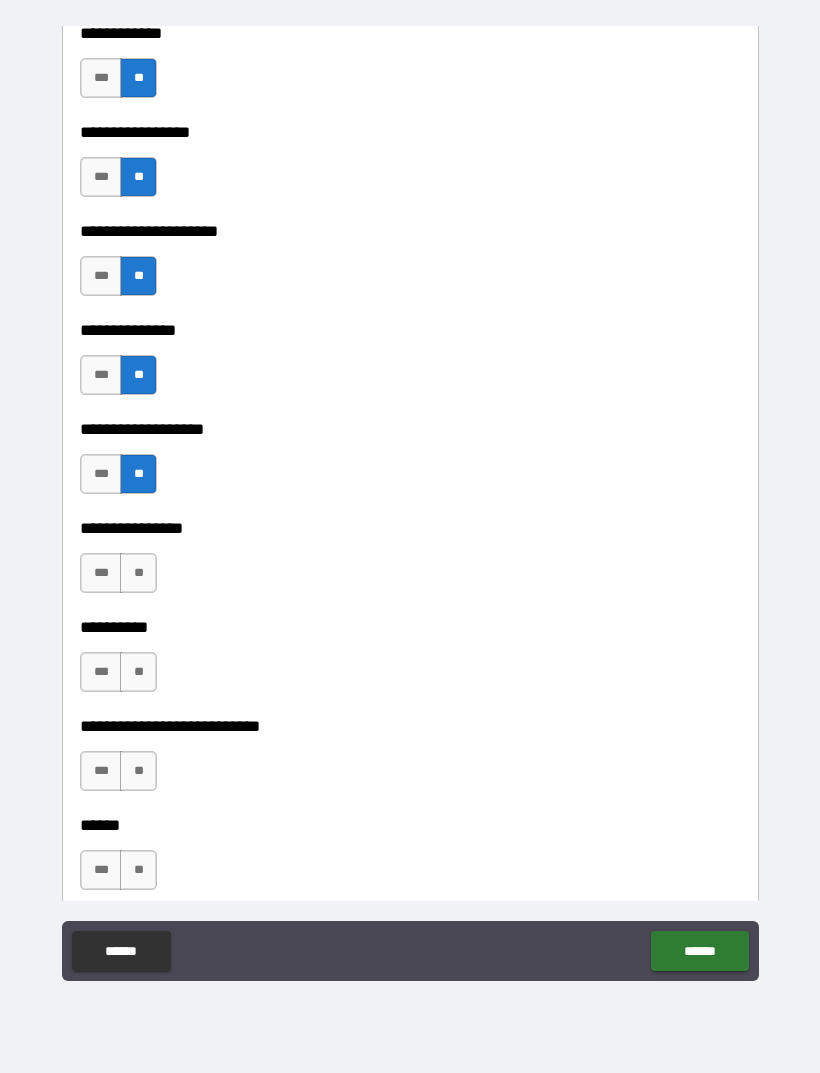 scroll, scrollTop: 6454, scrollLeft: 0, axis: vertical 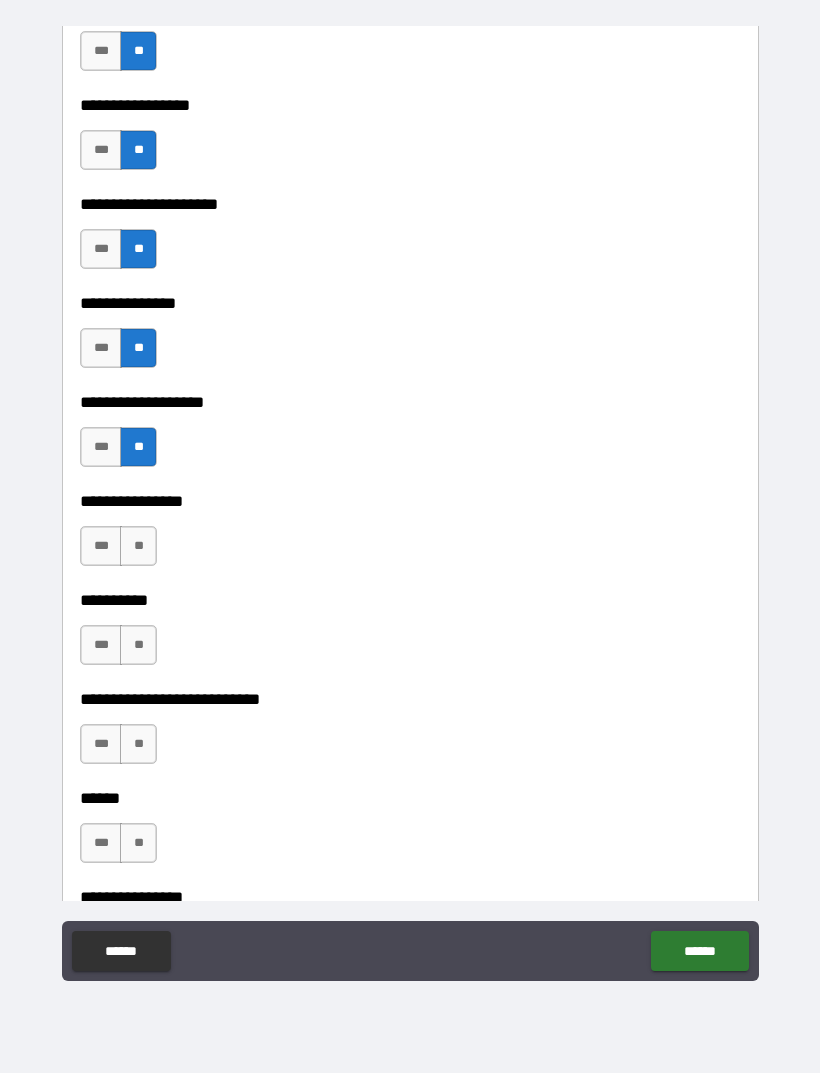 click on "**" at bounding box center [138, 546] 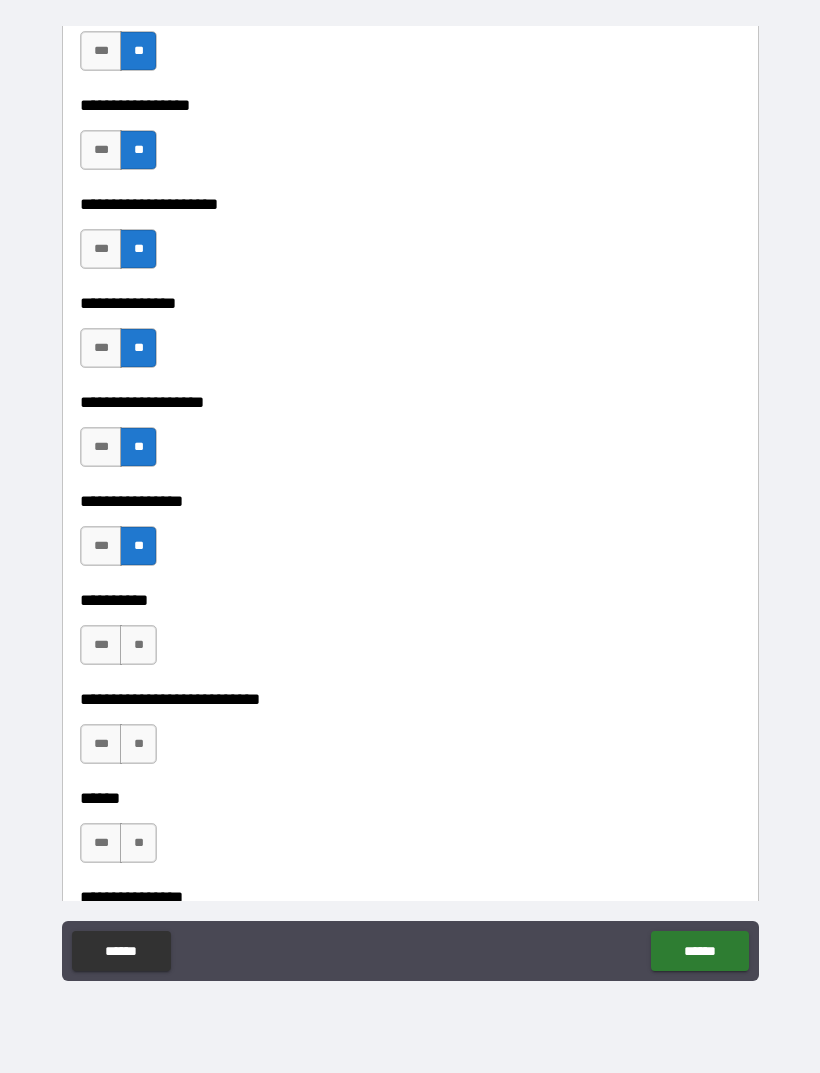 click on "**" at bounding box center [138, 645] 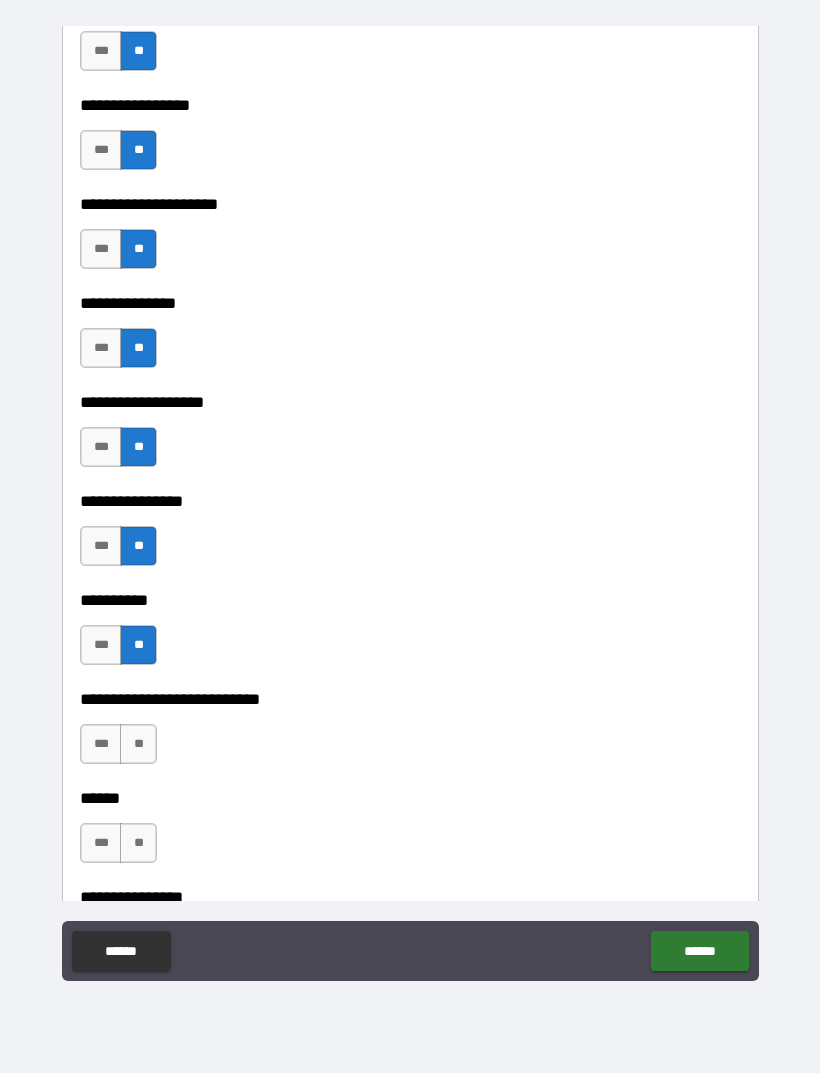 click on "**" at bounding box center (138, 744) 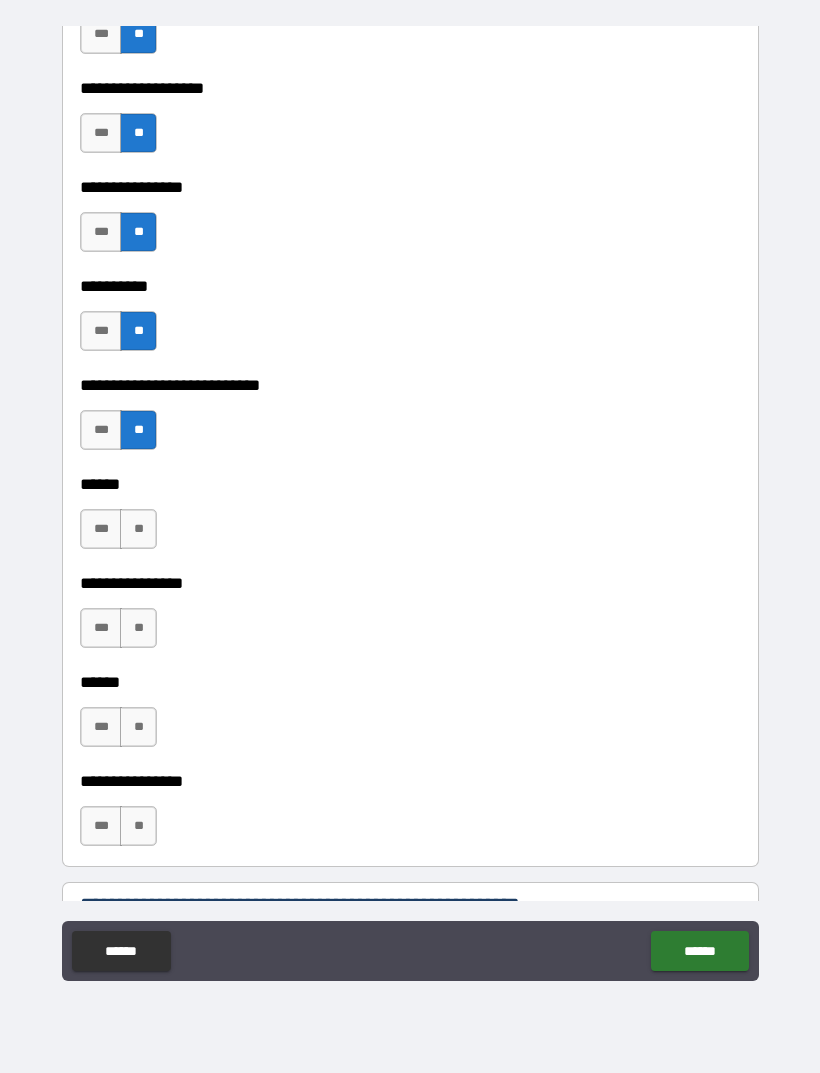 scroll, scrollTop: 6785, scrollLeft: 0, axis: vertical 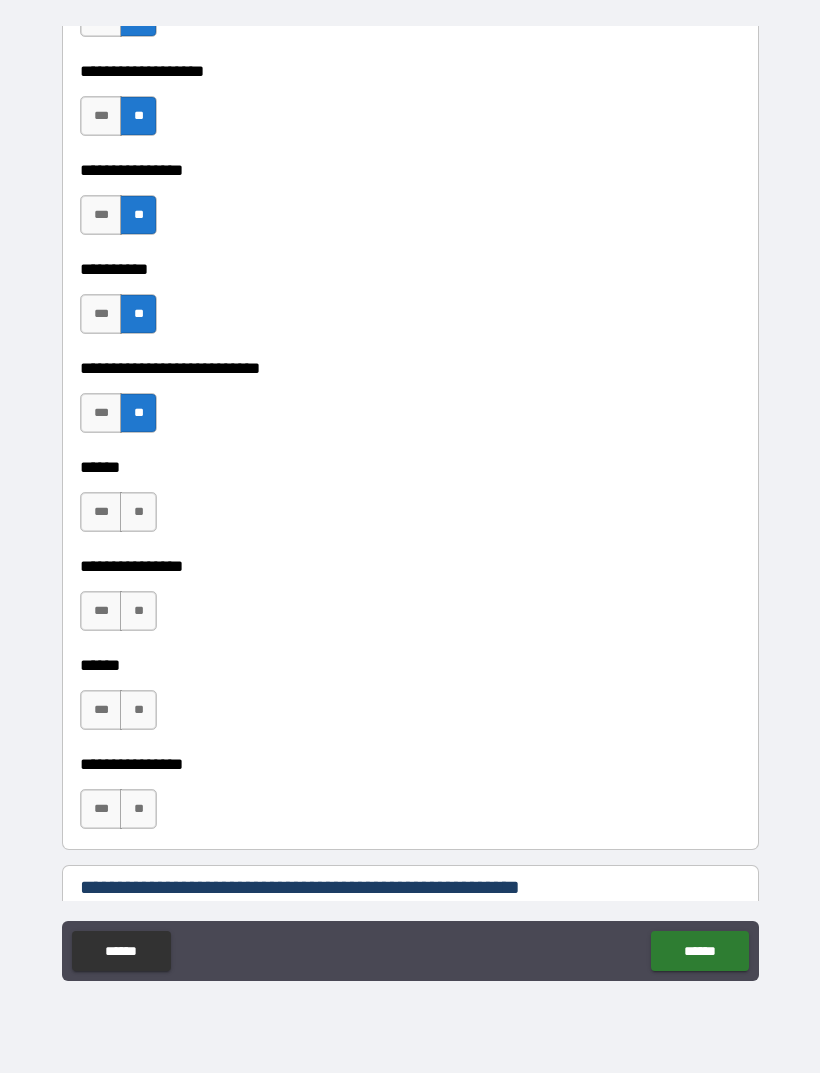 click on "**" at bounding box center [138, 512] 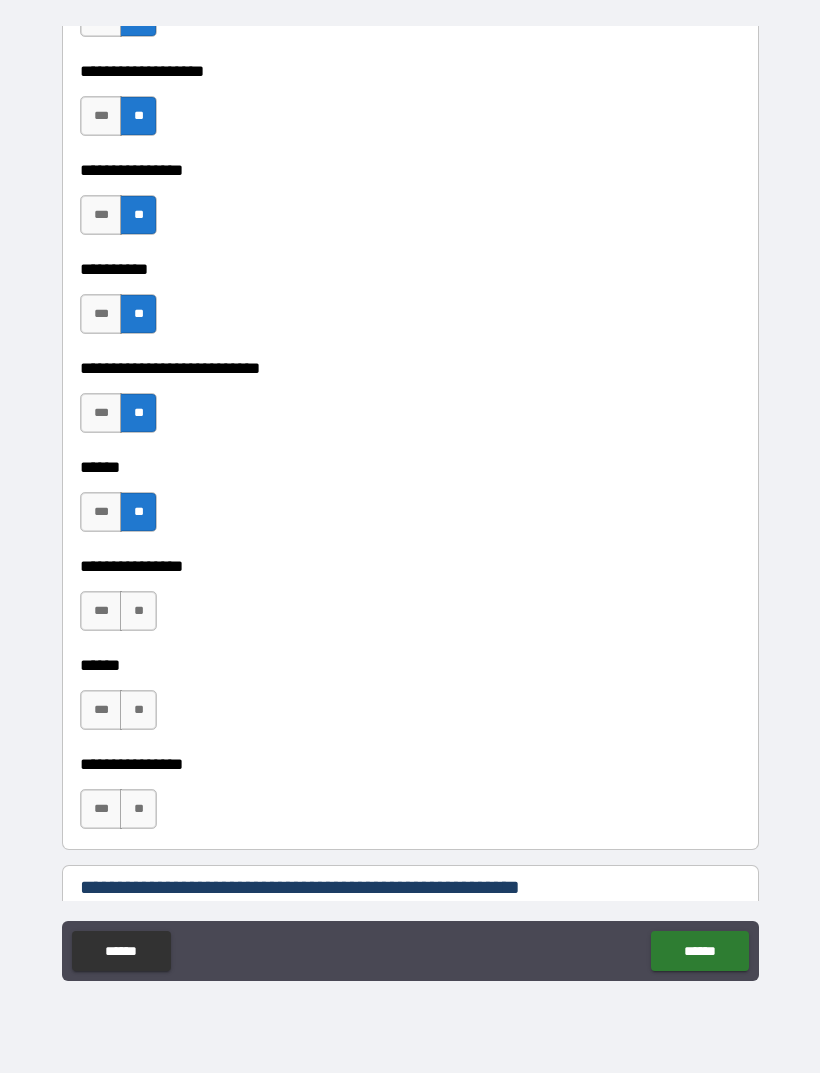 click on "***" at bounding box center [101, 611] 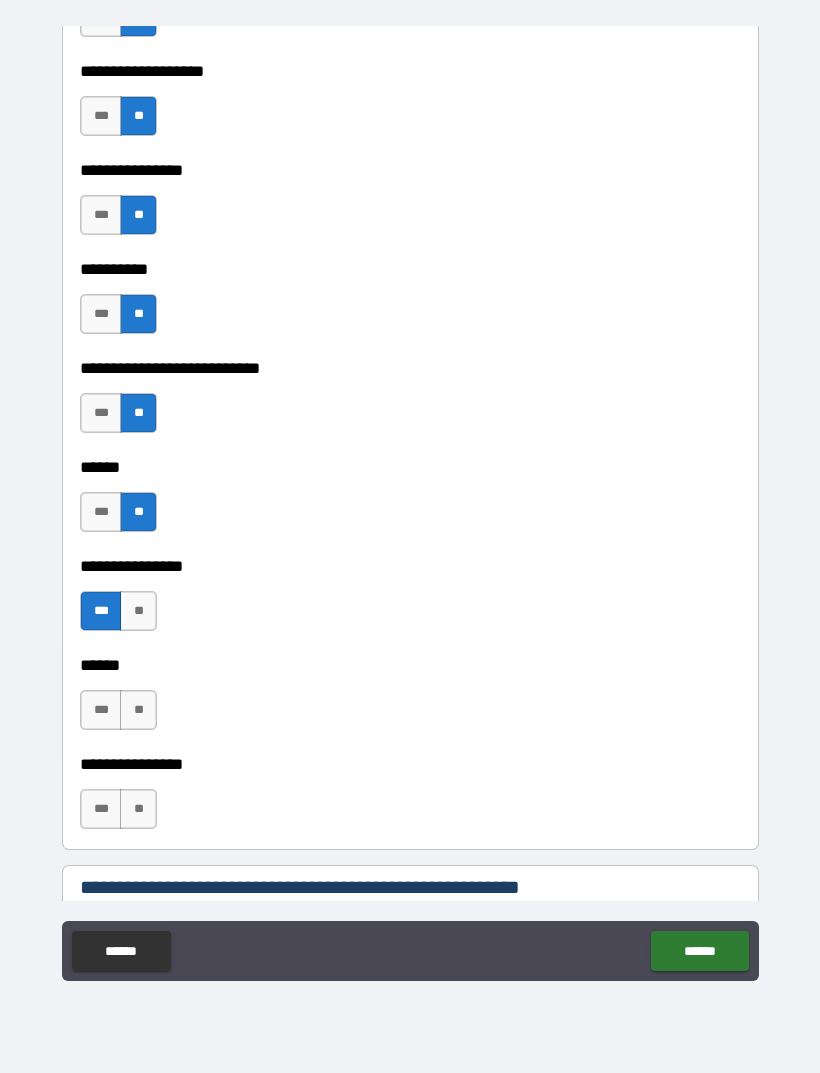 click on "**" at bounding box center [138, 710] 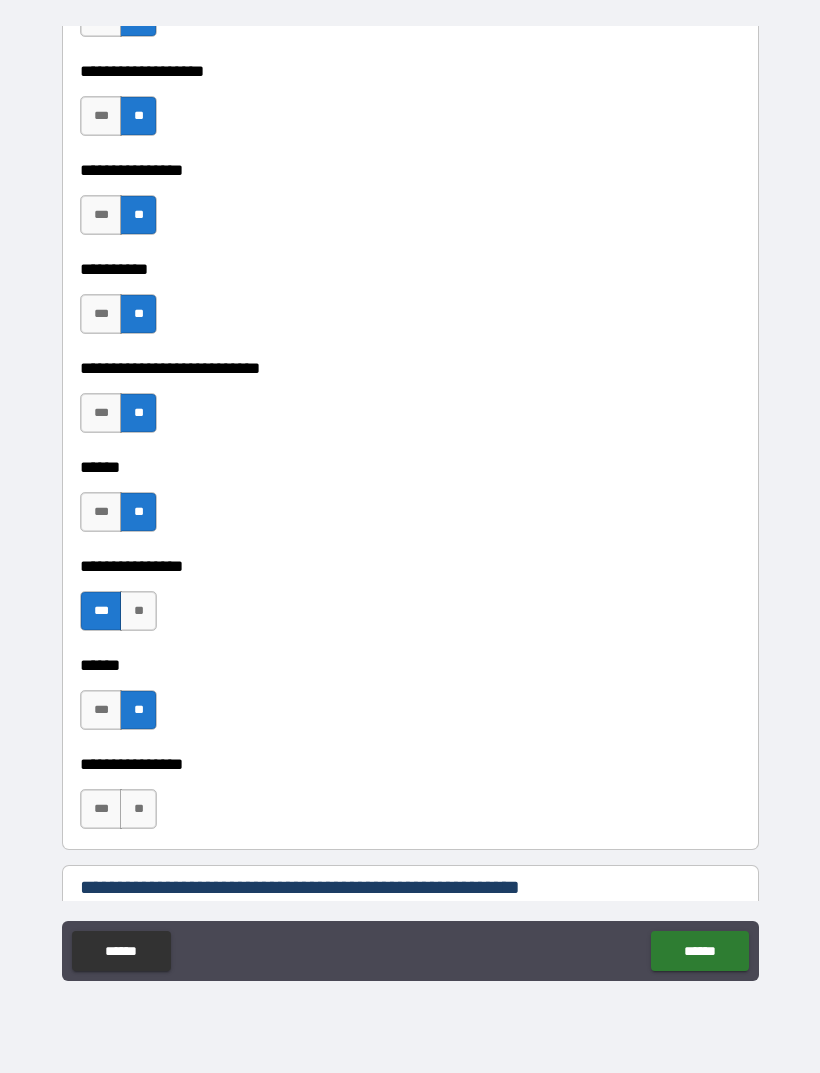 click on "**" at bounding box center [138, 809] 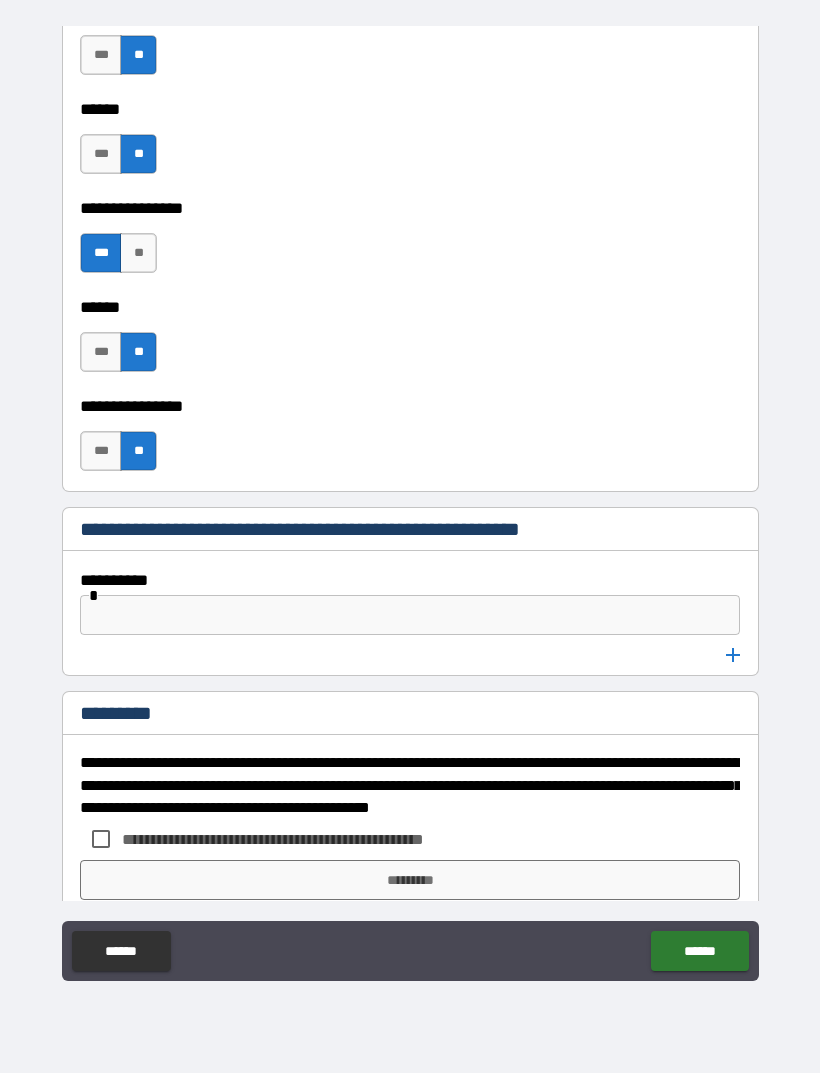 scroll, scrollTop: 7144, scrollLeft: 0, axis: vertical 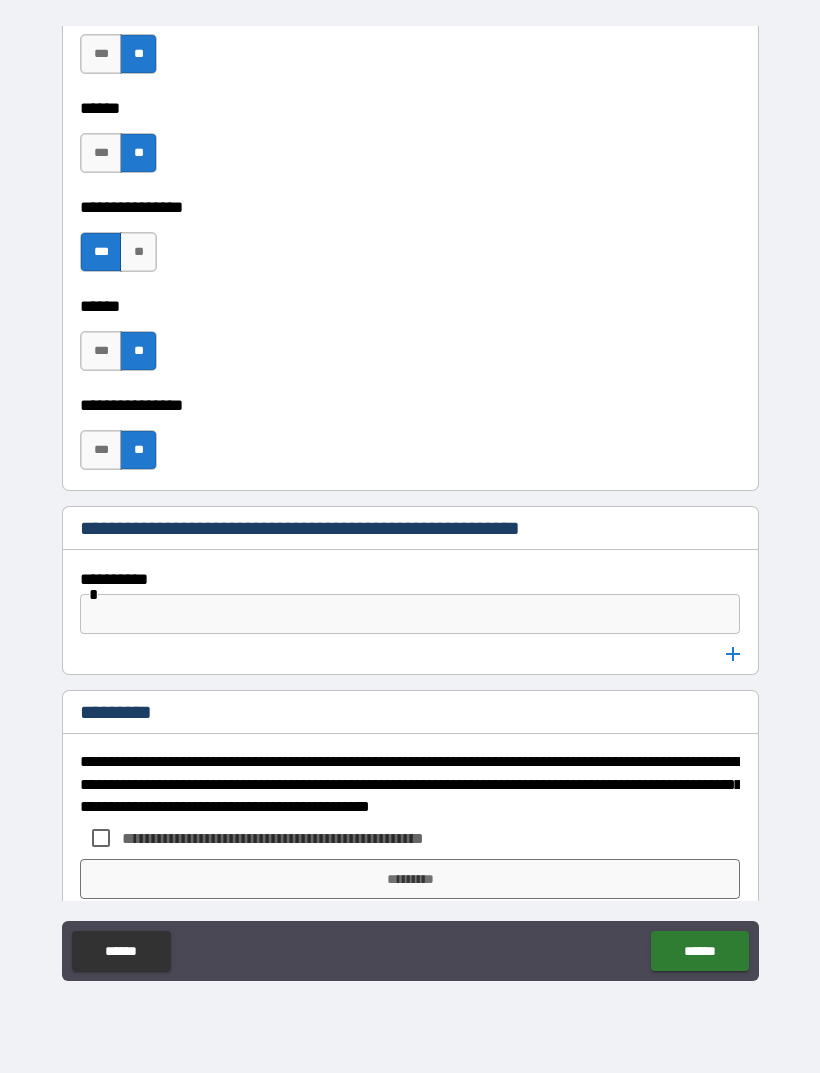 click at bounding box center (410, 614) 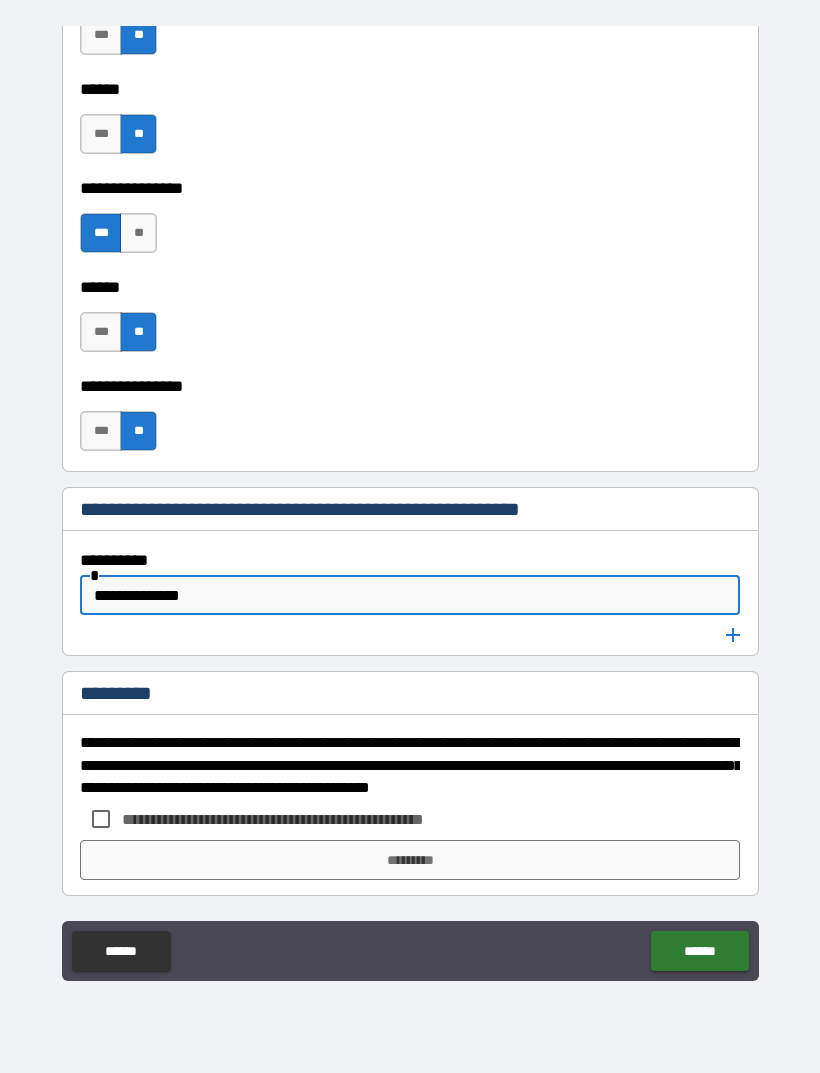 scroll, scrollTop: 7163, scrollLeft: 0, axis: vertical 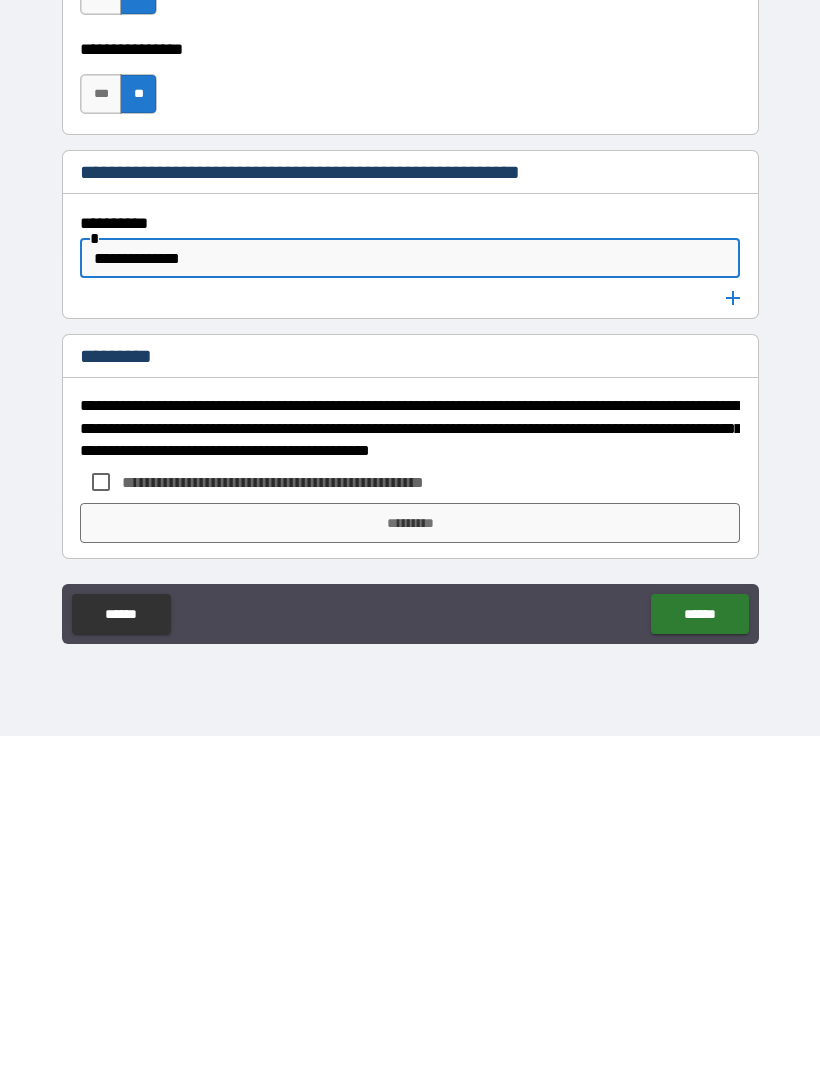 type on "**********" 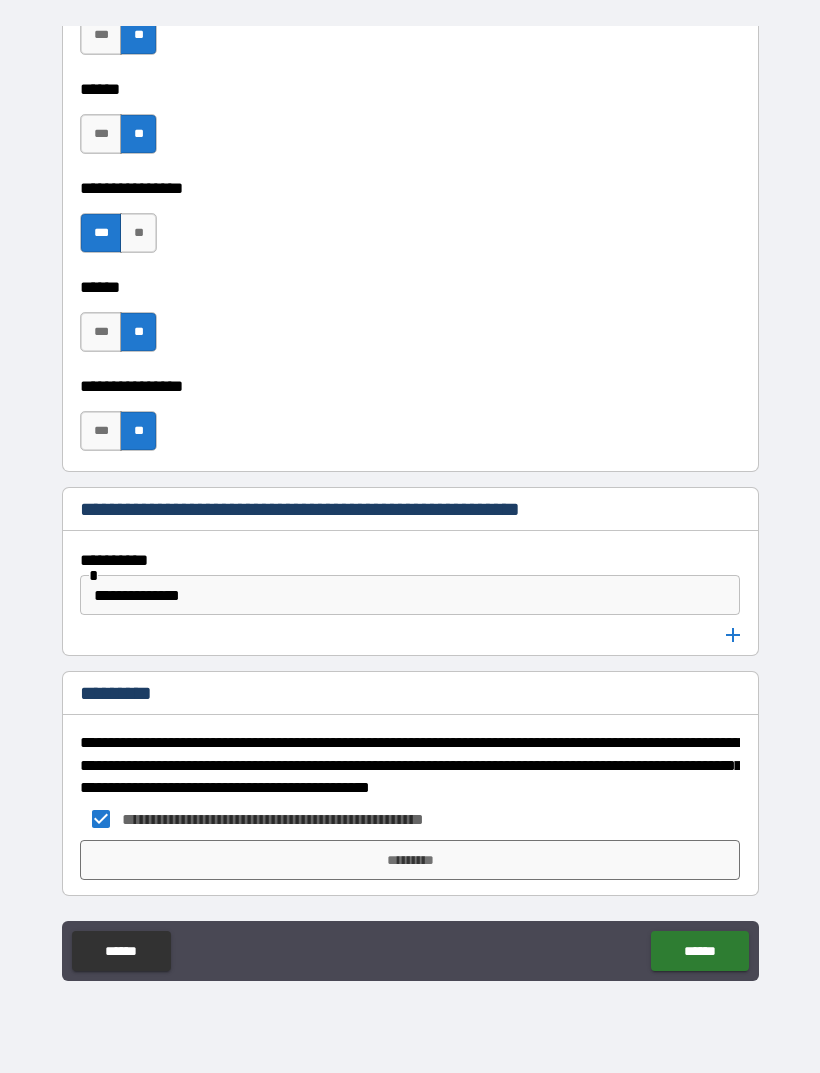 click on "*********" at bounding box center (410, 860) 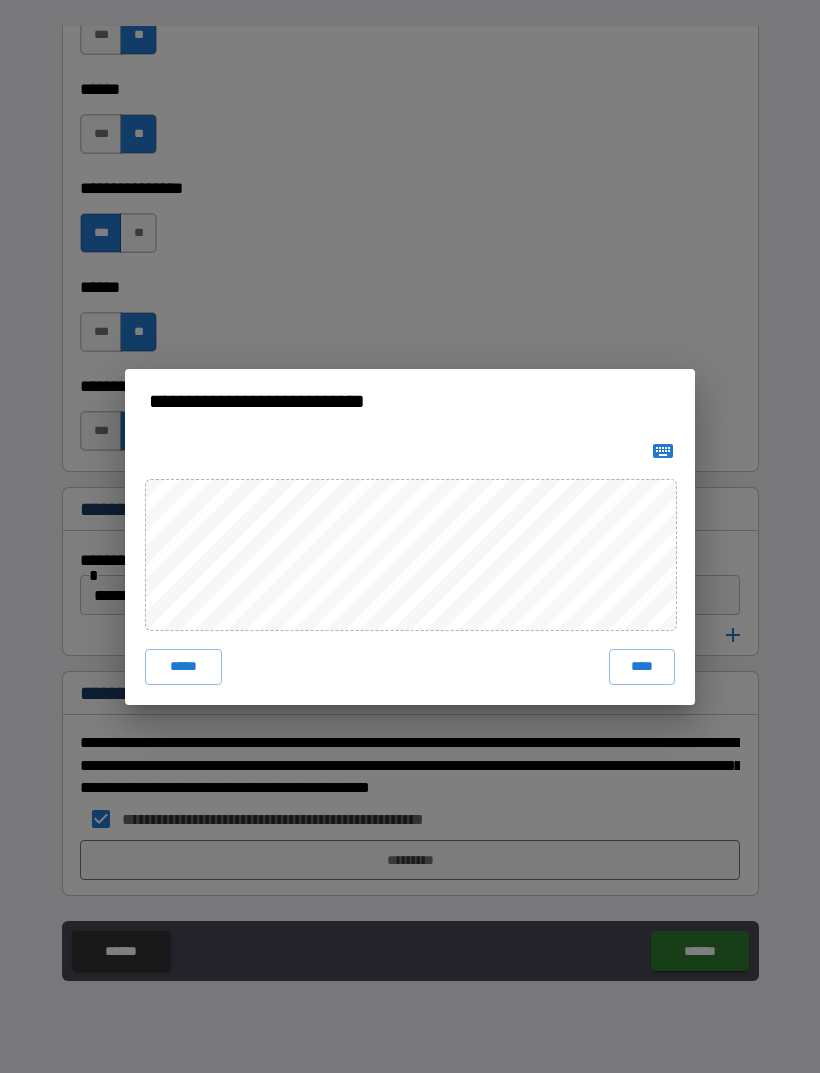 click on "***** ****" at bounding box center [410, 569] 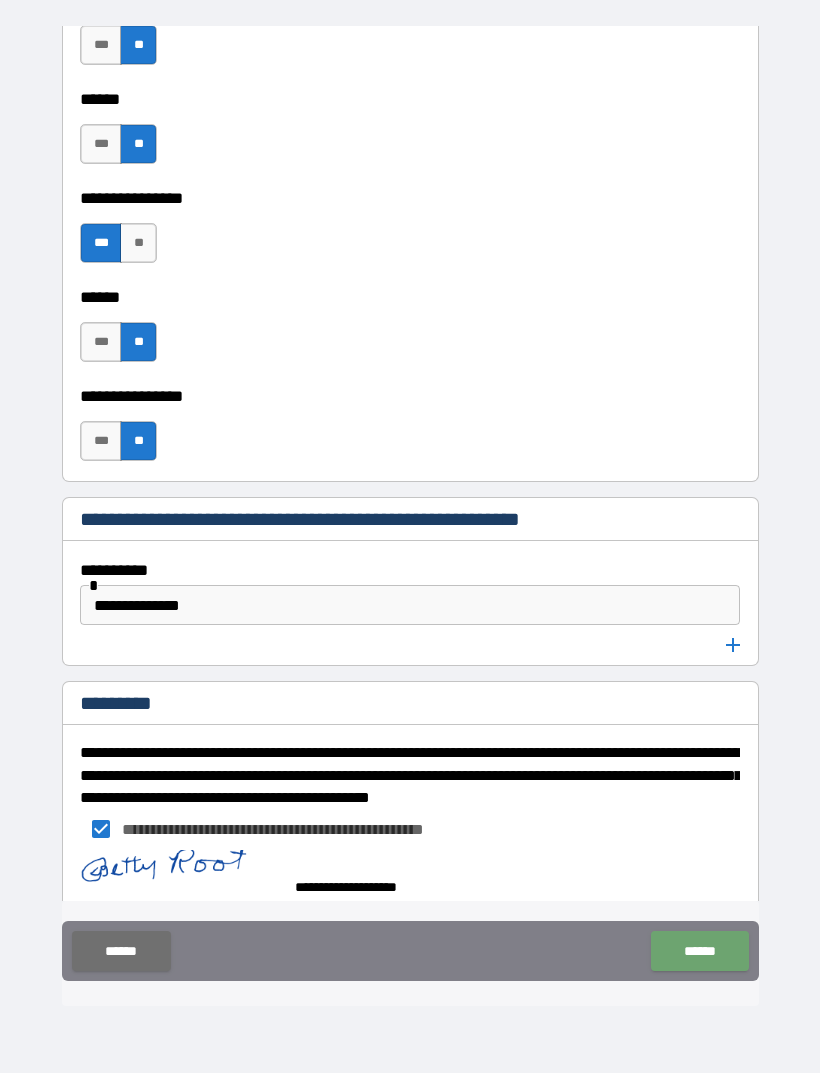 click on "******" at bounding box center [699, 951] 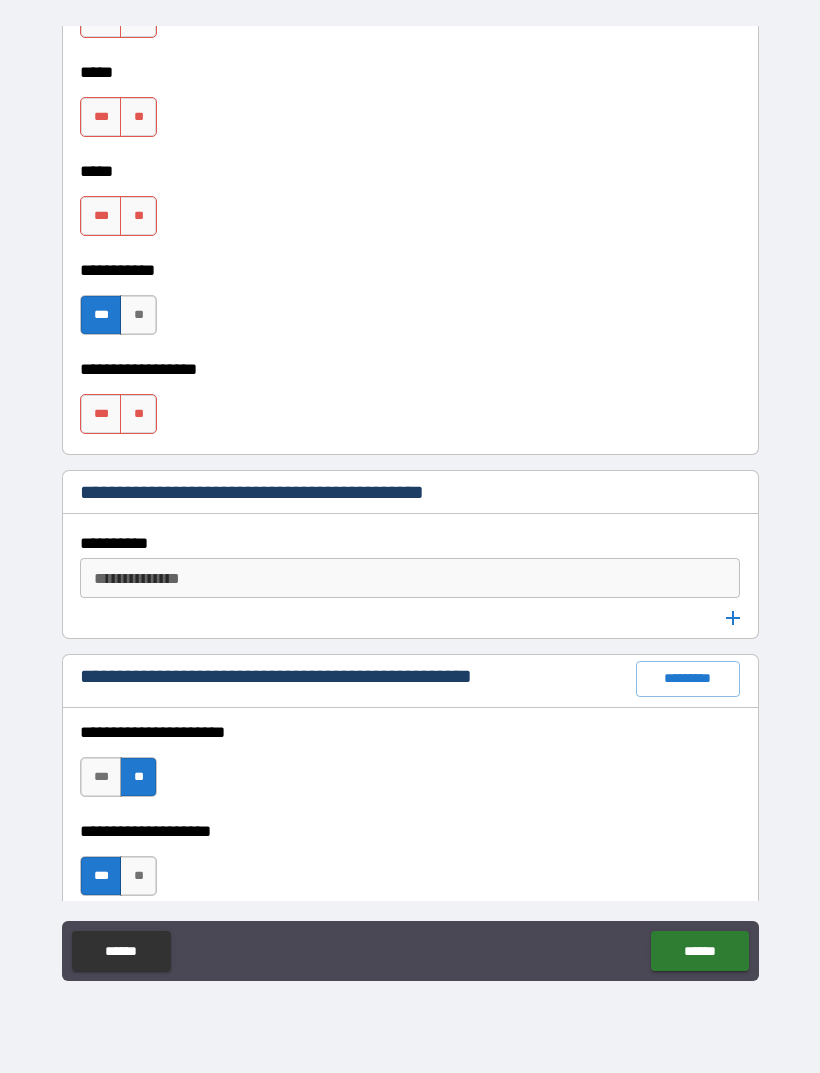 scroll, scrollTop: 2140, scrollLeft: 0, axis: vertical 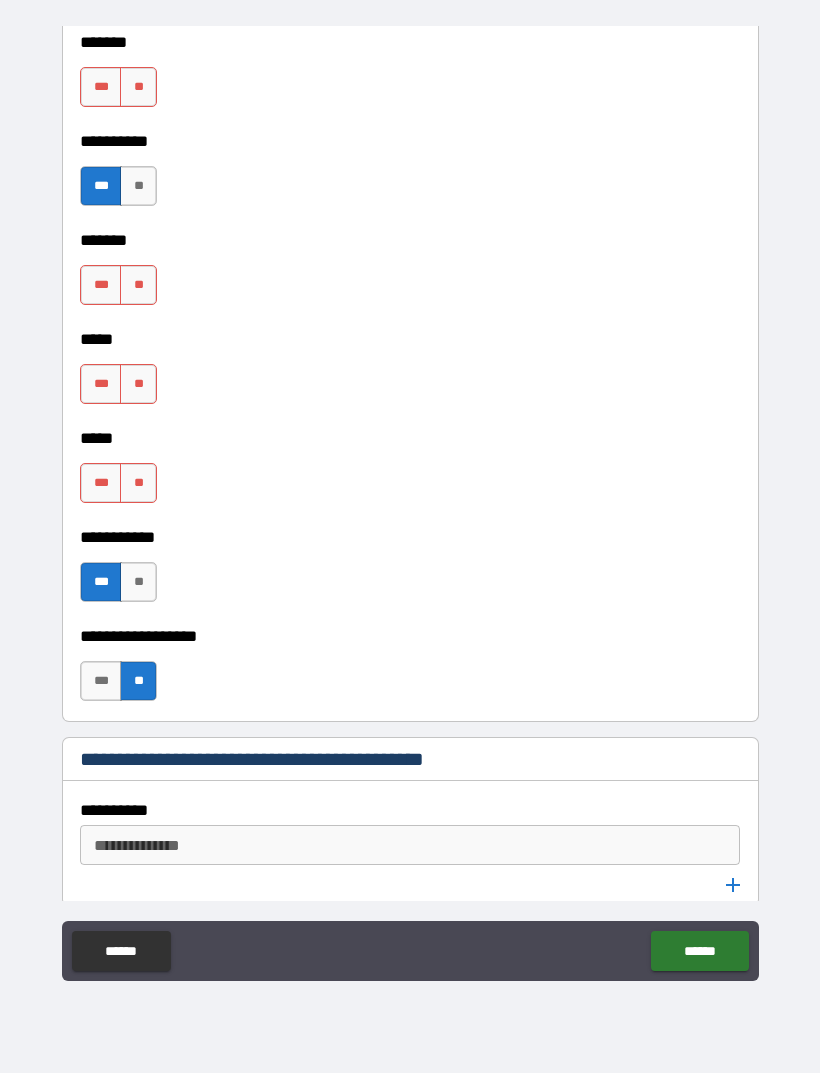 click on "**" at bounding box center (138, 483) 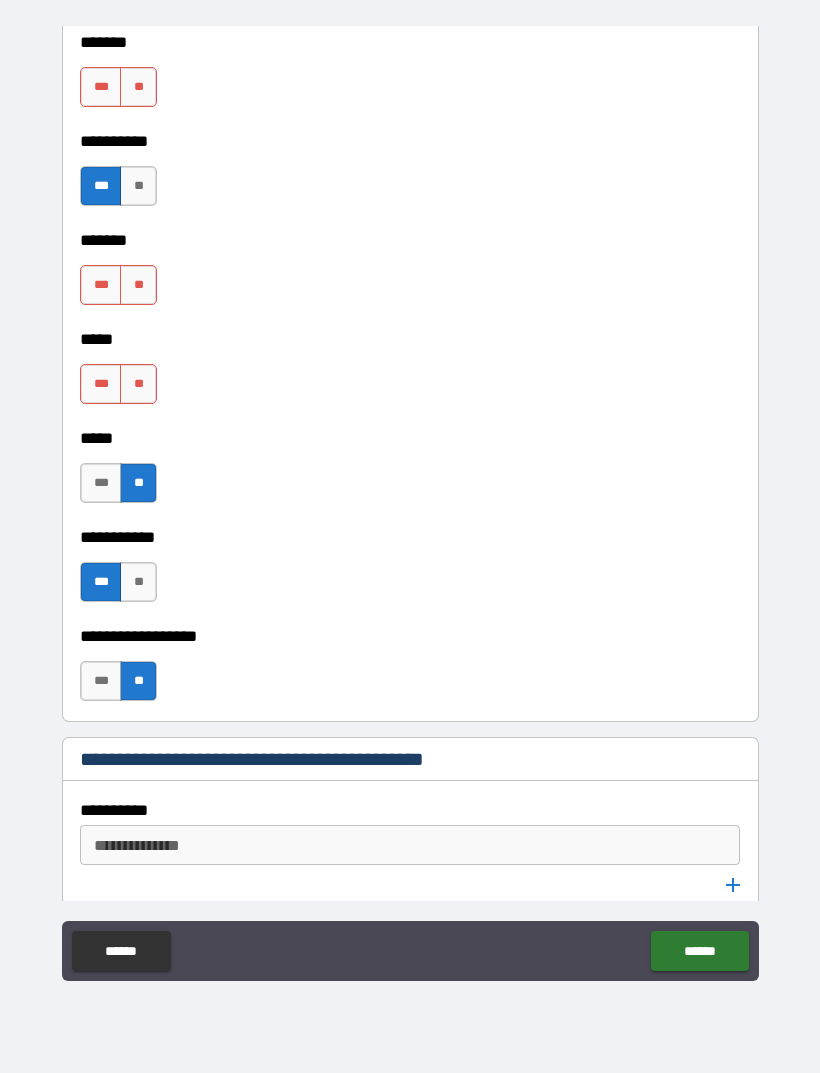click on "**" at bounding box center (138, 384) 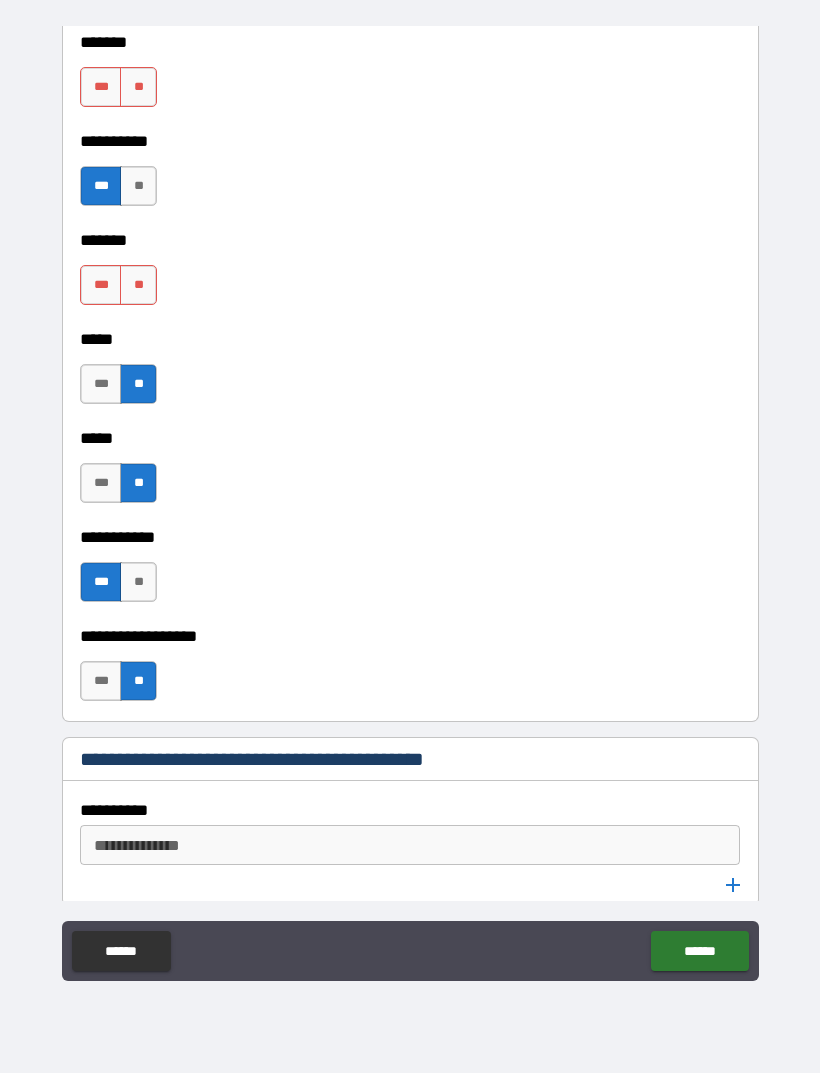 click on "**" at bounding box center [138, 285] 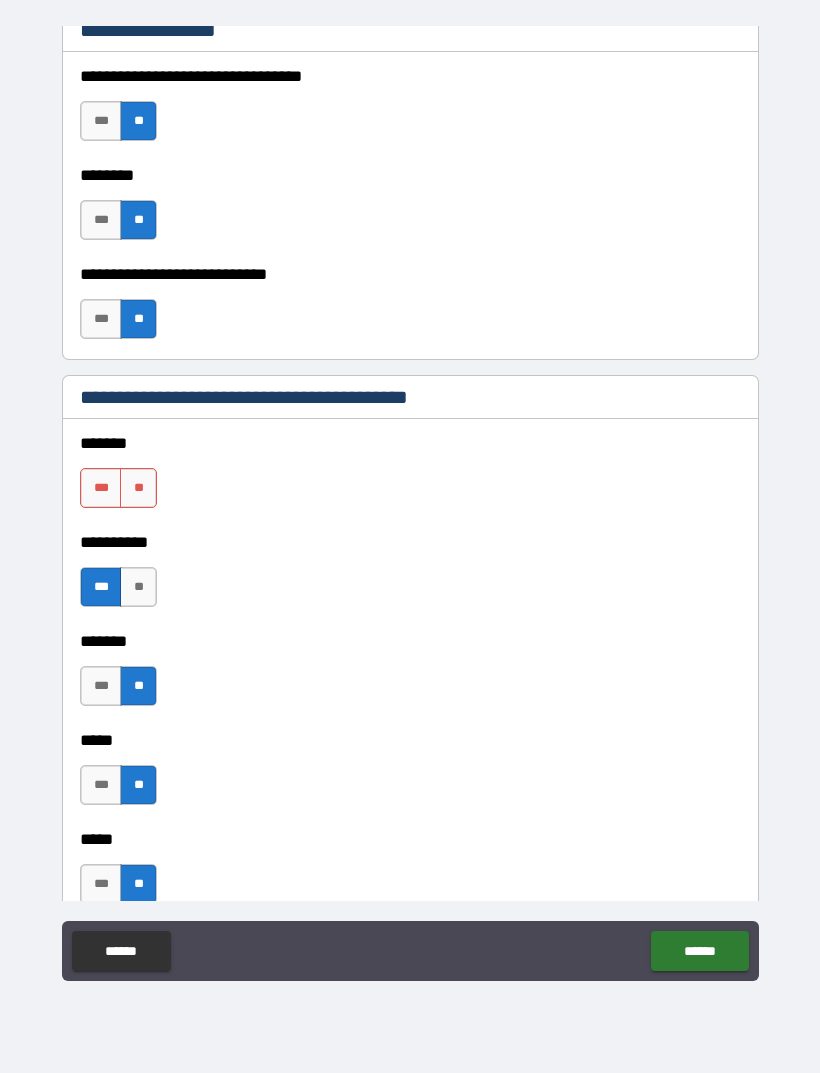 scroll, scrollTop: 1464, scrollLeft: 0, axis: vertical 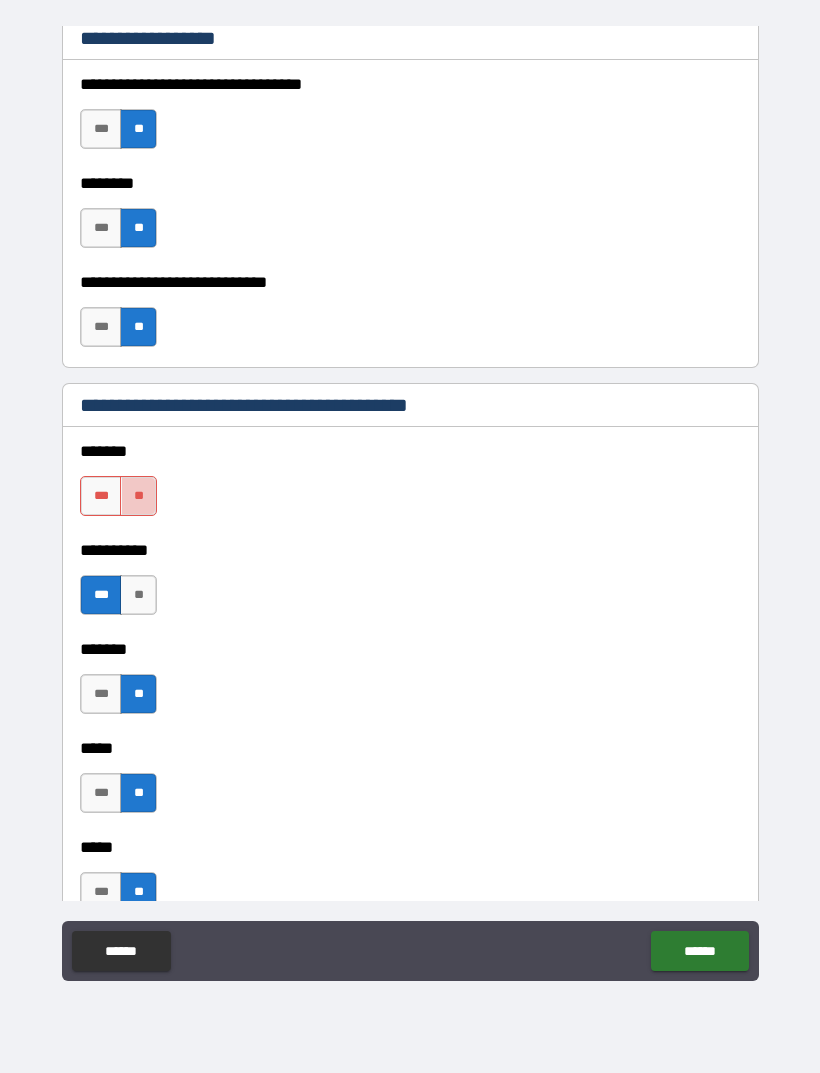 click on "**" at bounding box center (138, 496) 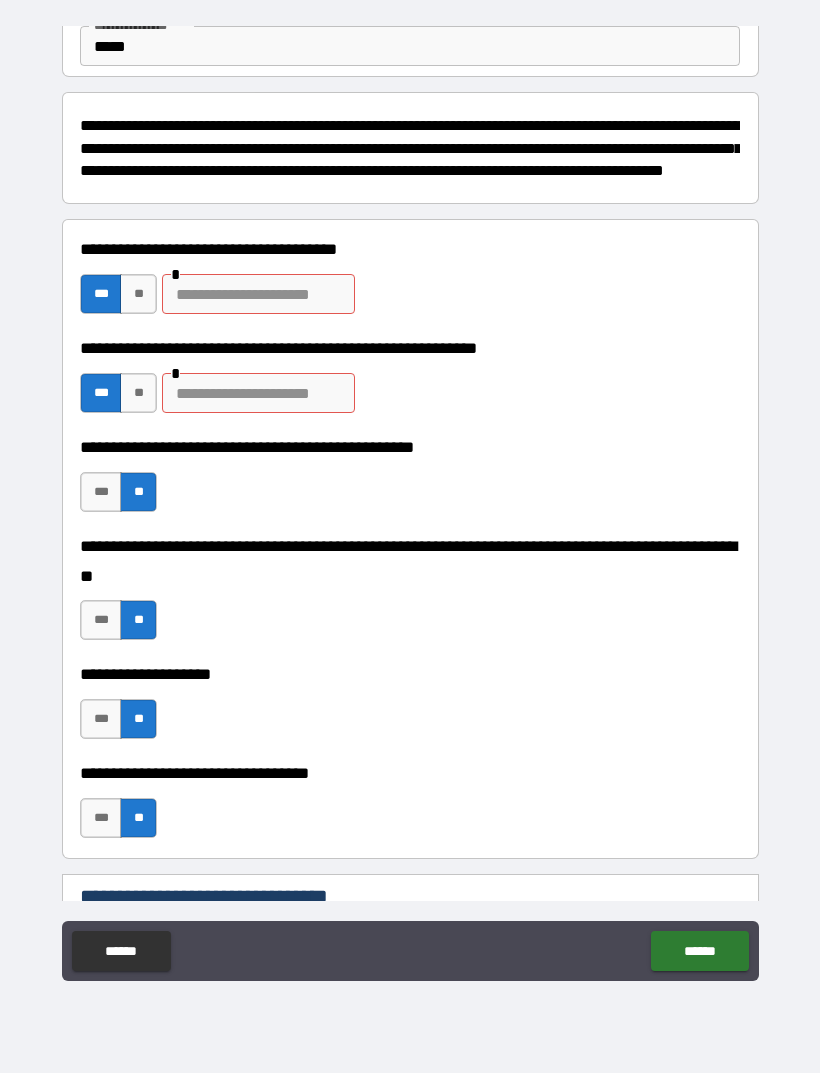 scroll, scrollTop: 192, scrollLeft: 0, axis: vertical 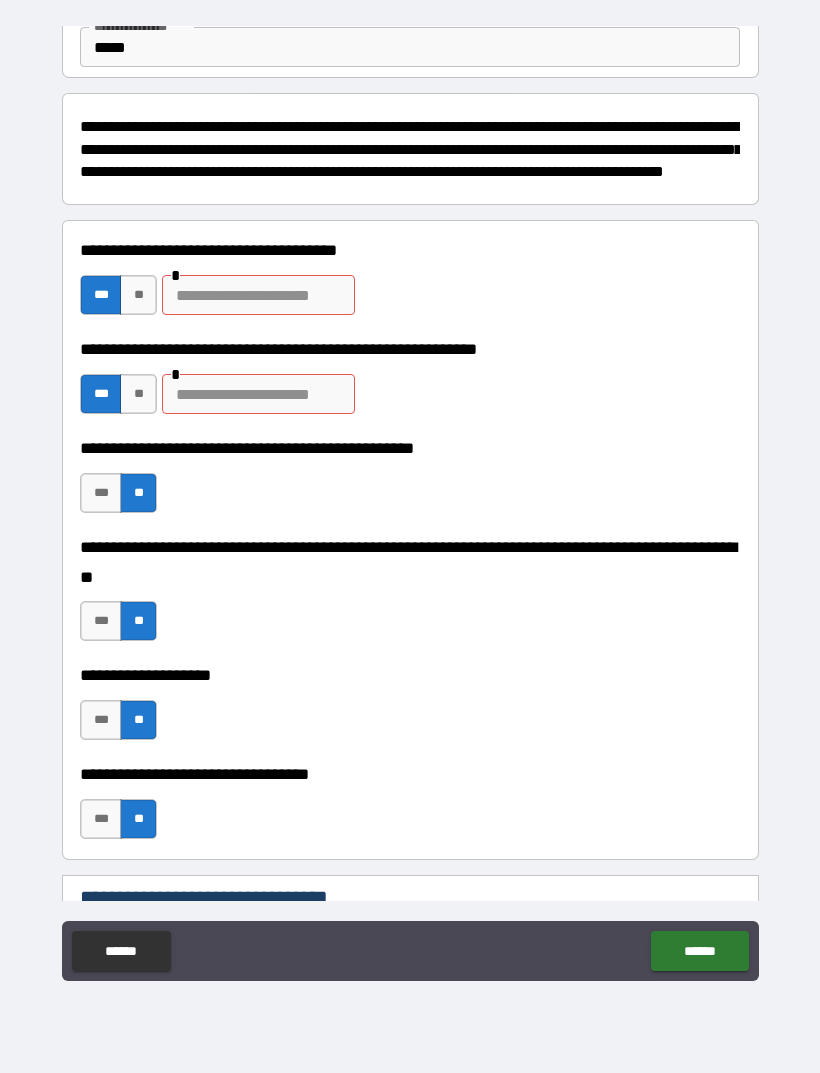 click at bounding box center (258, 394) 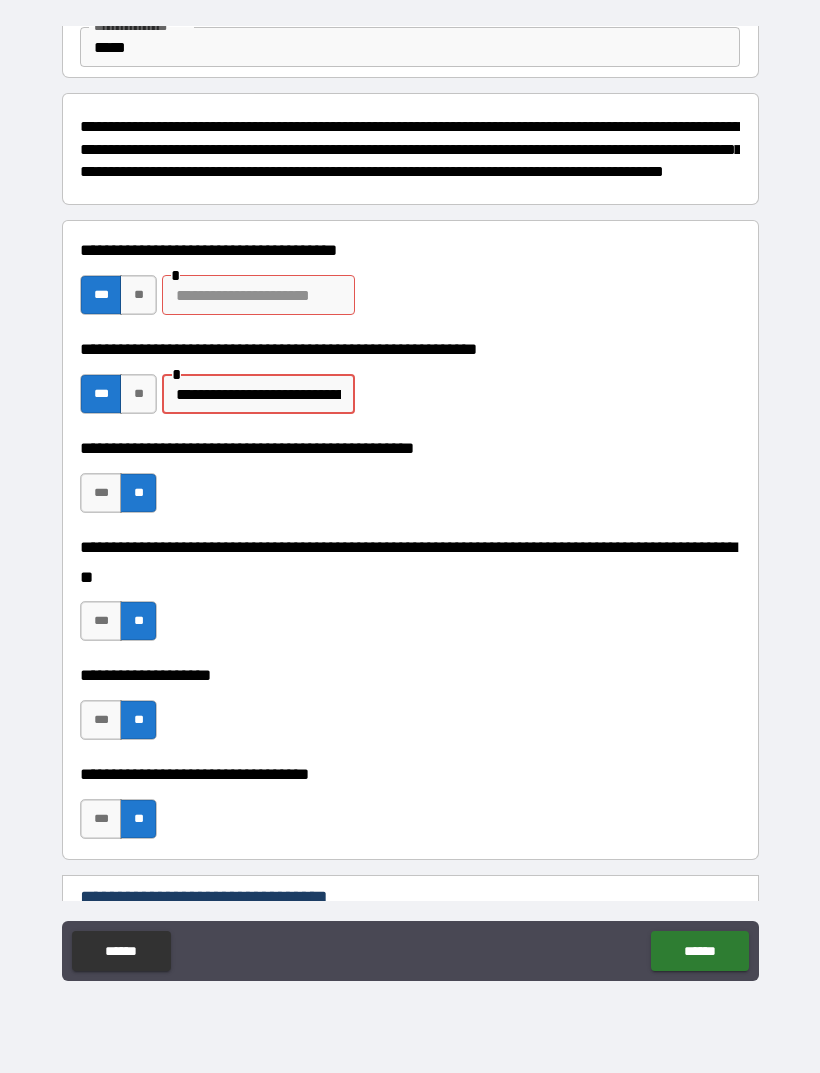 click on "**********" at bounding box center (258, 394) 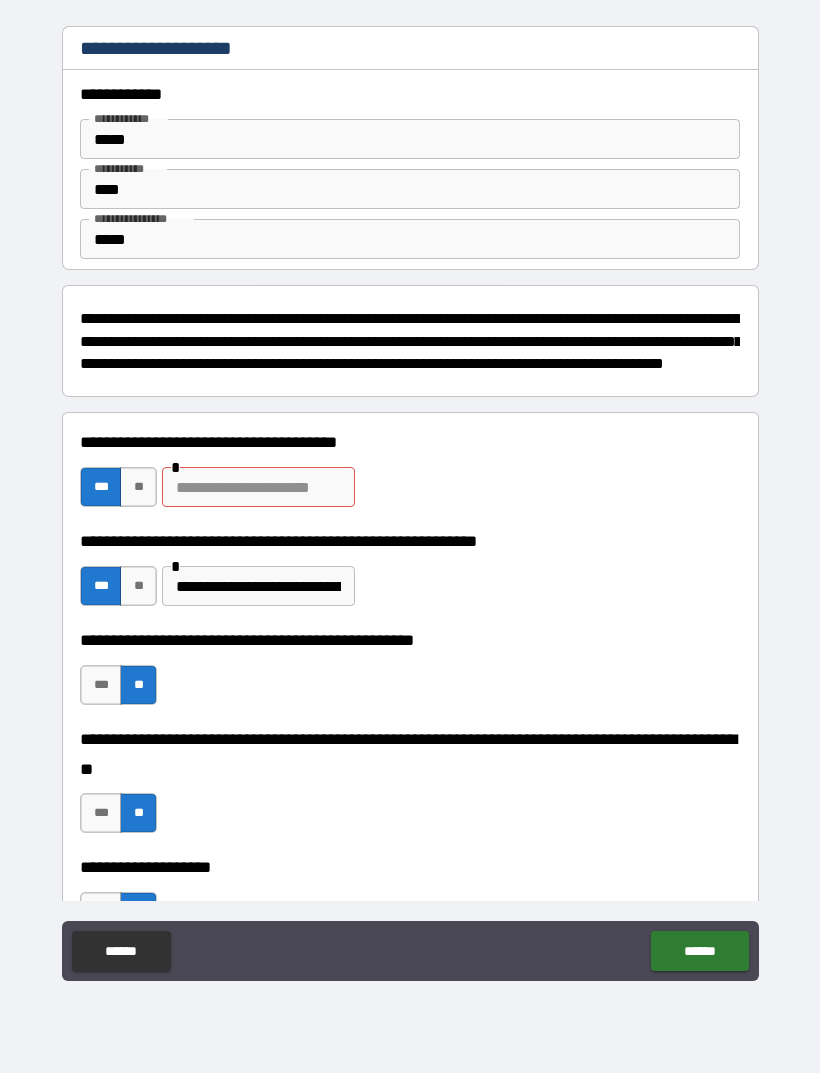 scroll, scrollTop: 0, scrollLeft: 0, axis: both 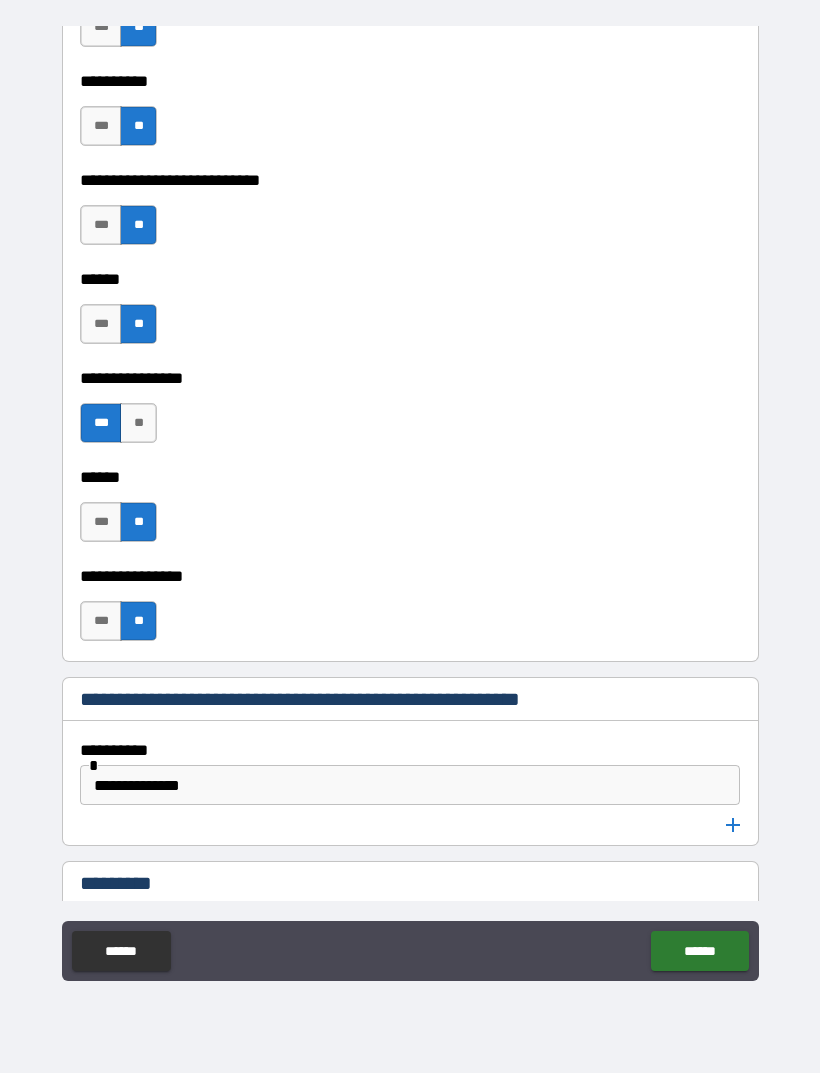 click on "******" at bounding box center (699, 951) 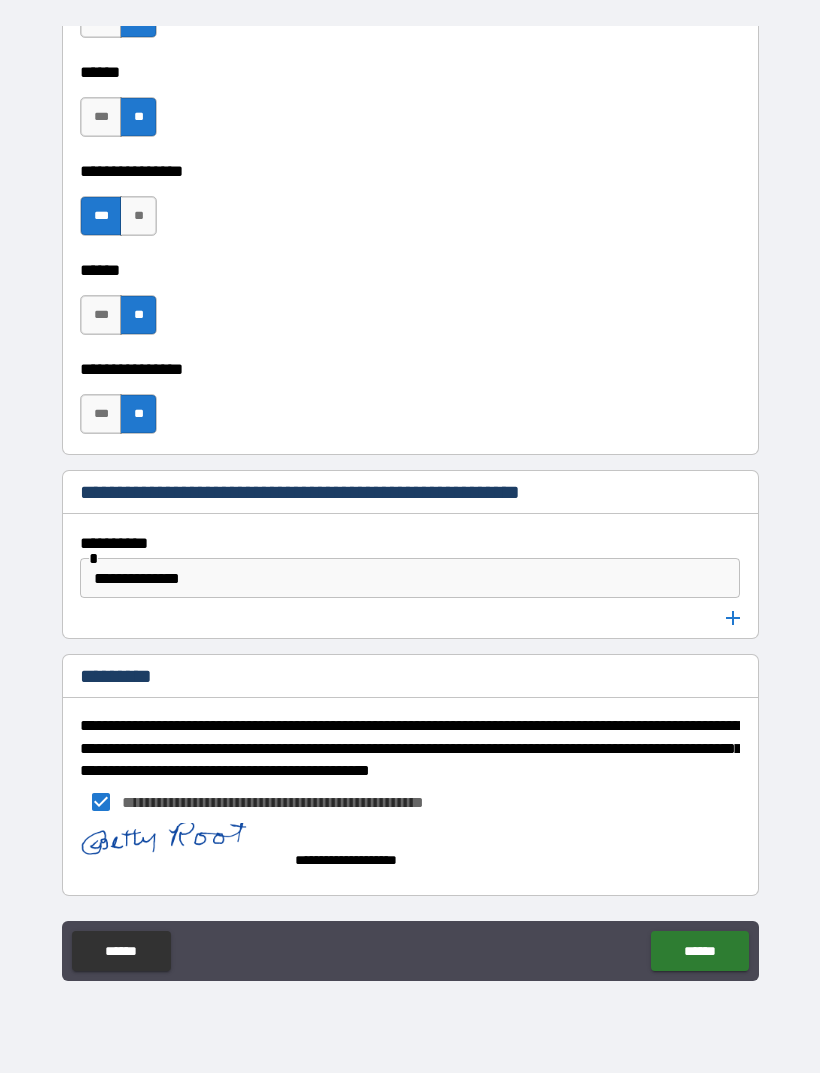 scroll, scrollTop: 7180, scrollLeft: 0, axis: vertical 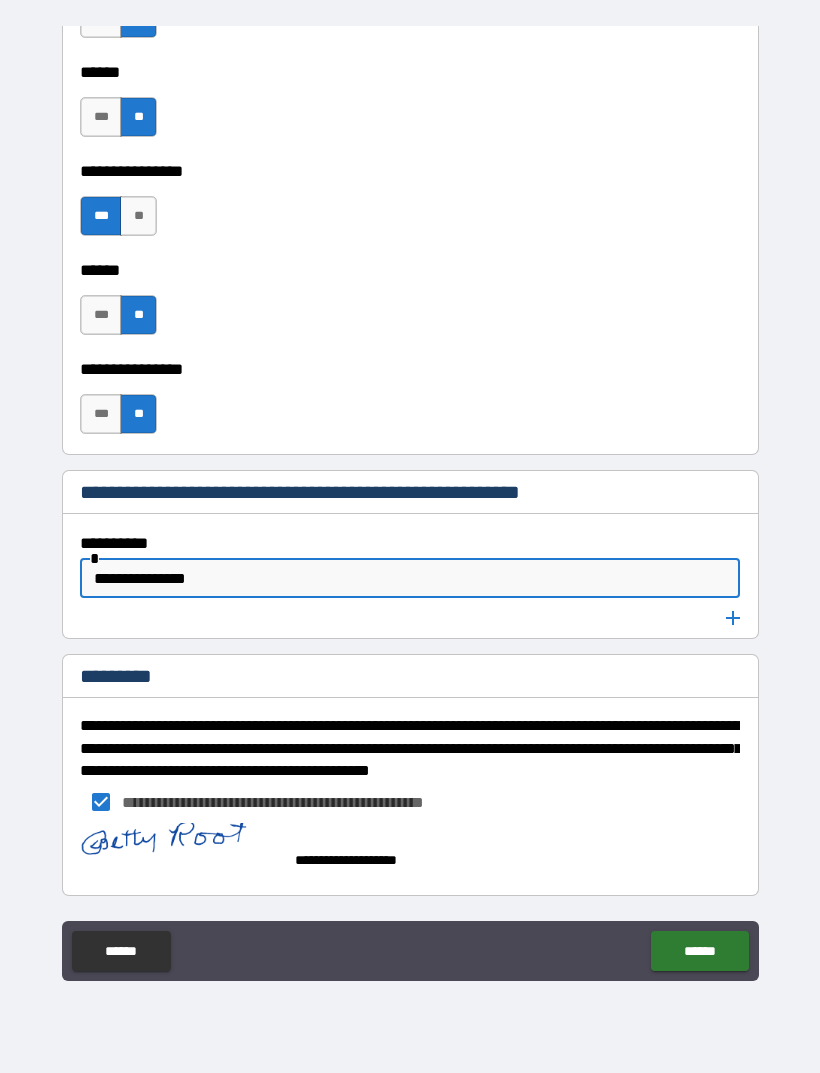 type on "**********" 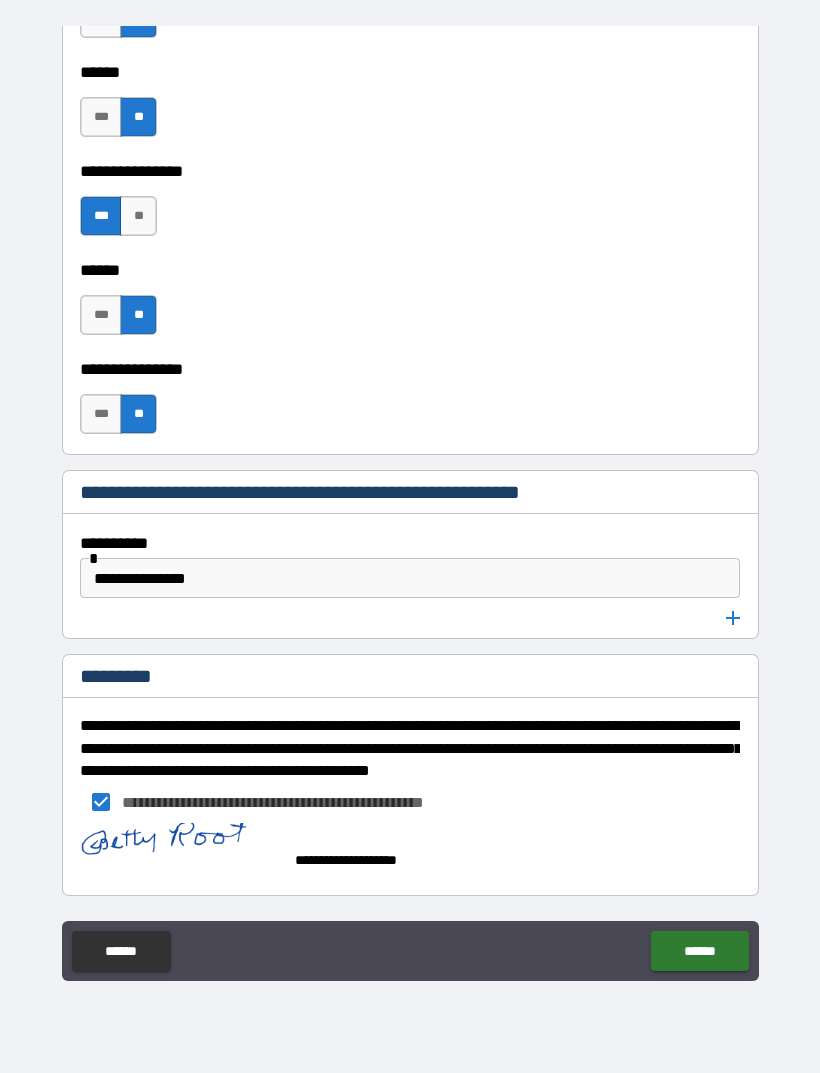 click on "******" at bounding box center [699, 951] 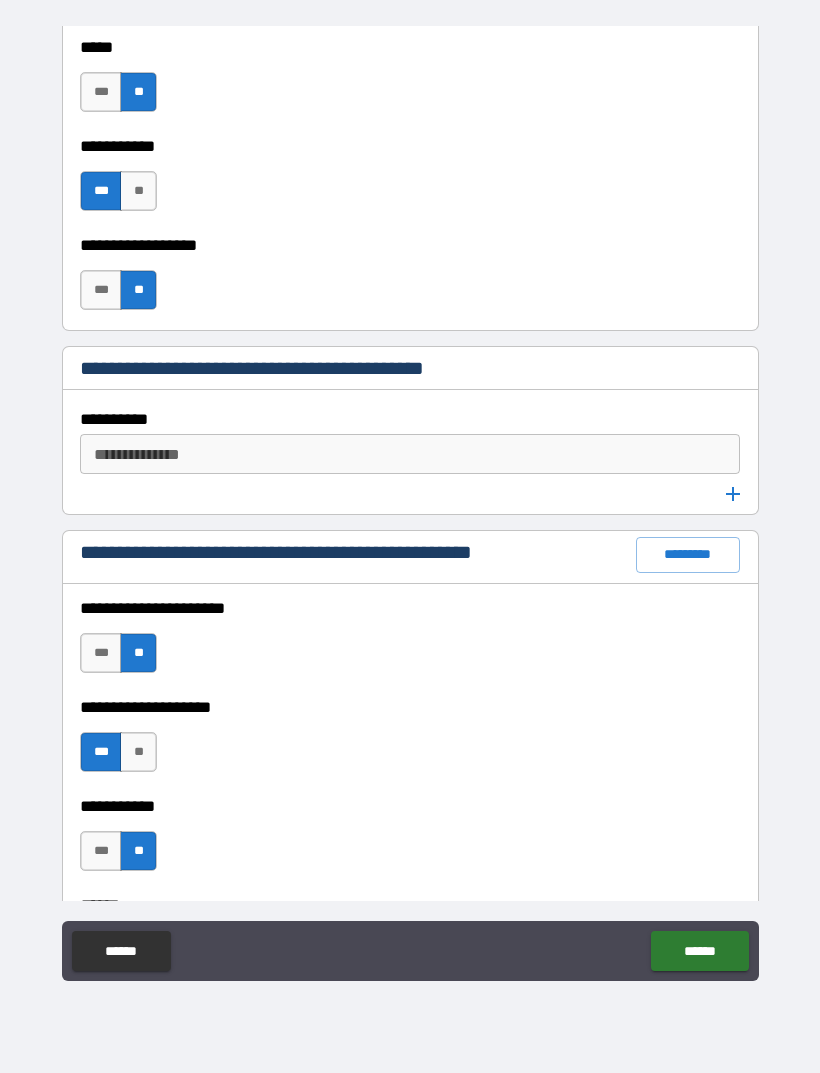 scroll, scrollTop: 2263, scrollLeft: 0, axis: vertical 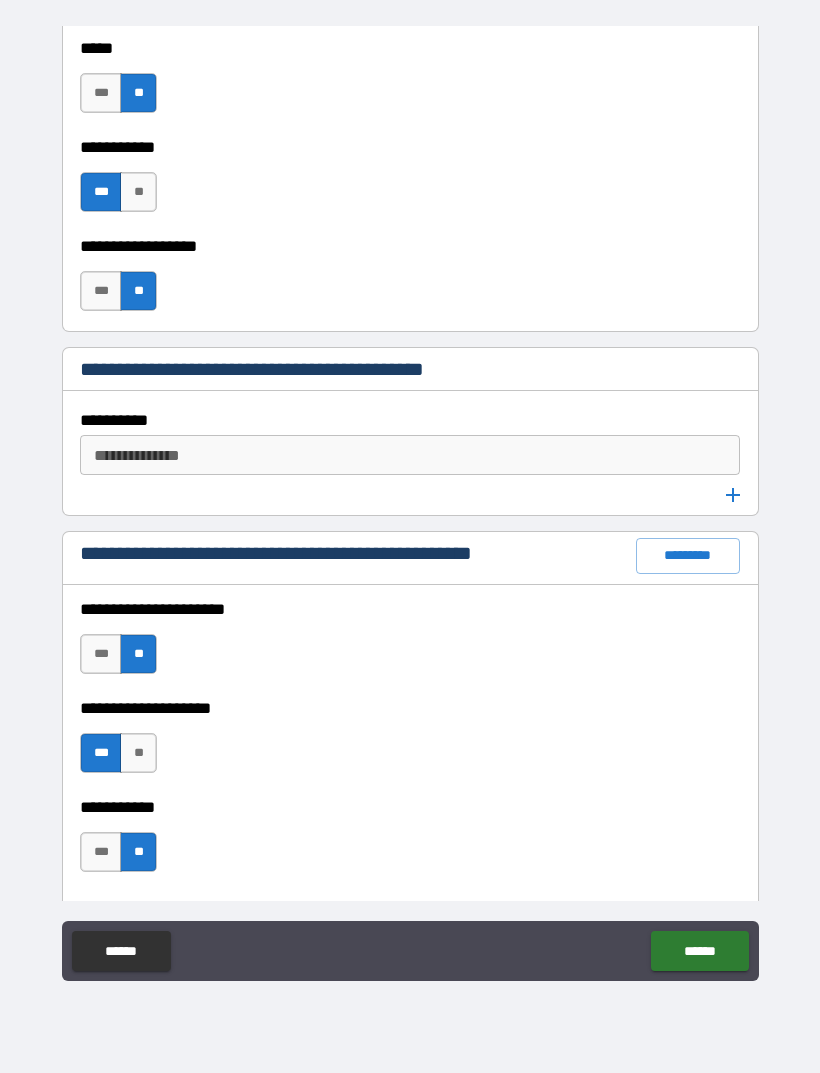 click on "**********" at bounding box center (408, 455) 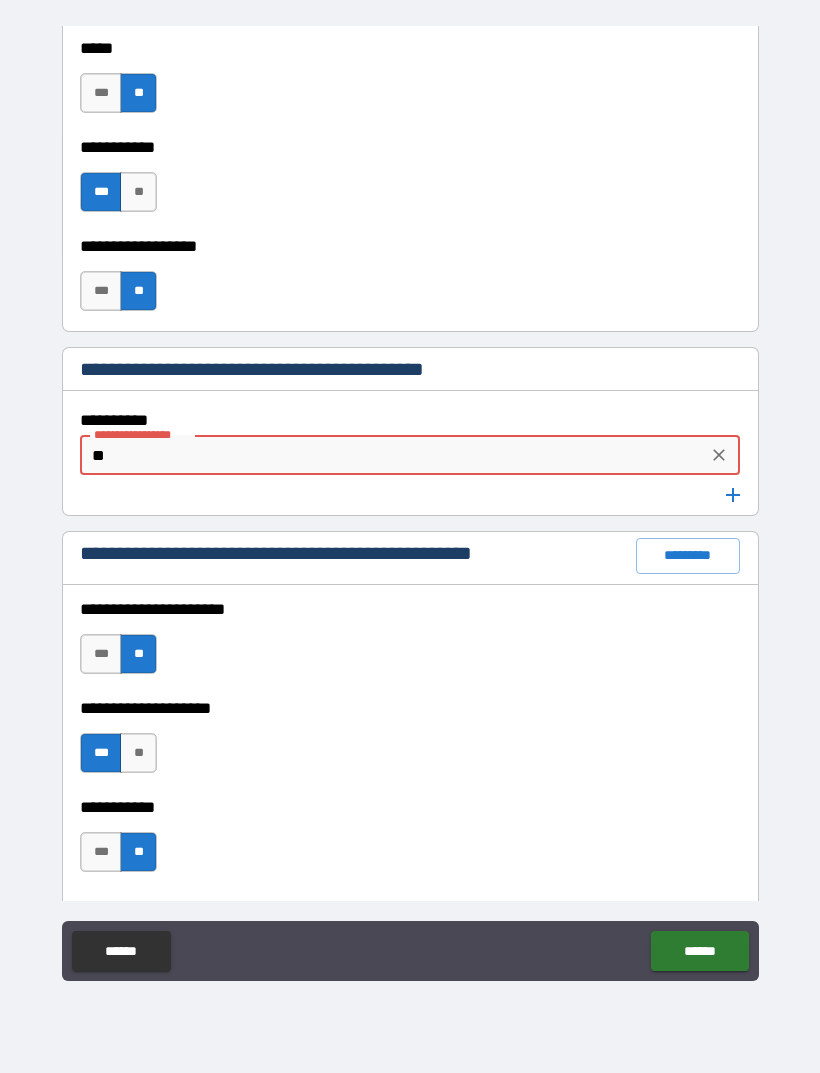 type on "*" 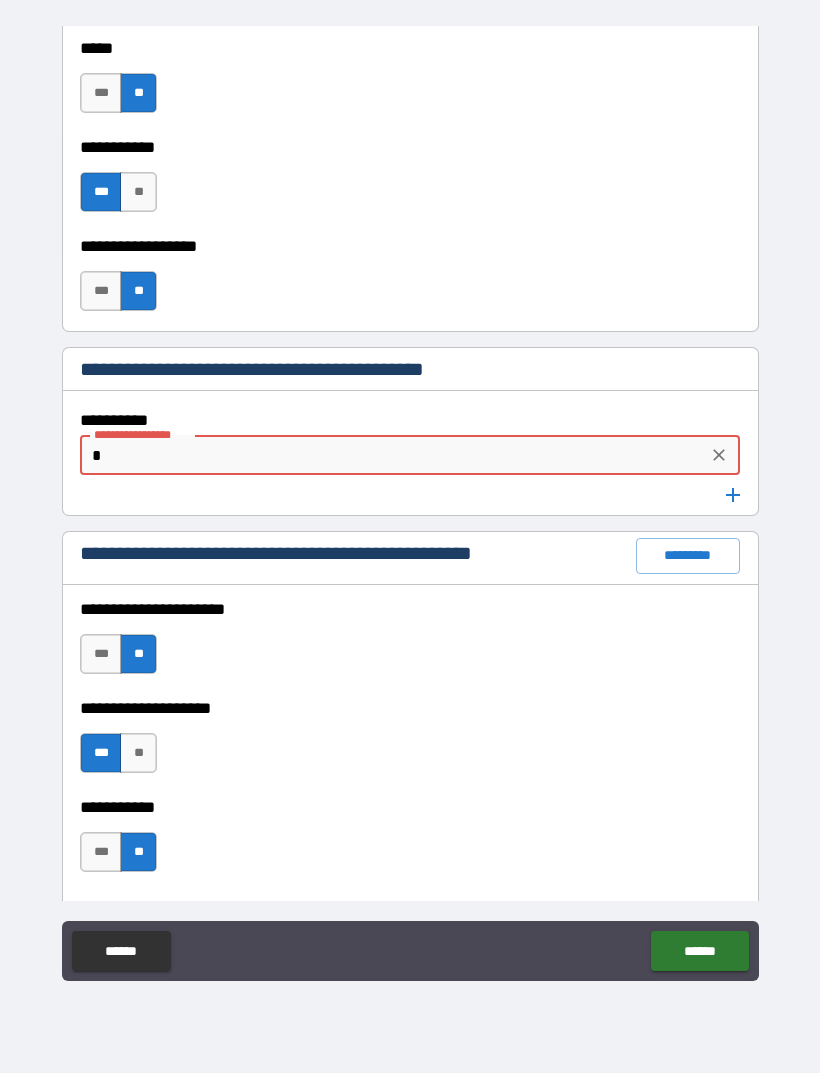 type 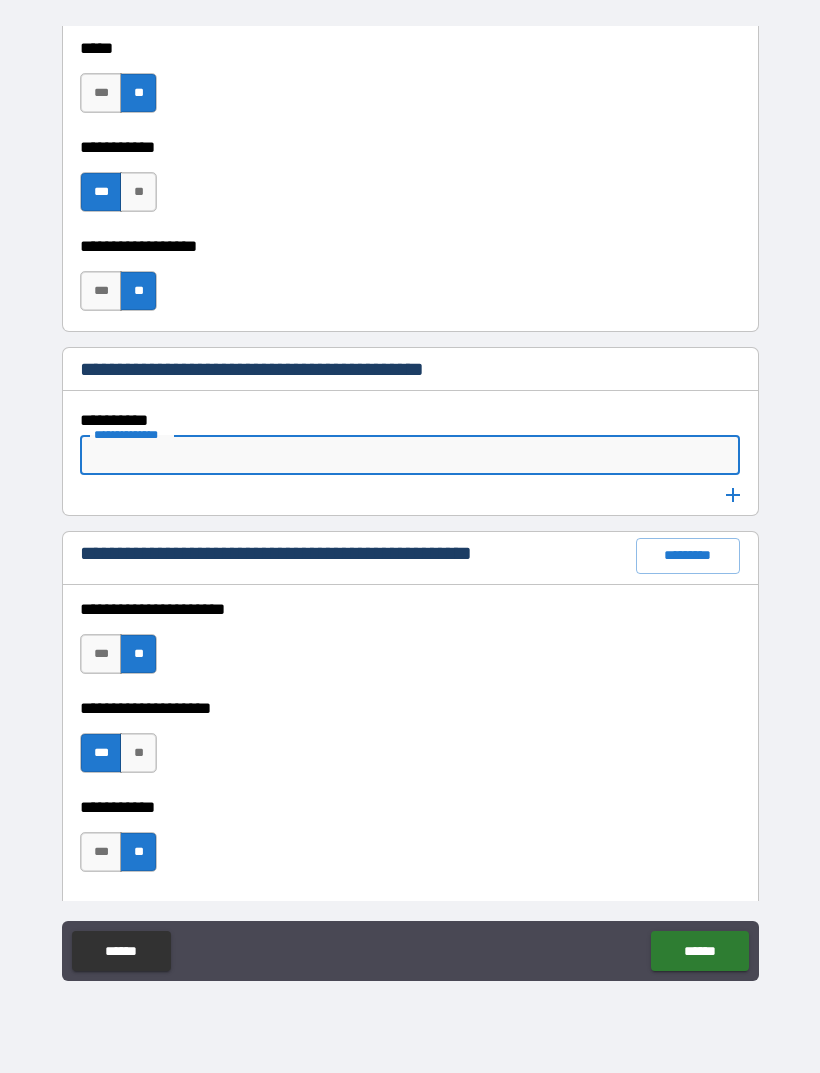 click on "**********" at bounding box center [410, 232] 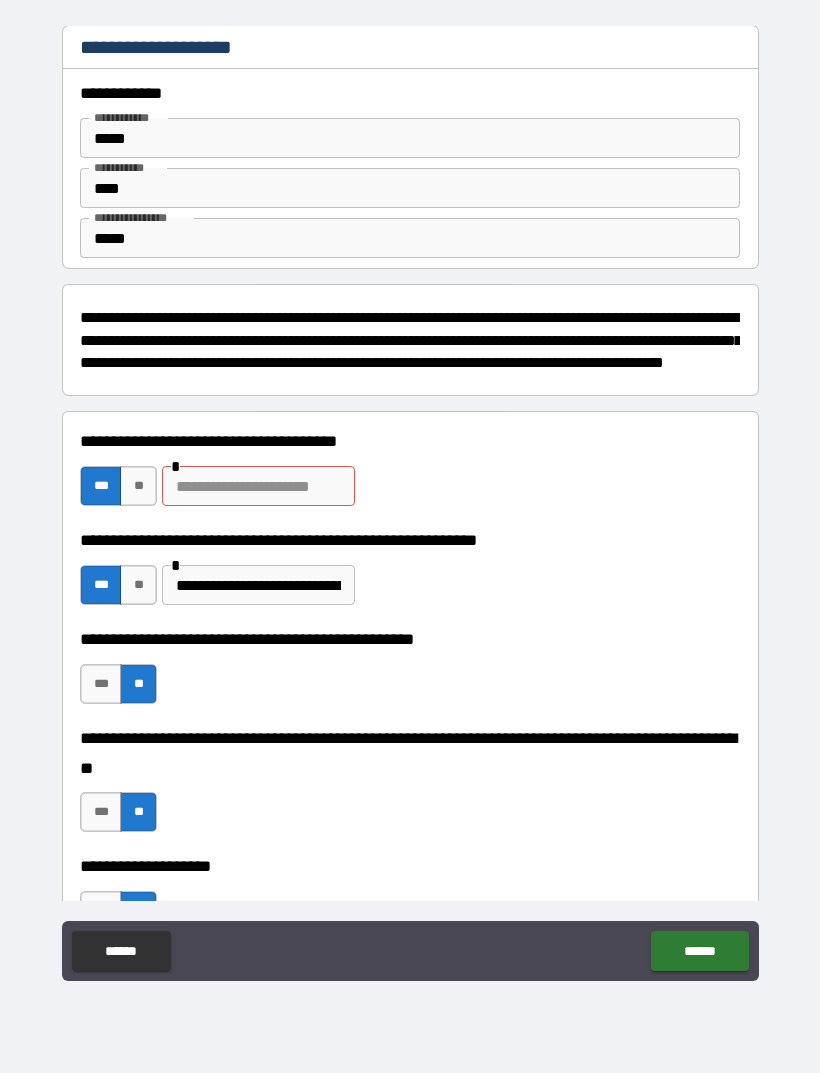 scroll, scrollTop: 2, scrollLeft: 0, axis: vertical 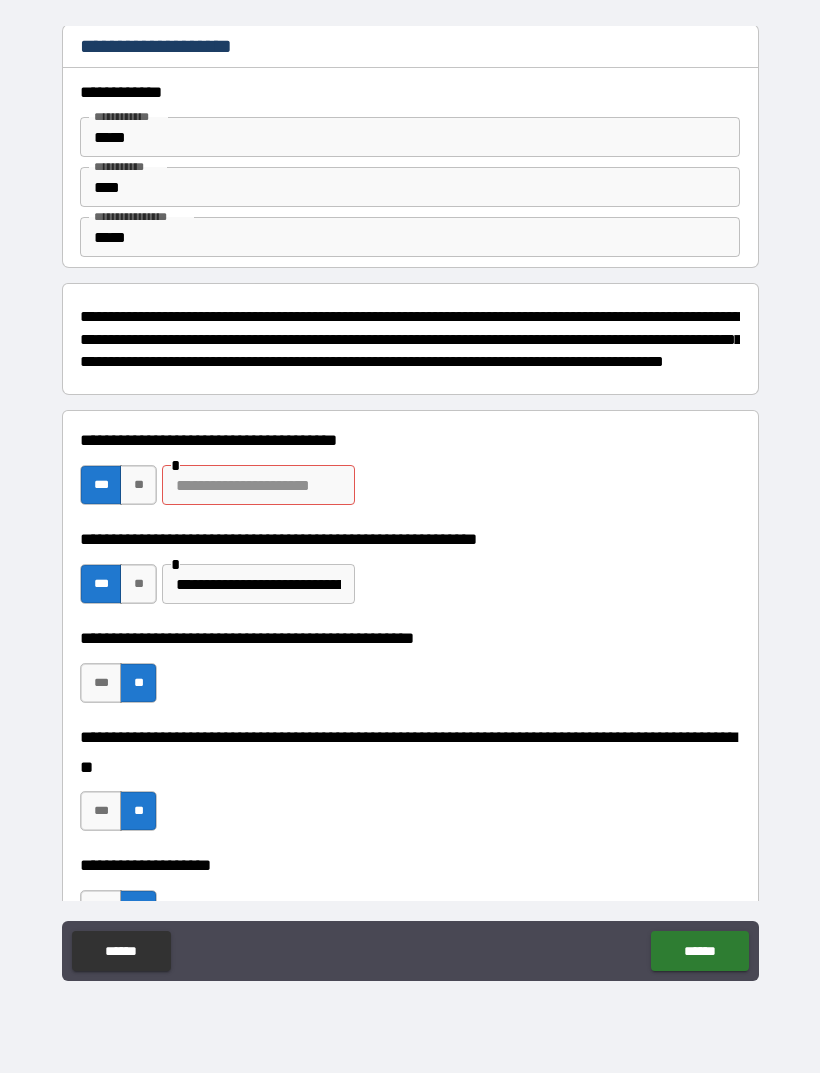 click at bounding box center (258, 485) 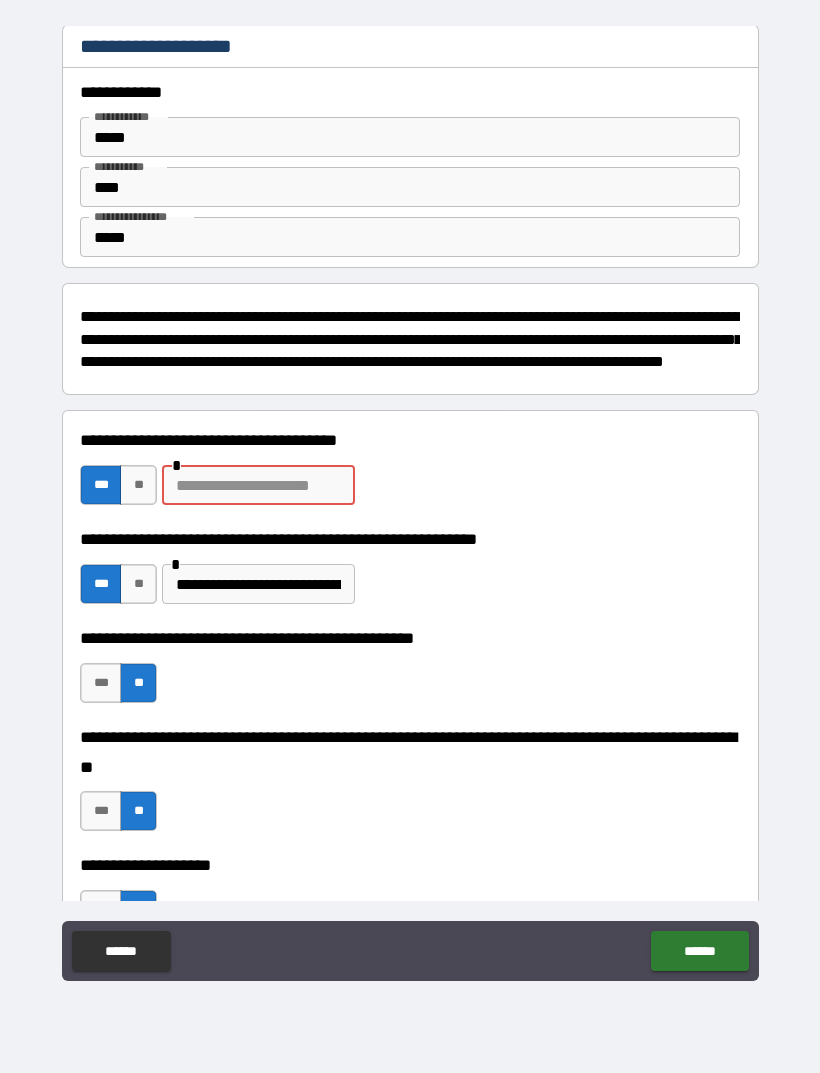 click on "**" at bounding box center (138, 485) 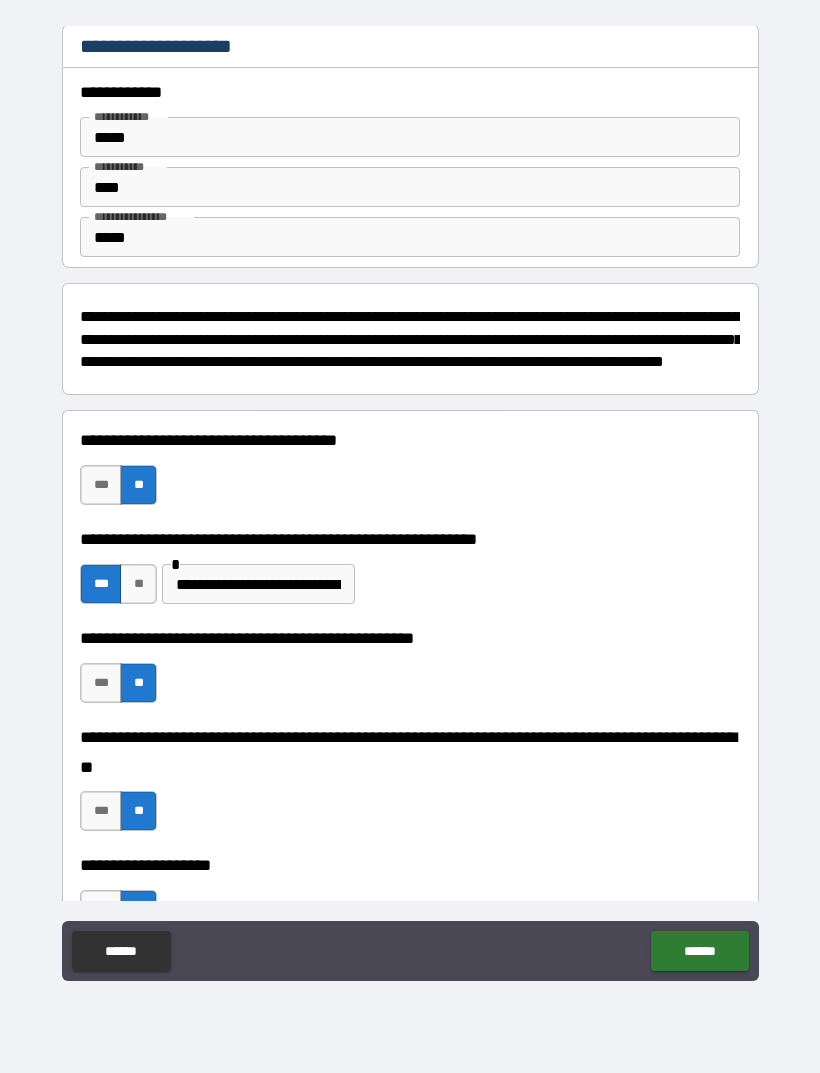click on "******" at bounding box center [699, 951] 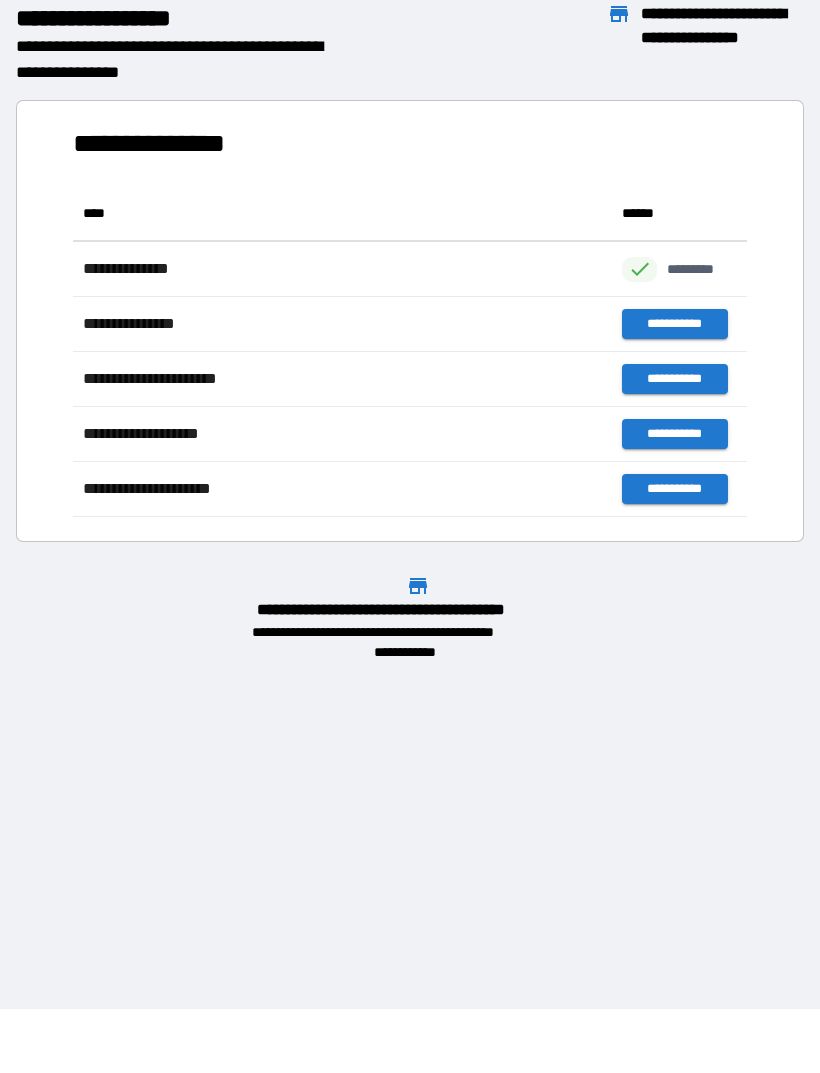 scroll, scrollTop: 1, scrollLeft: 1, axis: both 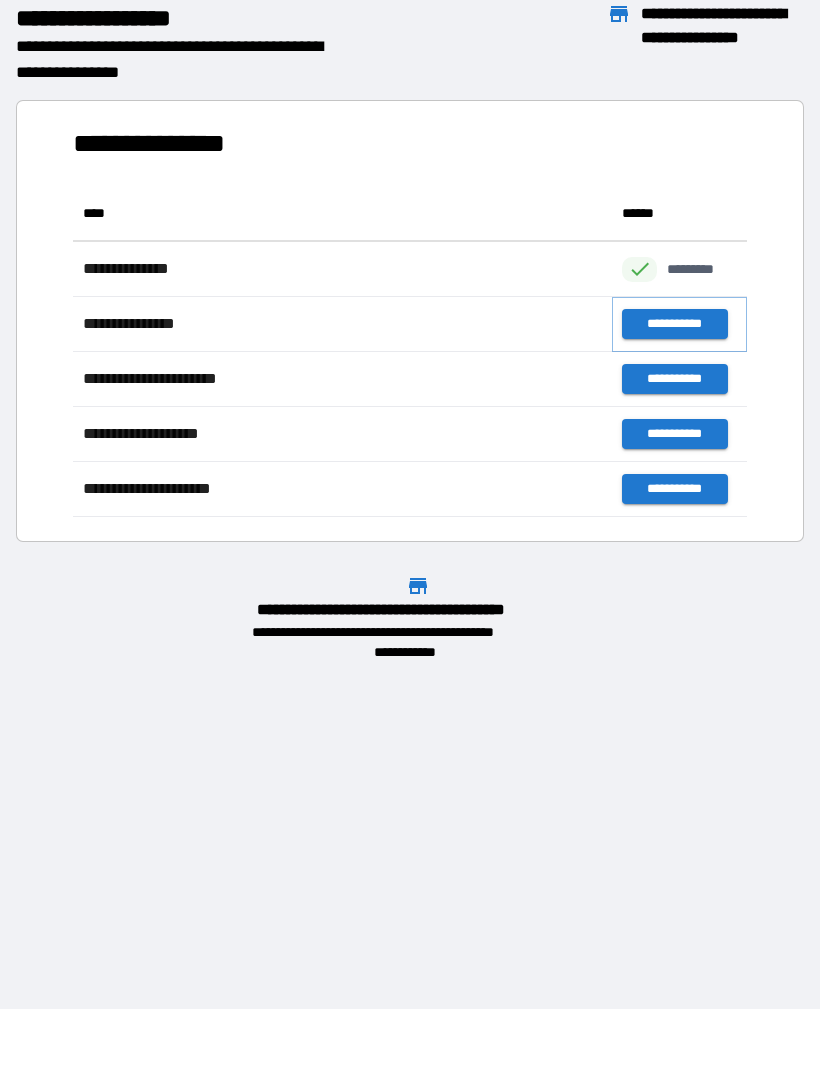 click on "**********" at bounding box center (674, 324) 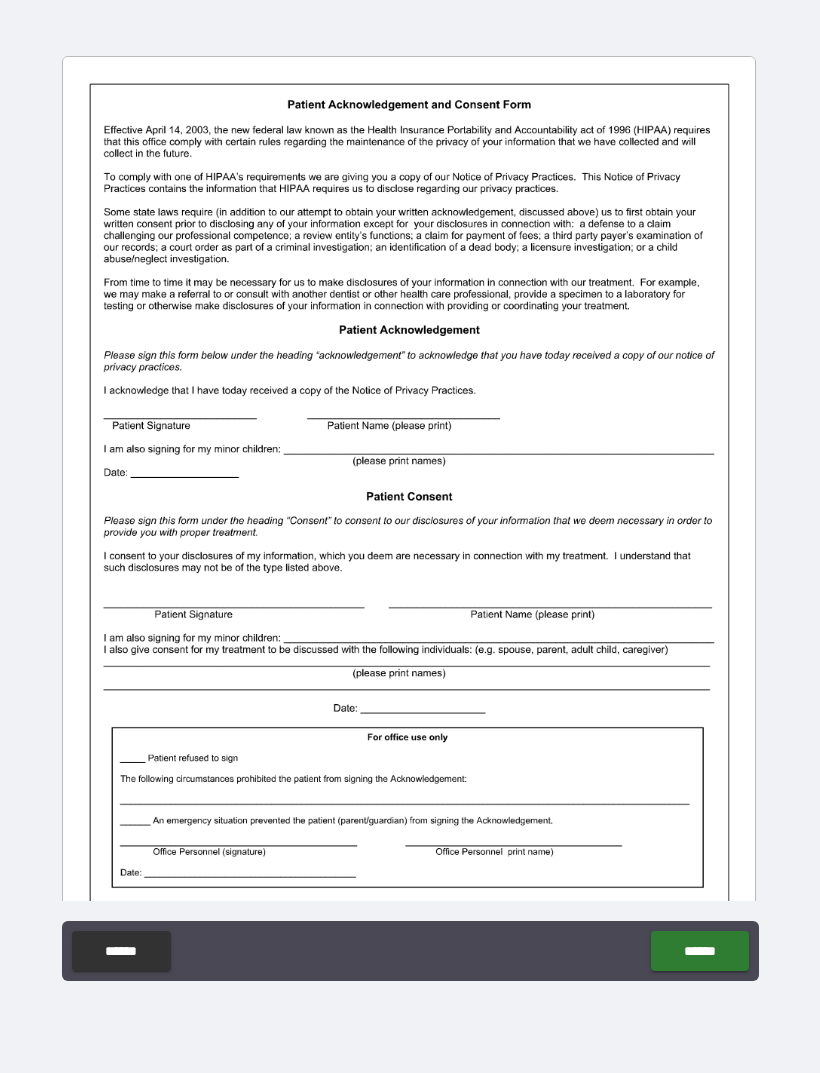 click at bounding box center (409, 505) 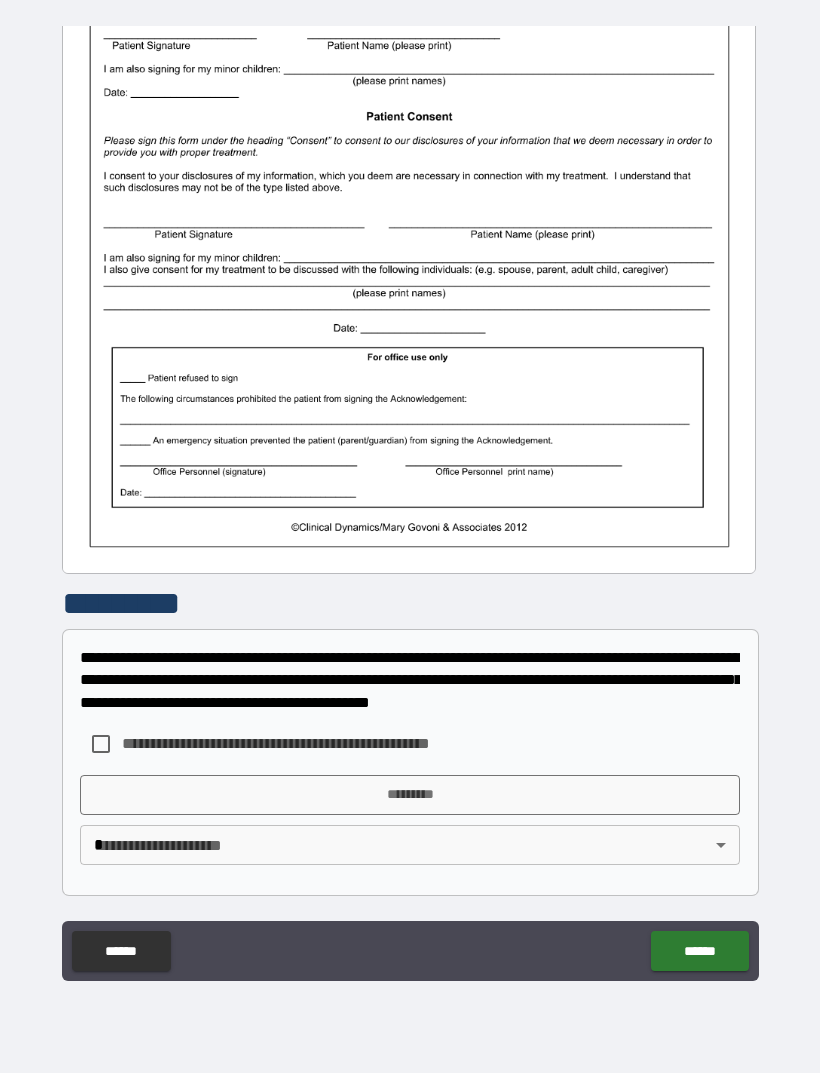 scroll, scrollTop: 380, scrollLeft: 0, axis: vertical 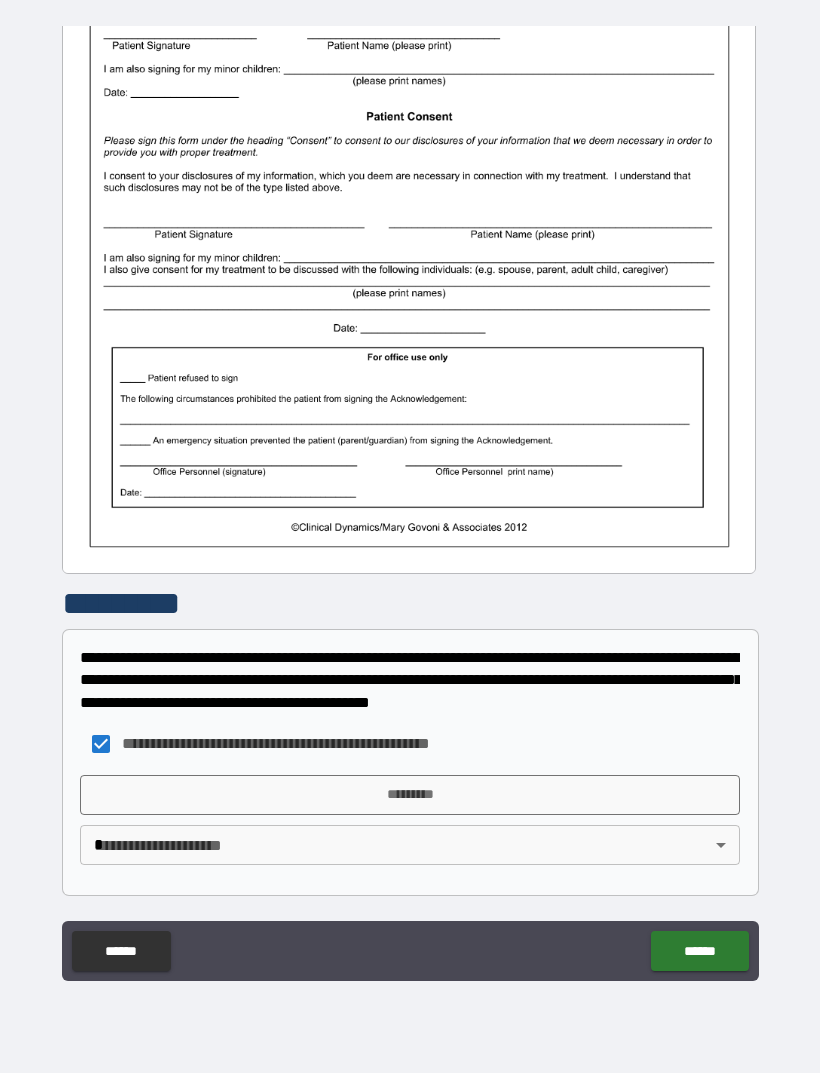 click on "*********" at bounding box center (410, 795) 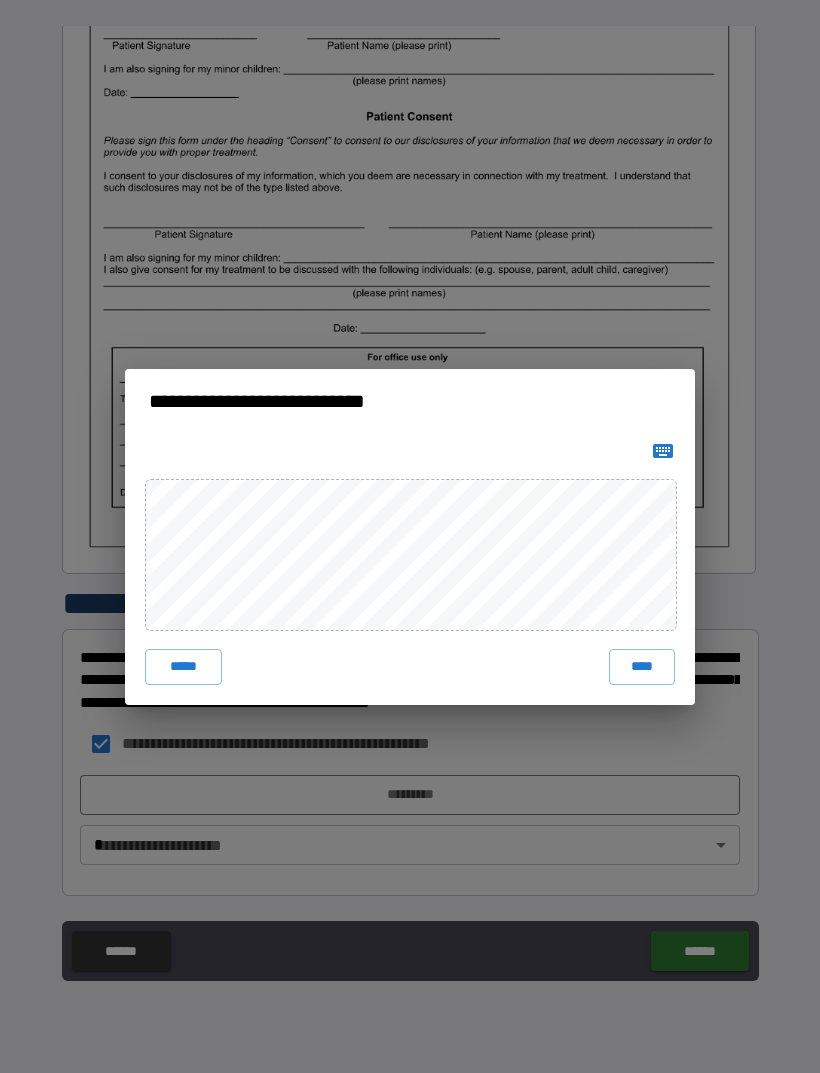 click on "**********" at bounding box center [410, 536] 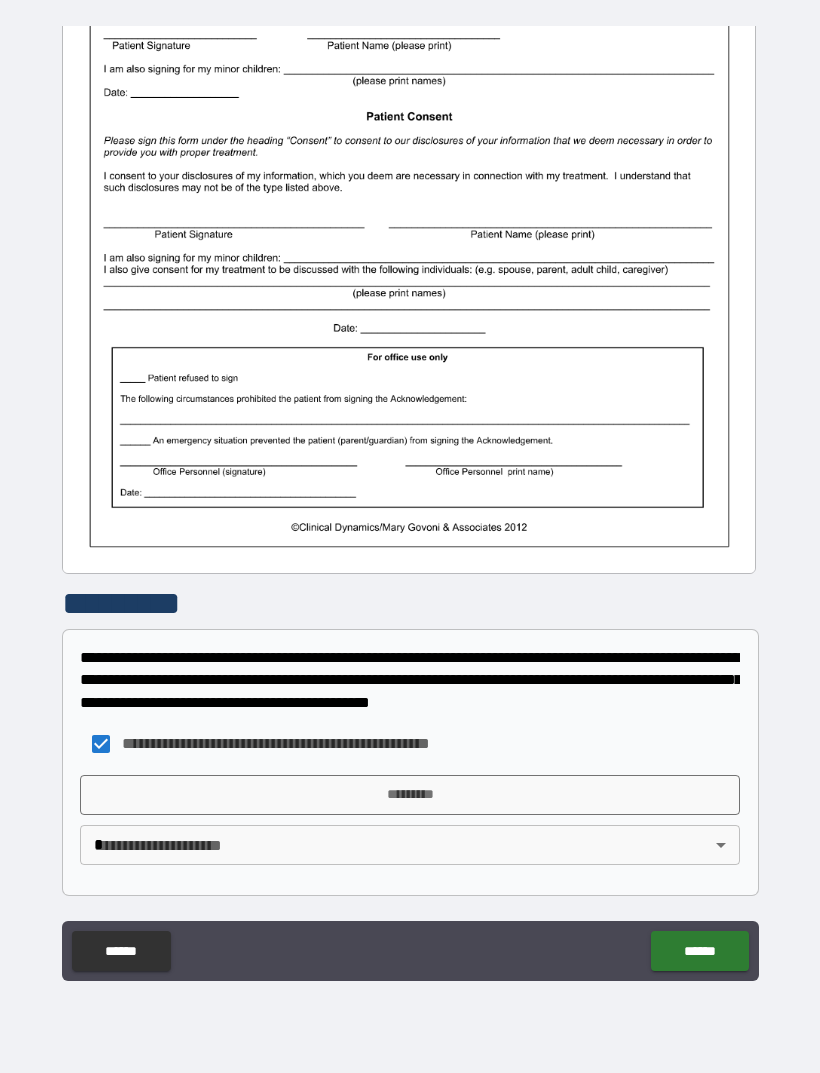 click on "*********" at bounding box center (410, 795) 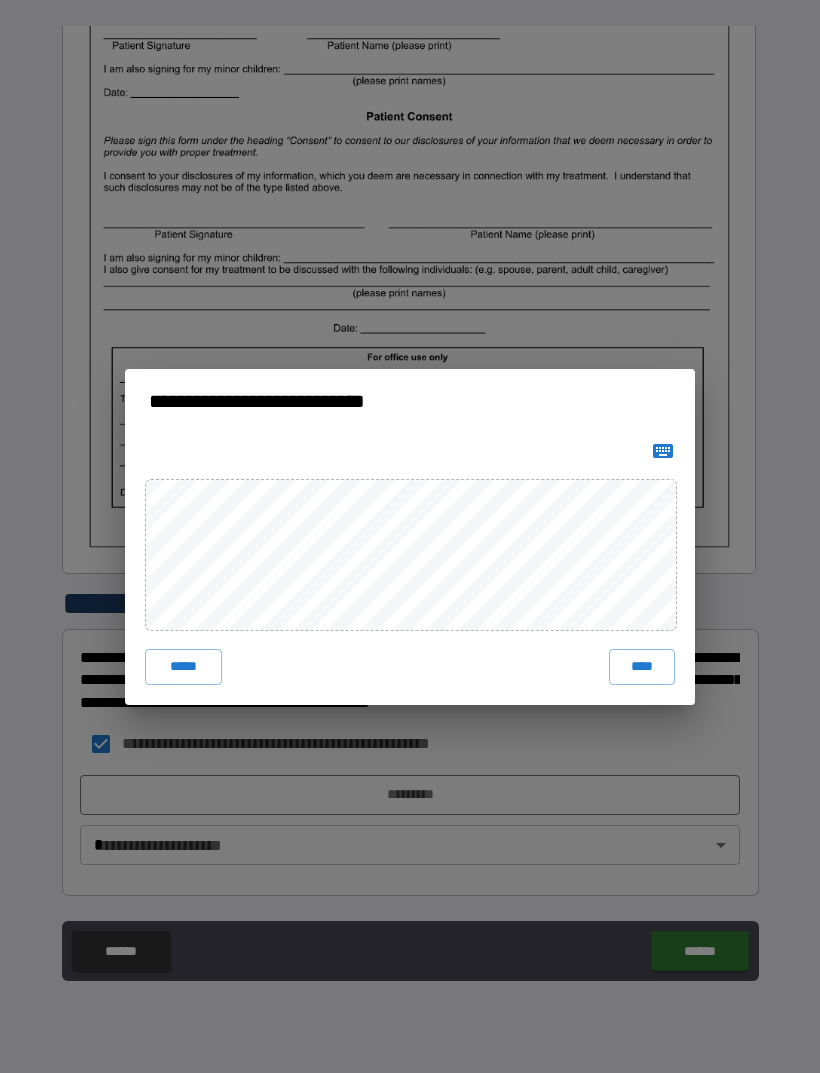 click on "****" at bounding box center (642, 667) 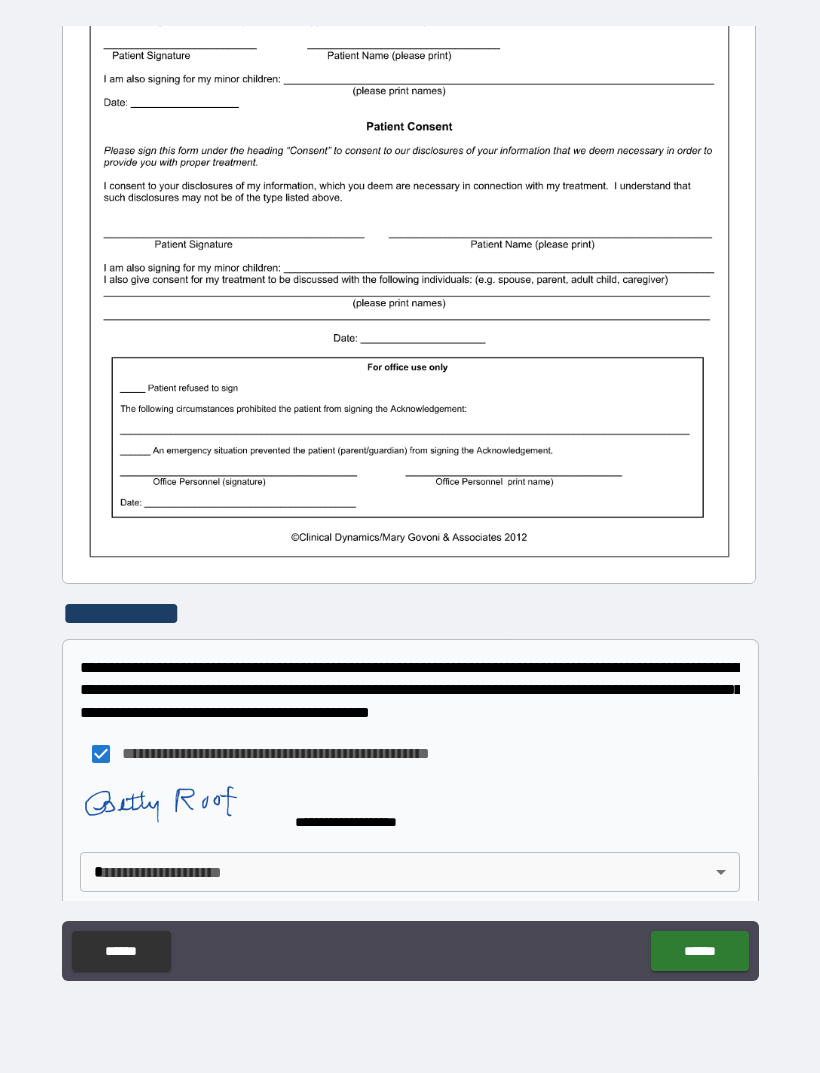 click on "******" at bounding box center [699, 951] 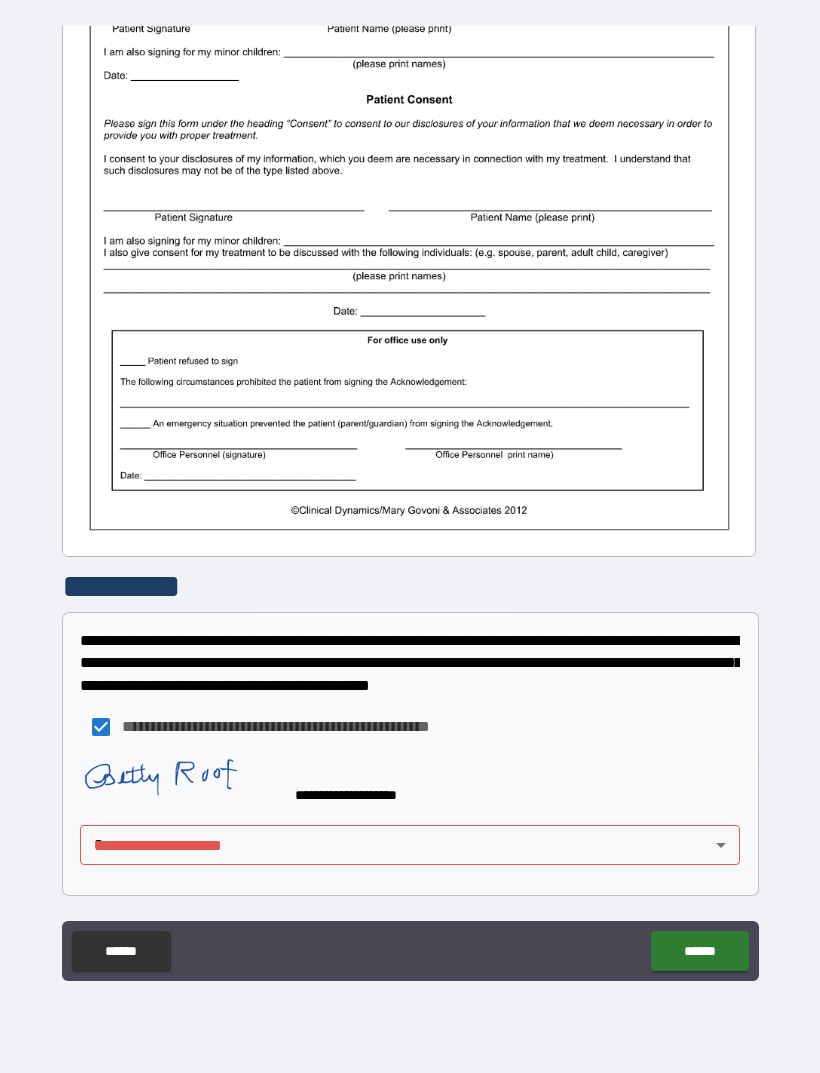 scroll, scrollTop: 397, scrollLeft: 0, axis: vertical 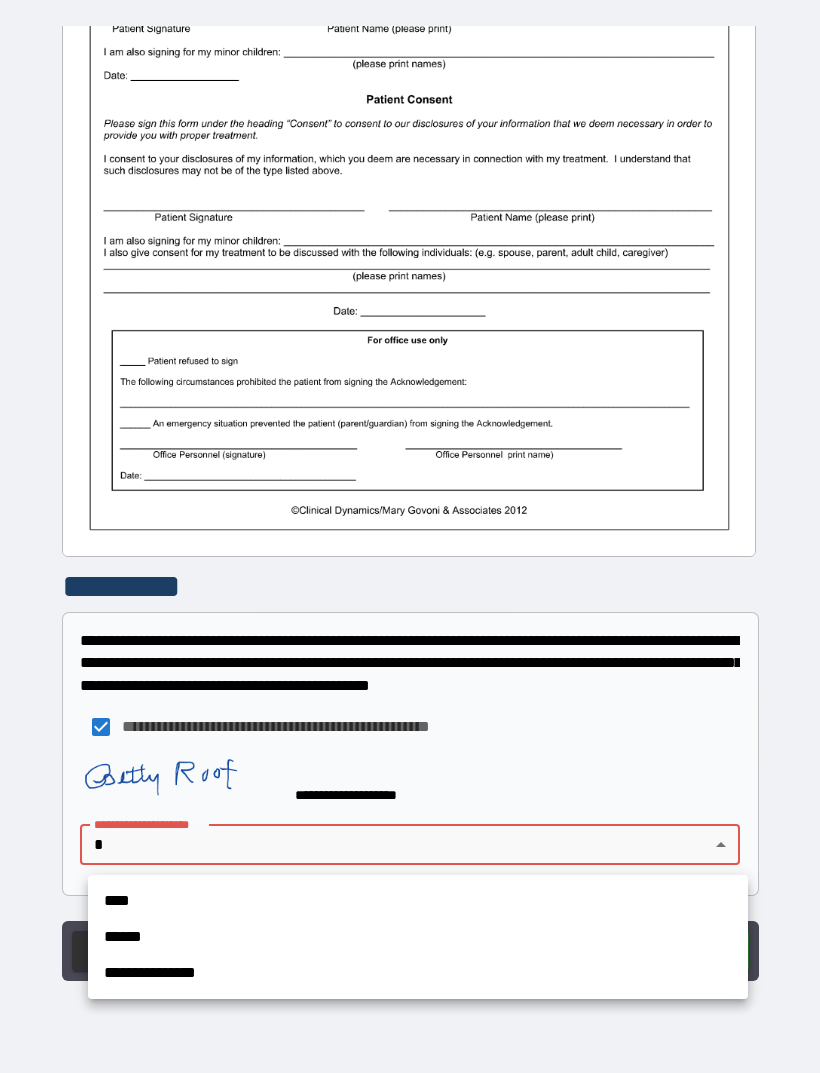 click on "****" at bounding box center [418, 901] 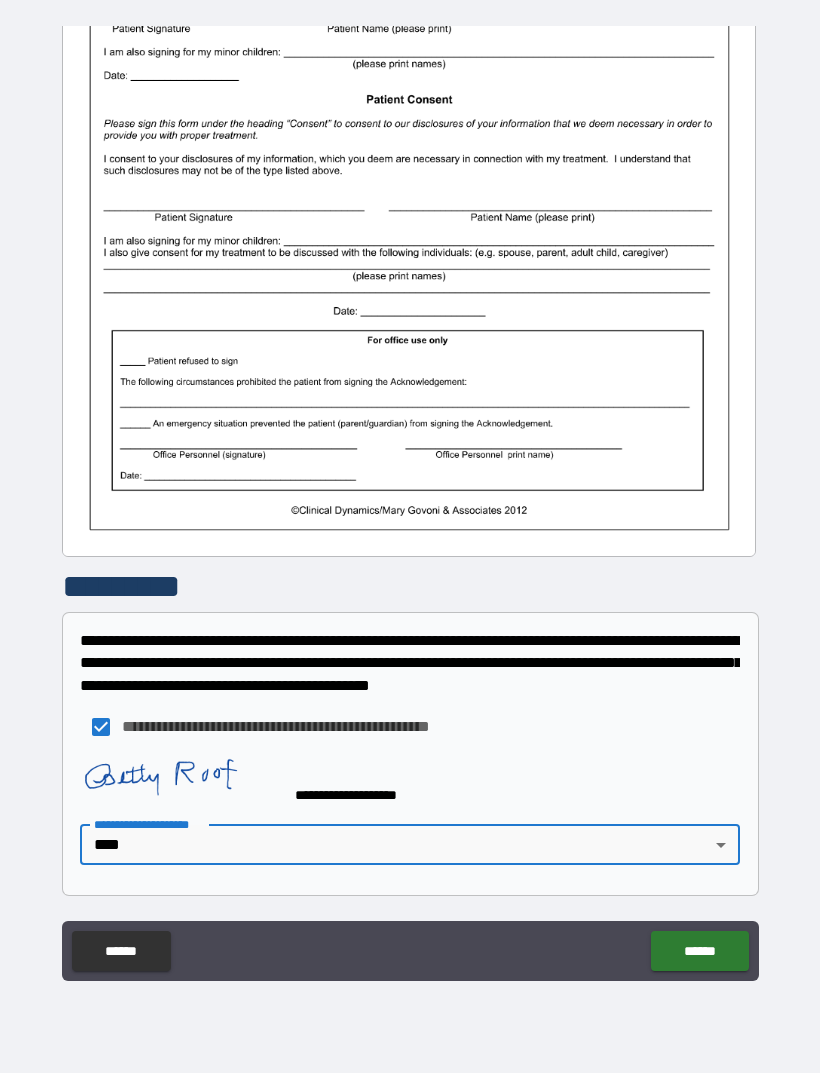 click on "******" at bounding box center [699, 951] 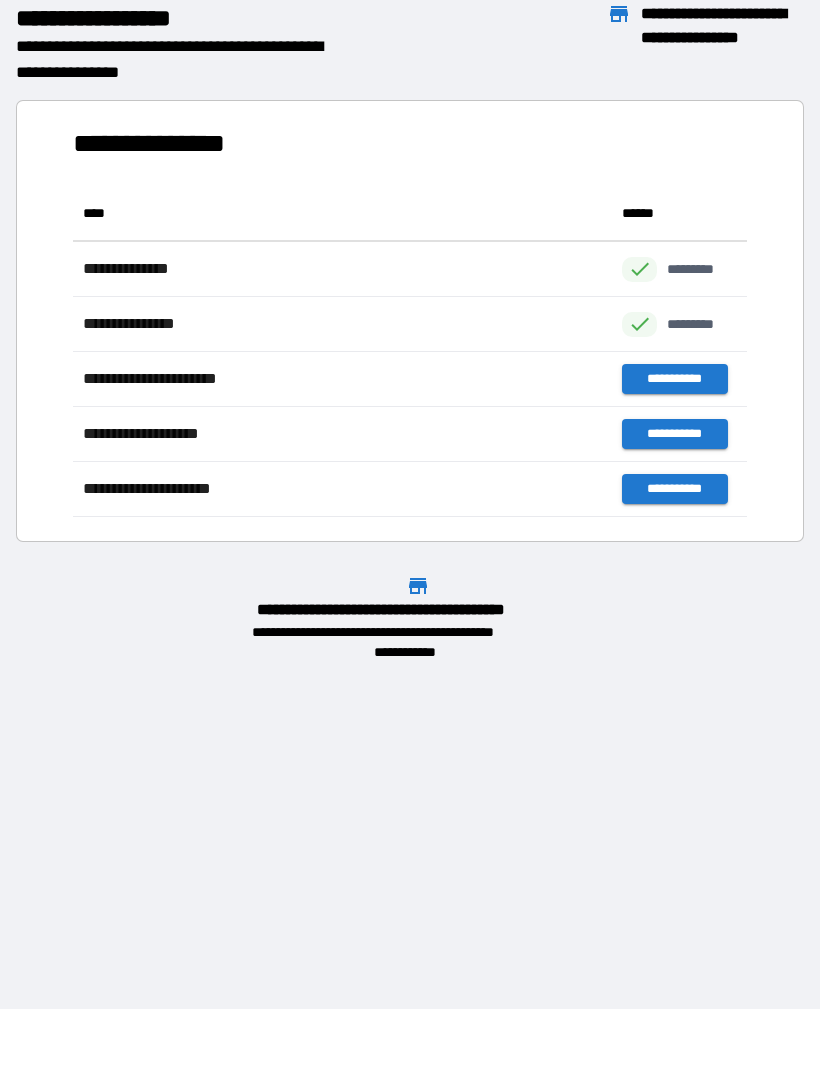 scroll, scrollTop: 1, scrollLeft: 1, axis: both 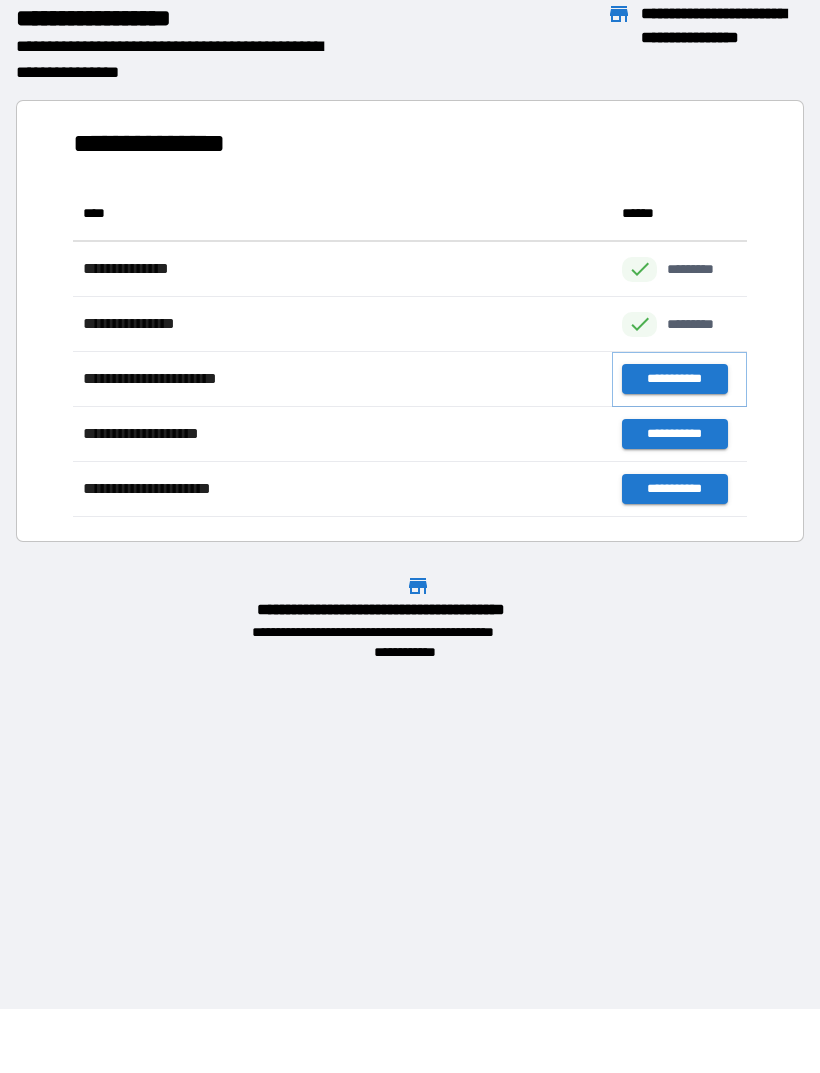 click on "**********" at bounding box center [674, 379] 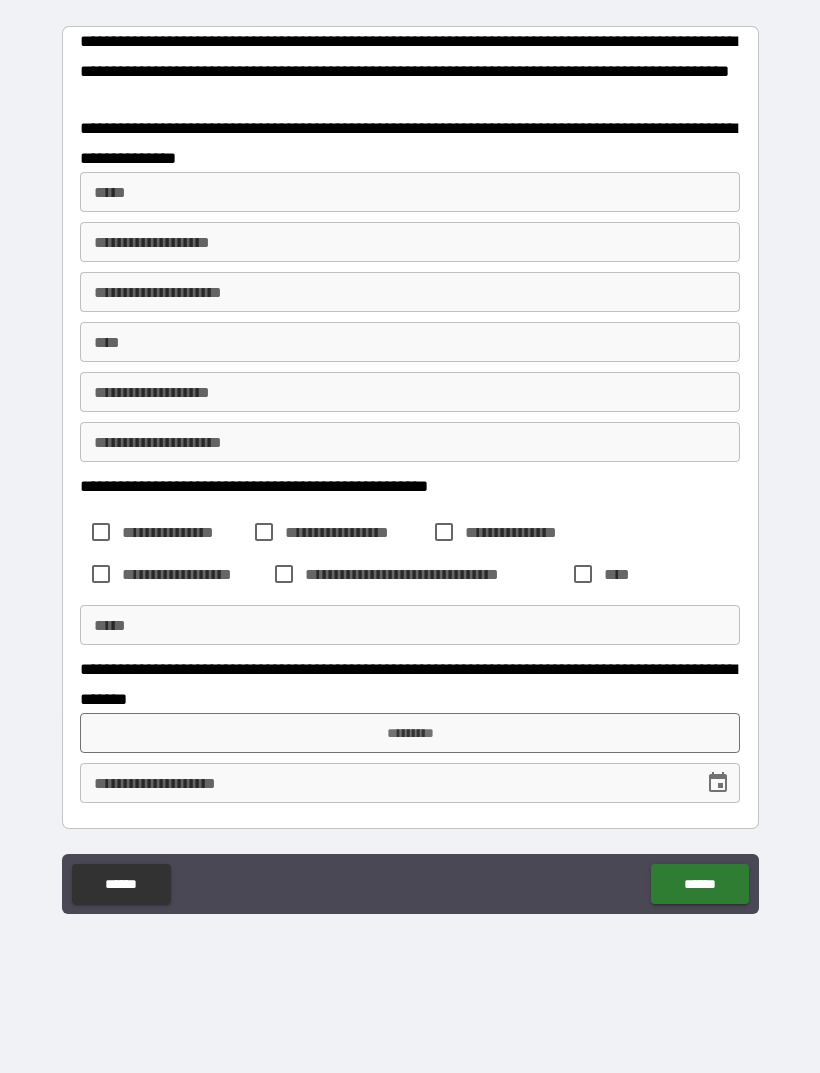 click on "*****" at bounding box center (410, 192) 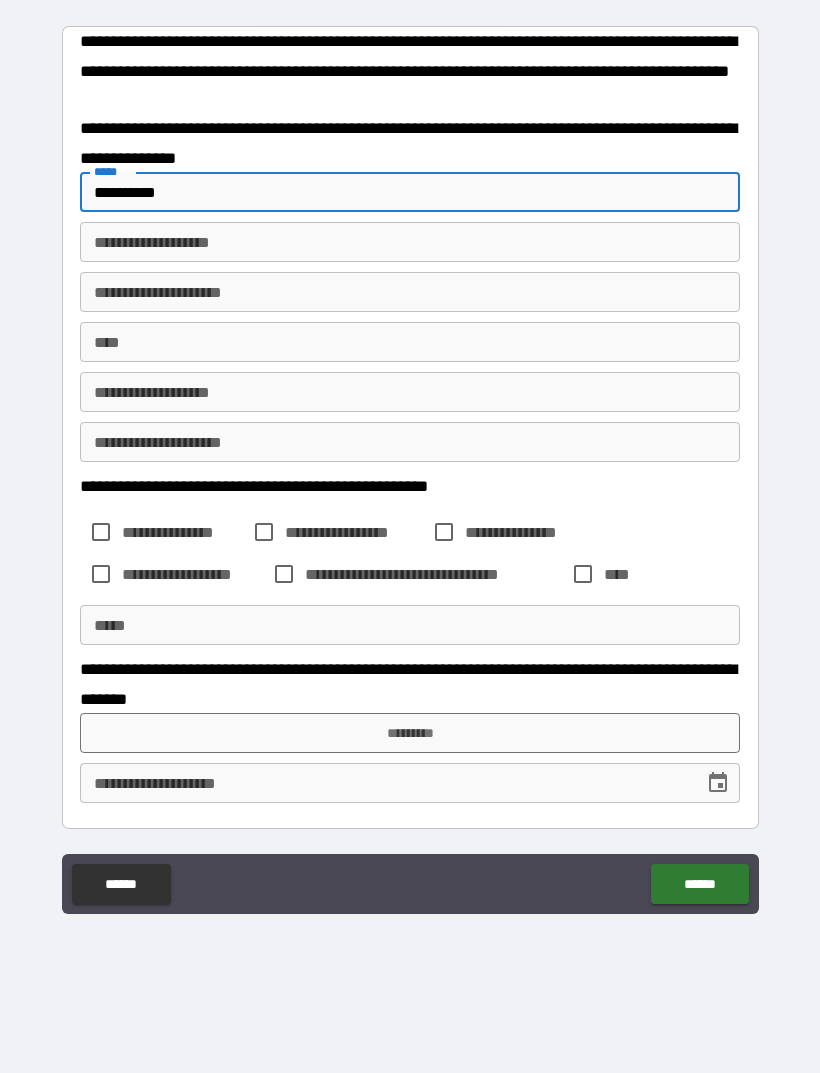 type on "**********" 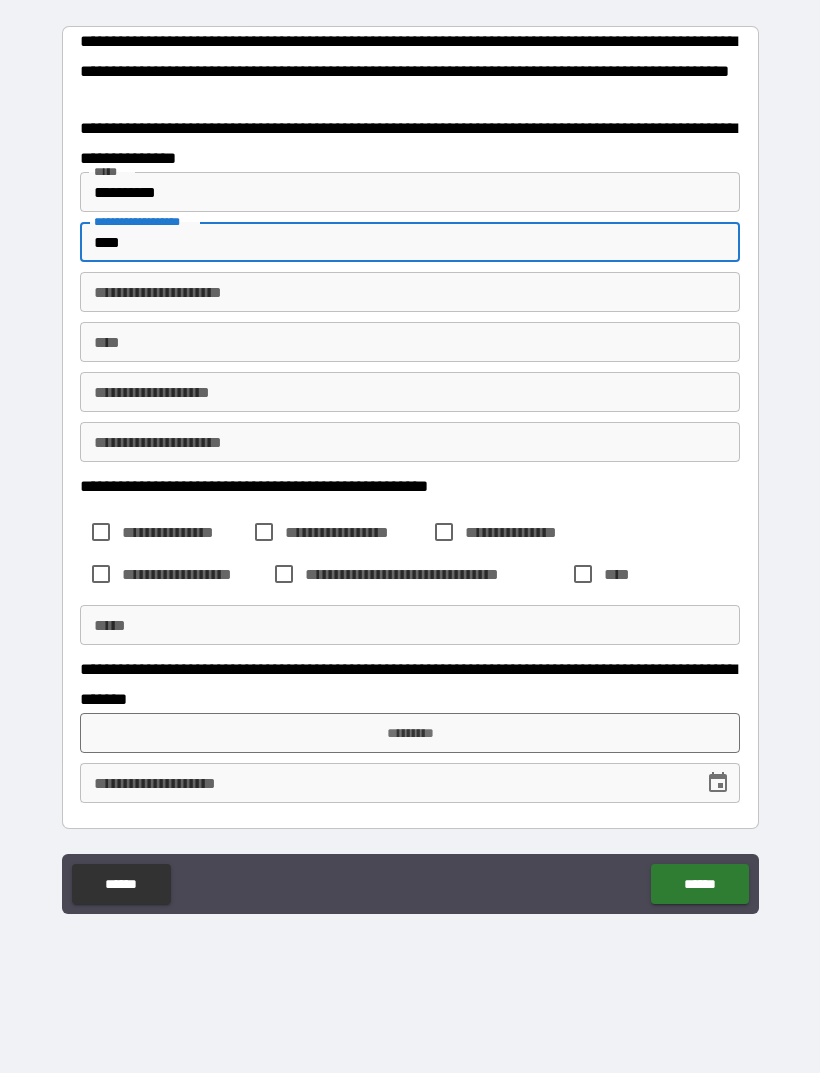 type on "****" 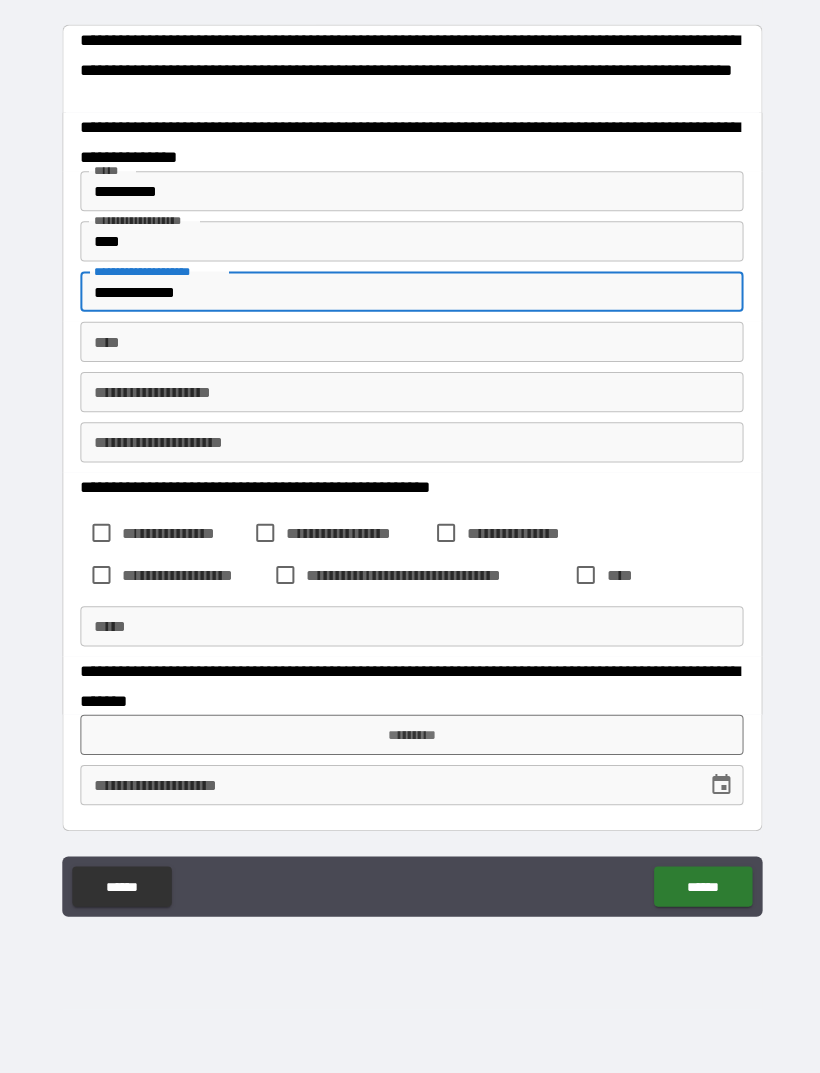 type on "**********" 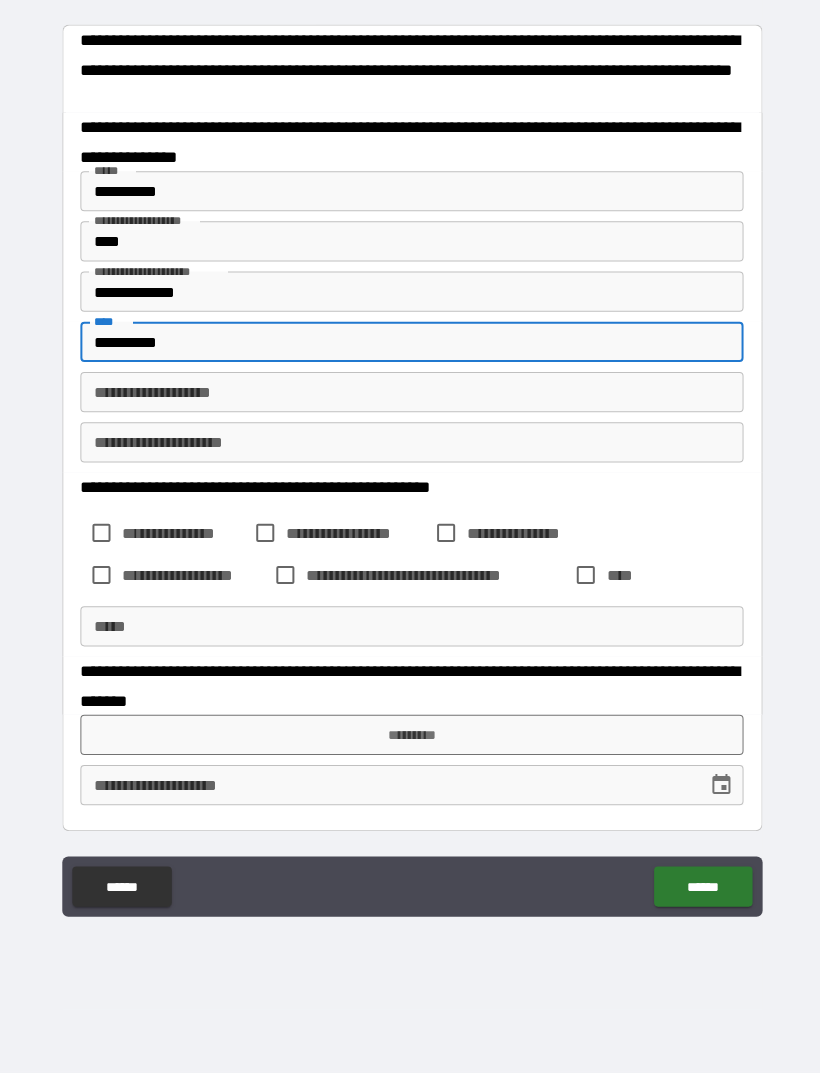 type on "**********" 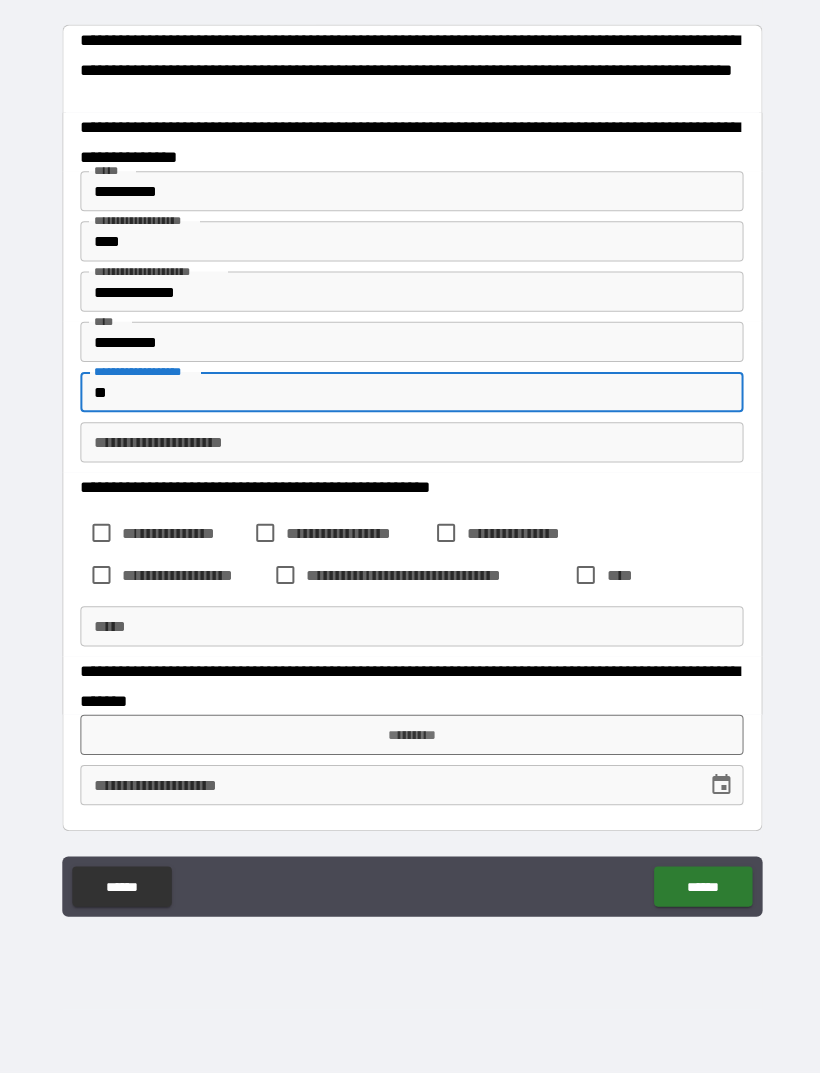 type on "***" 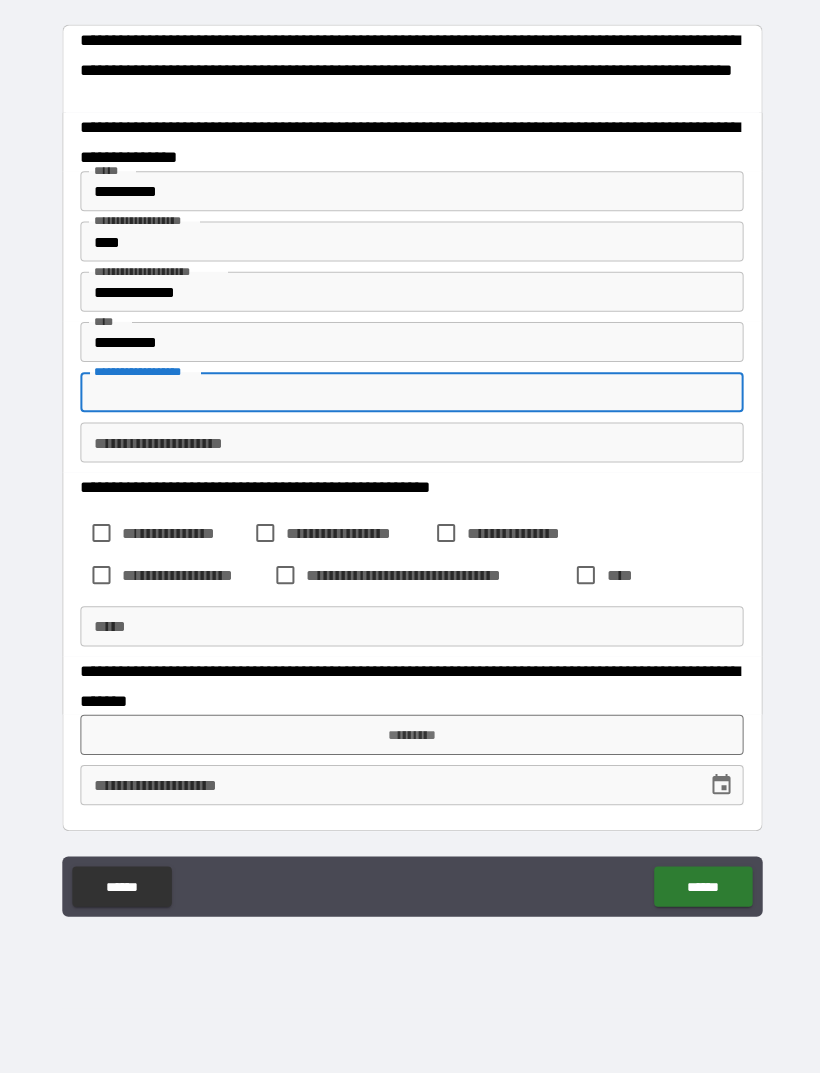 click on "**********" at bounding box center [410, 392] 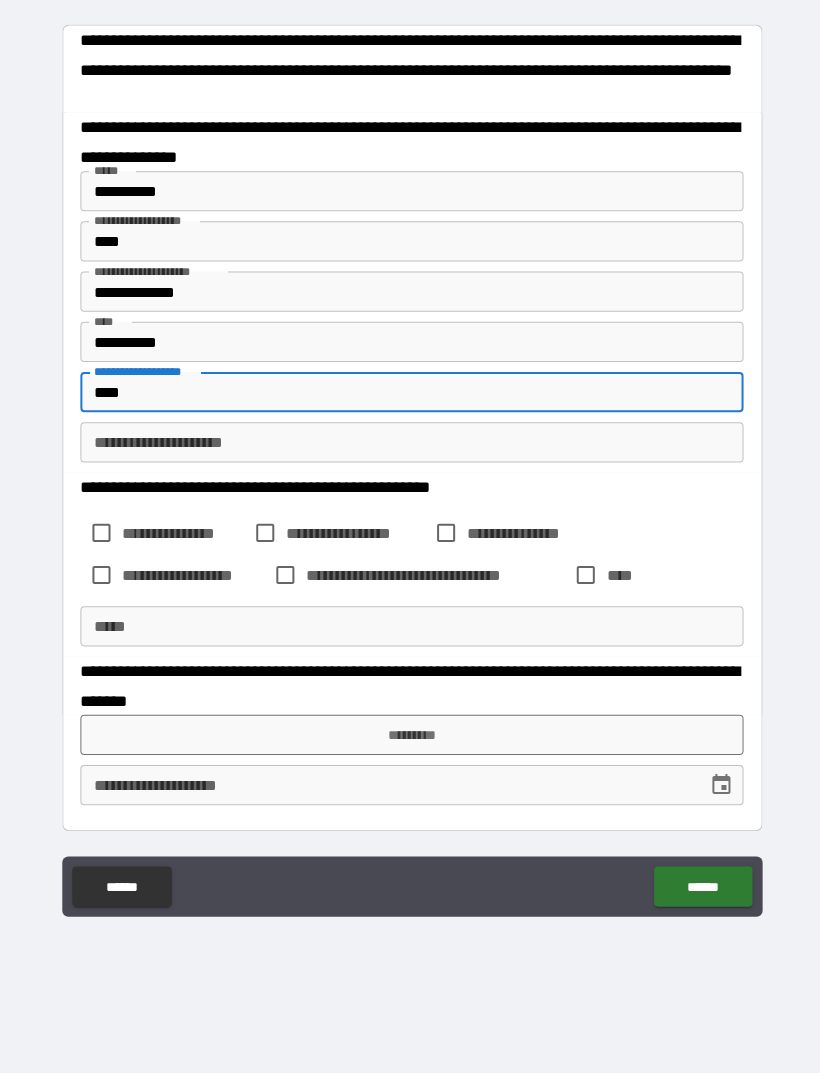 type on "****" 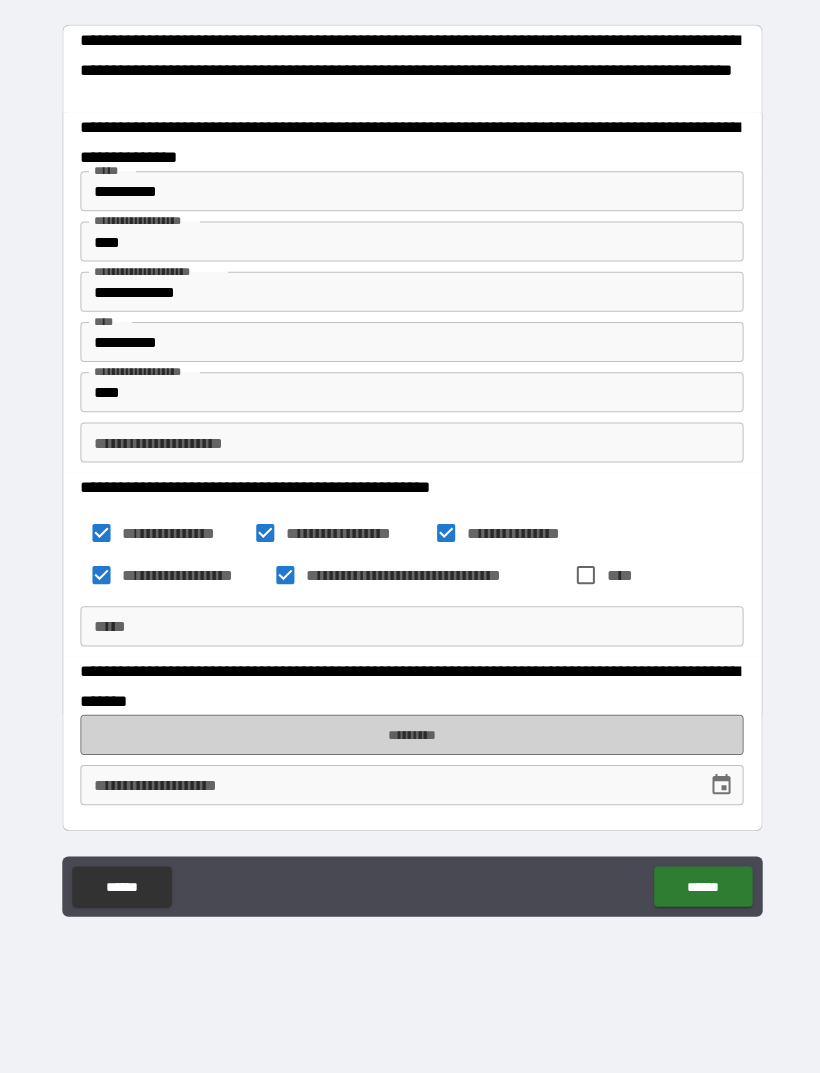 click on "*********" at bounding box center (410, 733) 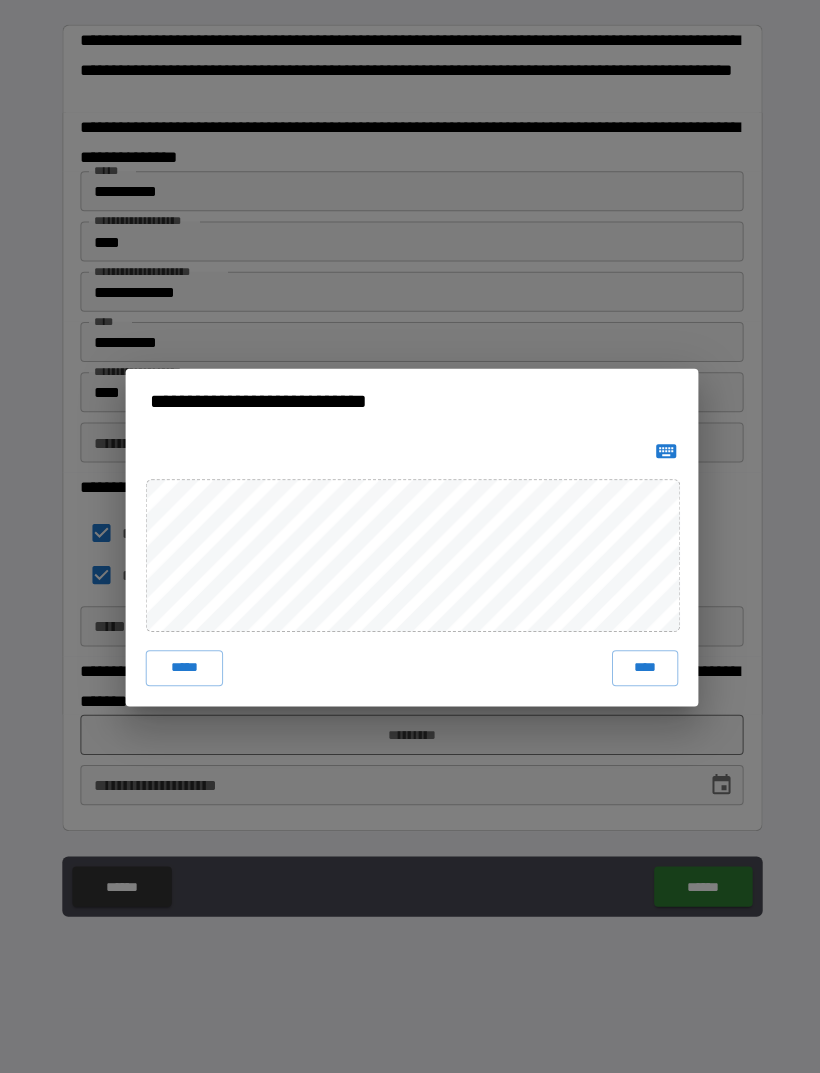 scroll, scrollTop: 63, scrollLeft: 0, axis: vertical 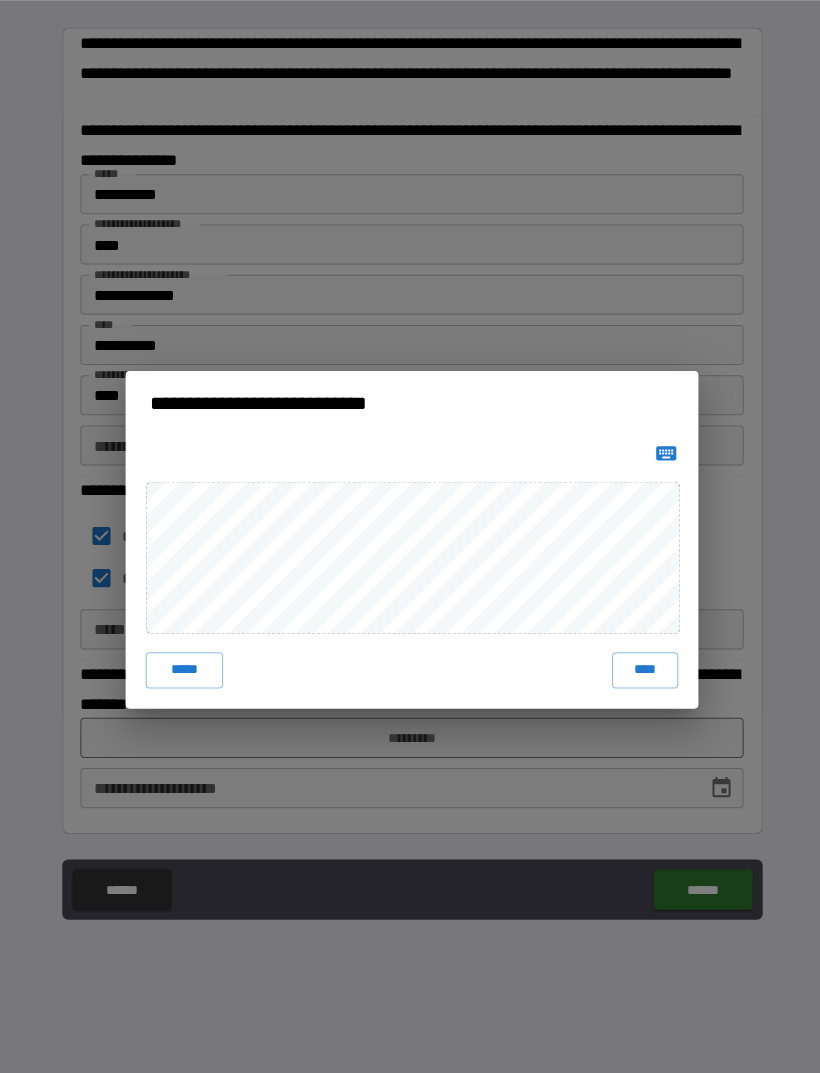 click on "****" at bounding box center (642, 667) 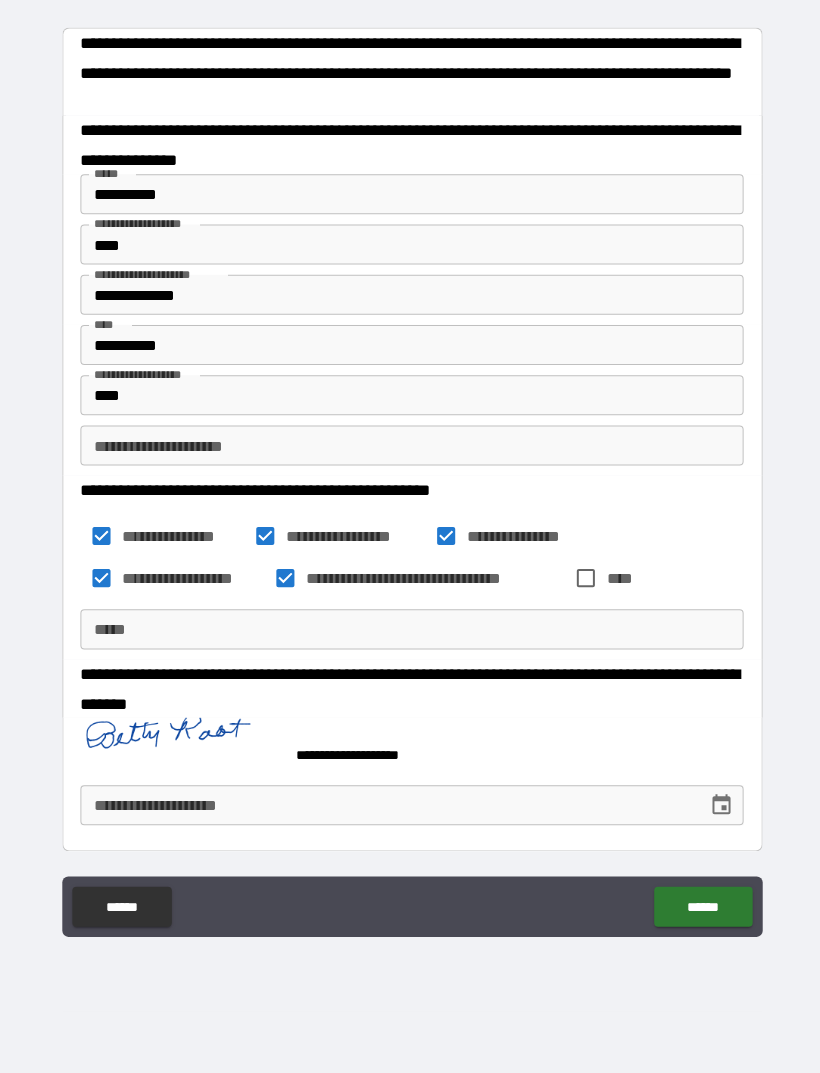 click on "******" at bounding box center (699, 902) 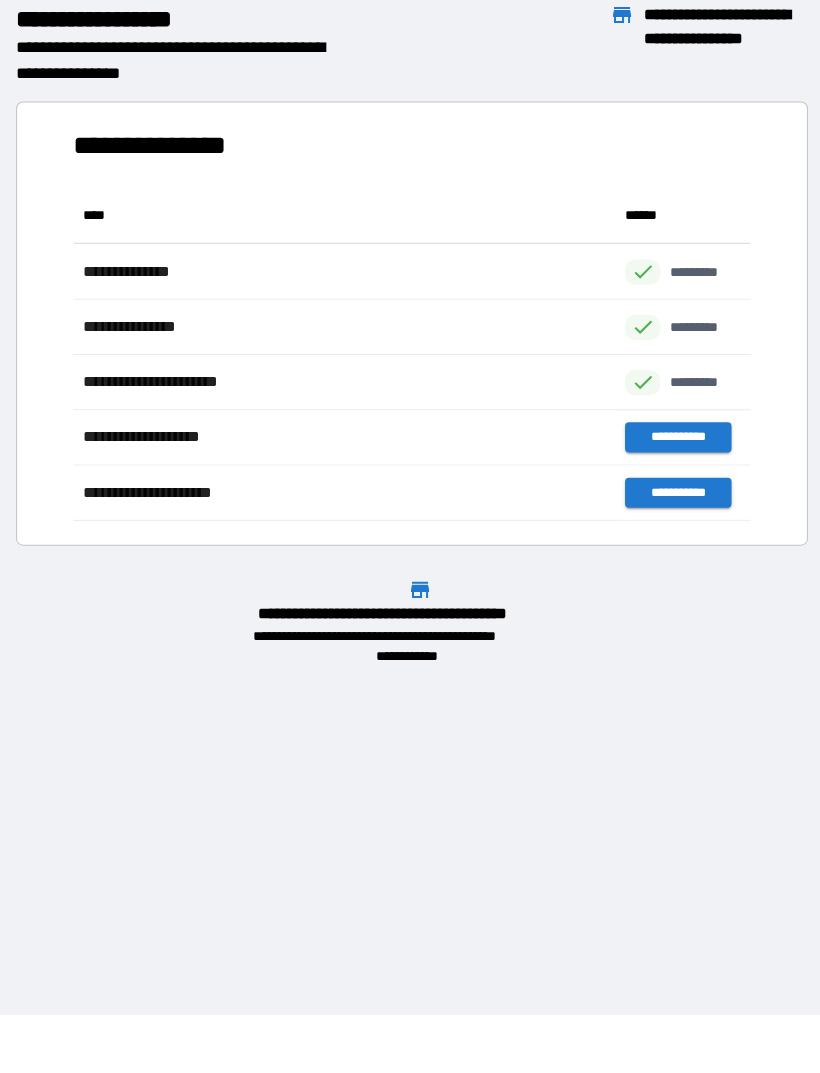 scroll, scrollTop: 1, scrollLeft: 1, axis: both 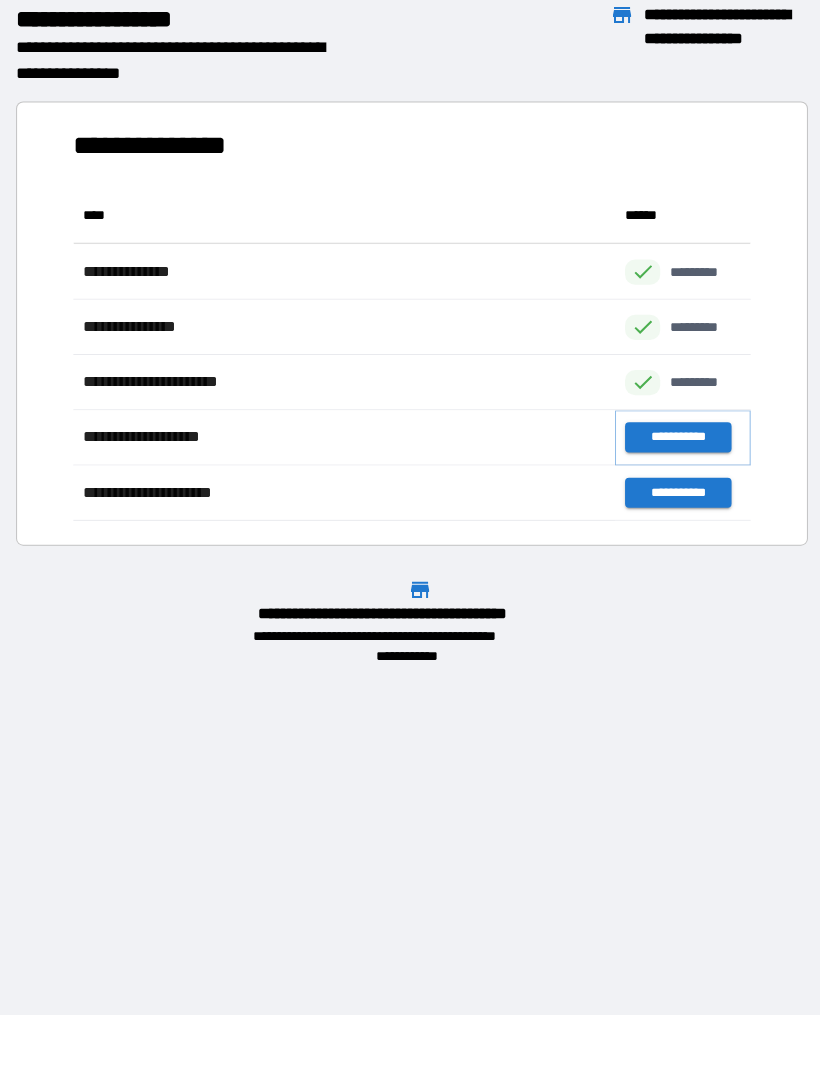 click on "**********" at bounding box center (674, 435) 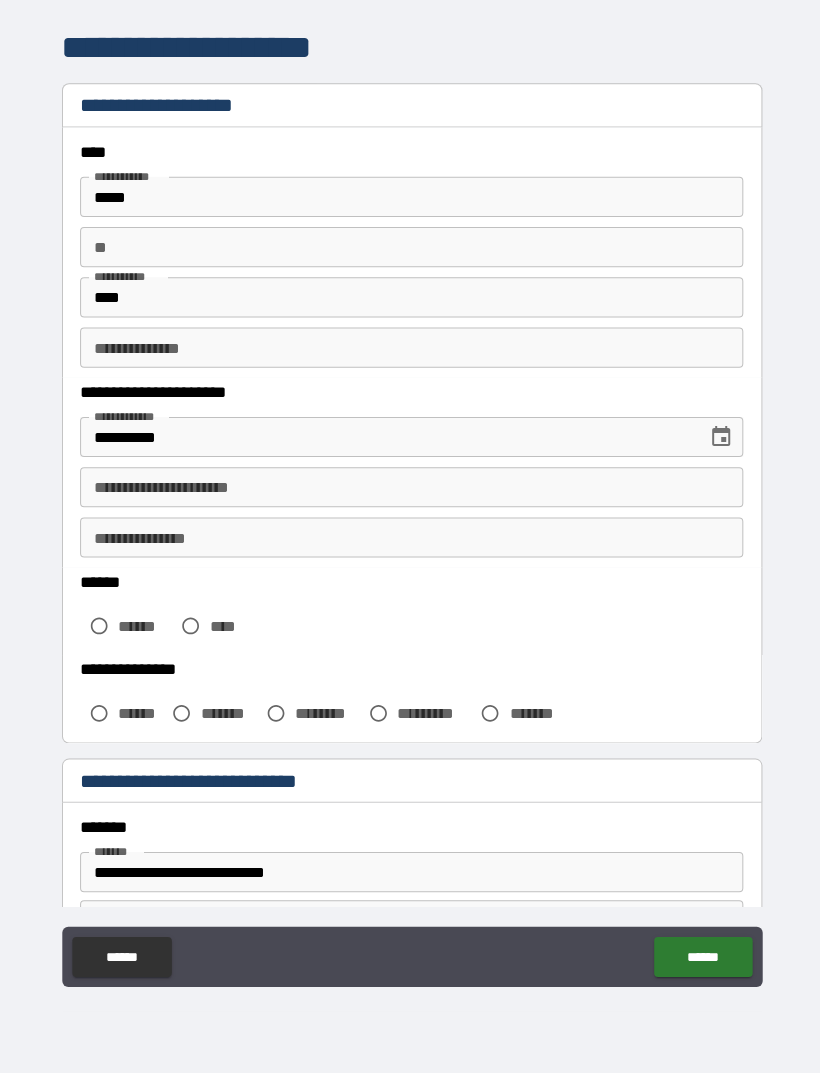 click on "**********" at bounding box center (410, 485) 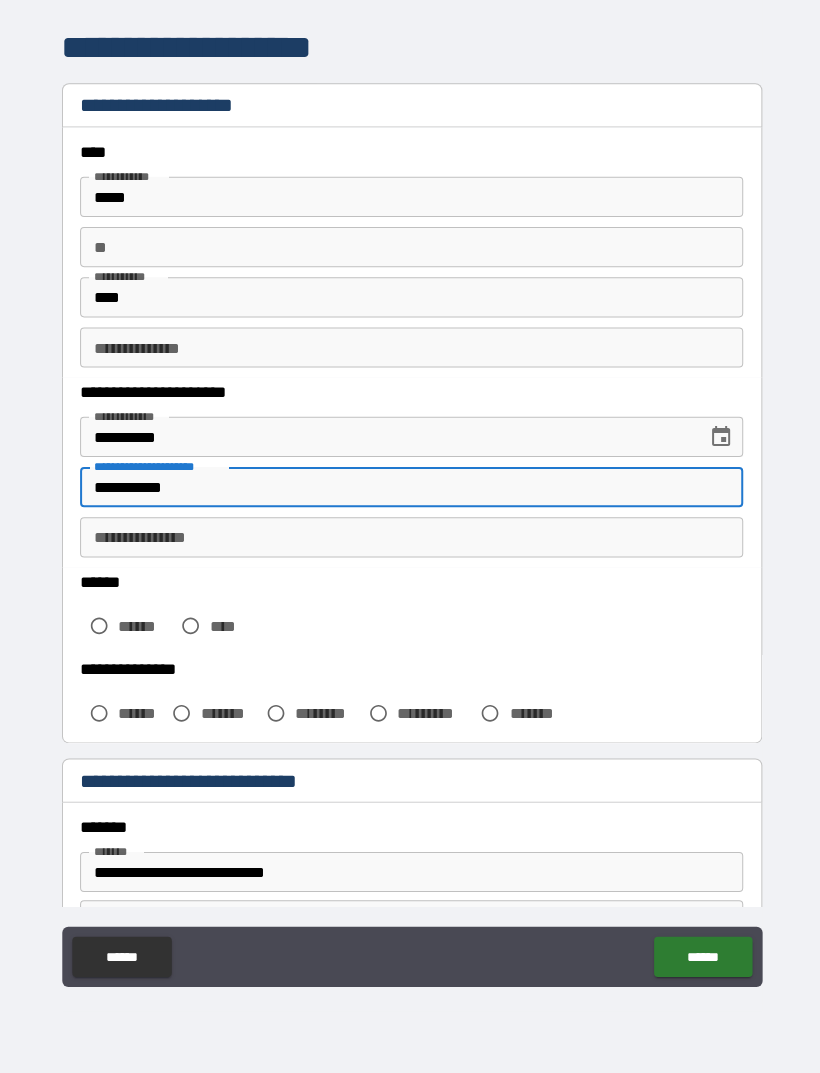 type on "**********" 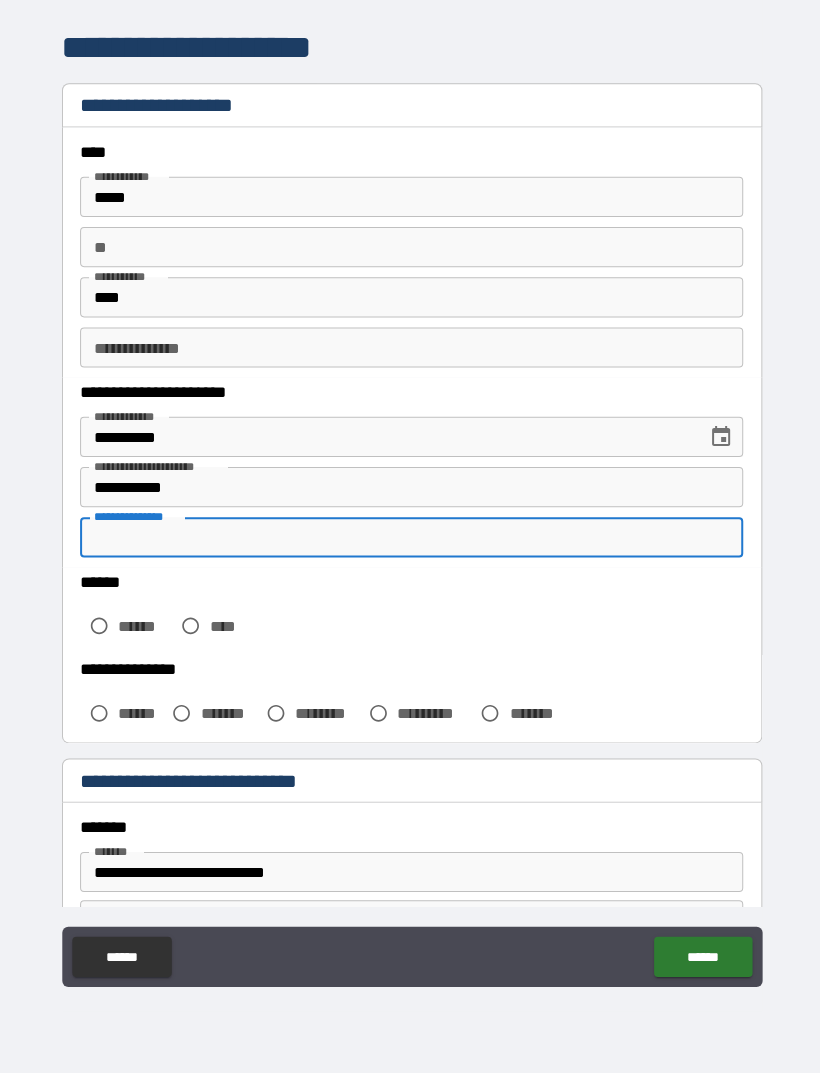scroll, scrollTop: 63, scrollLeft: 0, axis: vertical 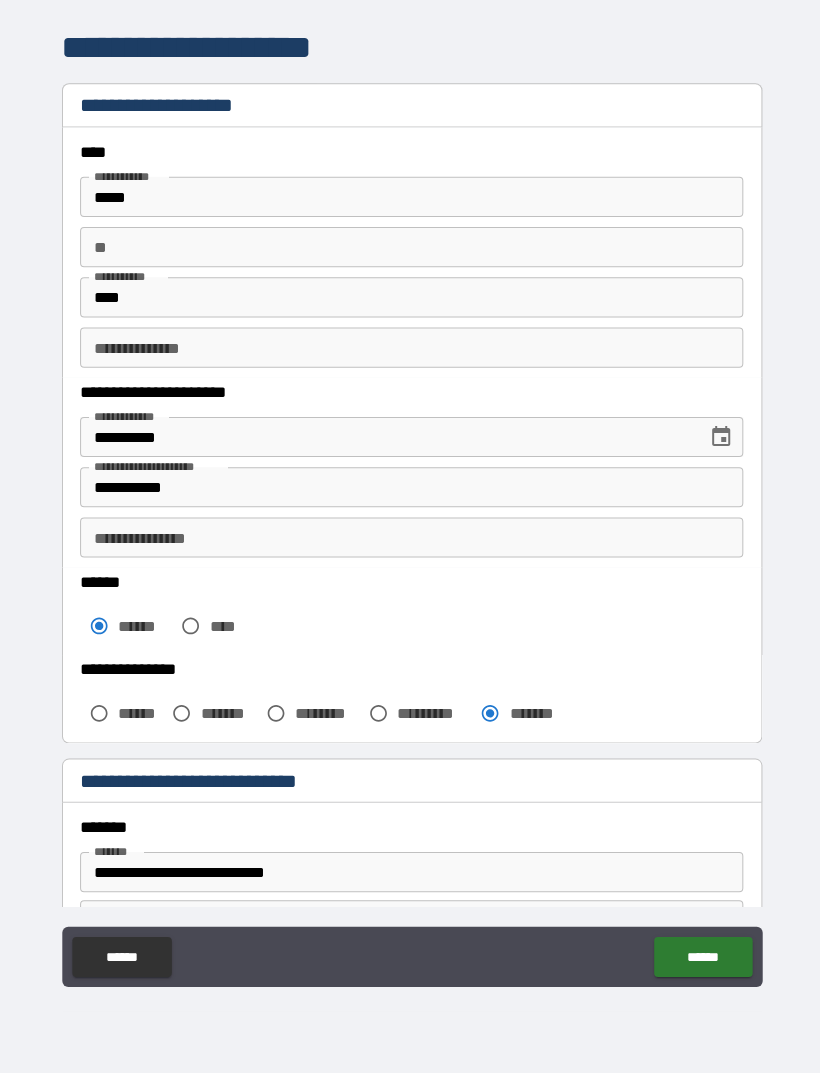 click on "**********" at bounding box center [410, 535] 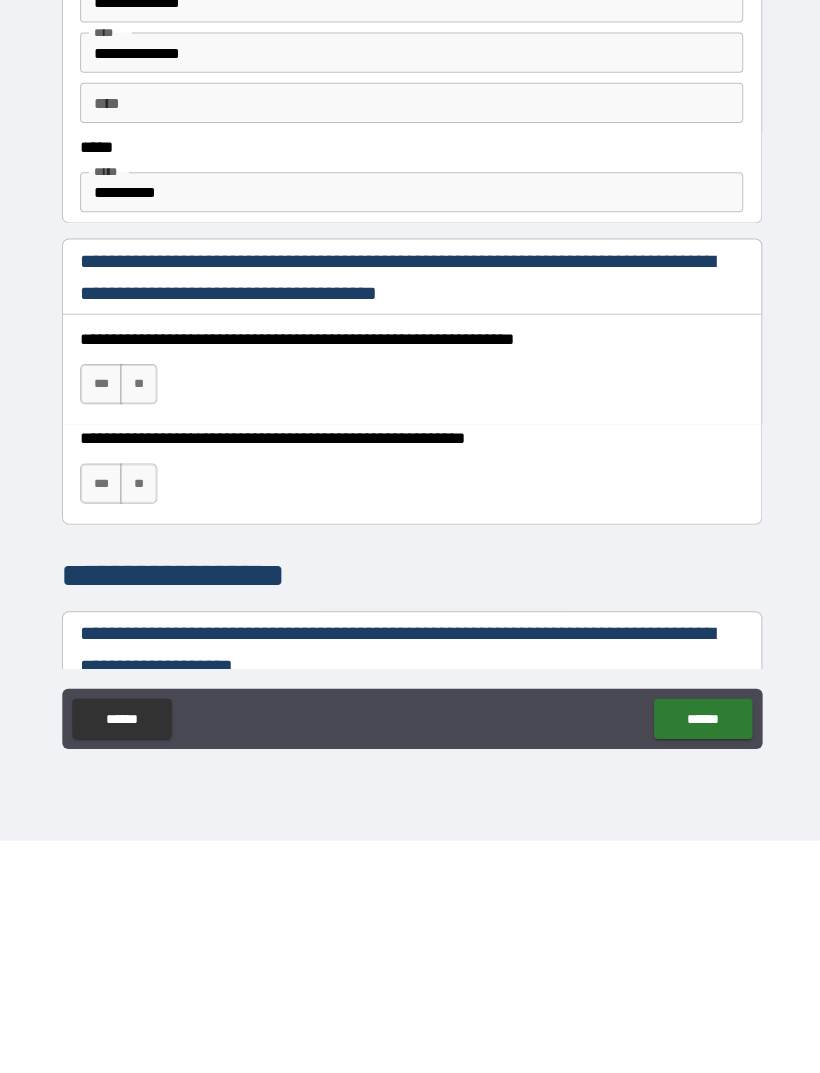 scroll, scrollTop: 911, scrollLeft: 0, axis: vertical 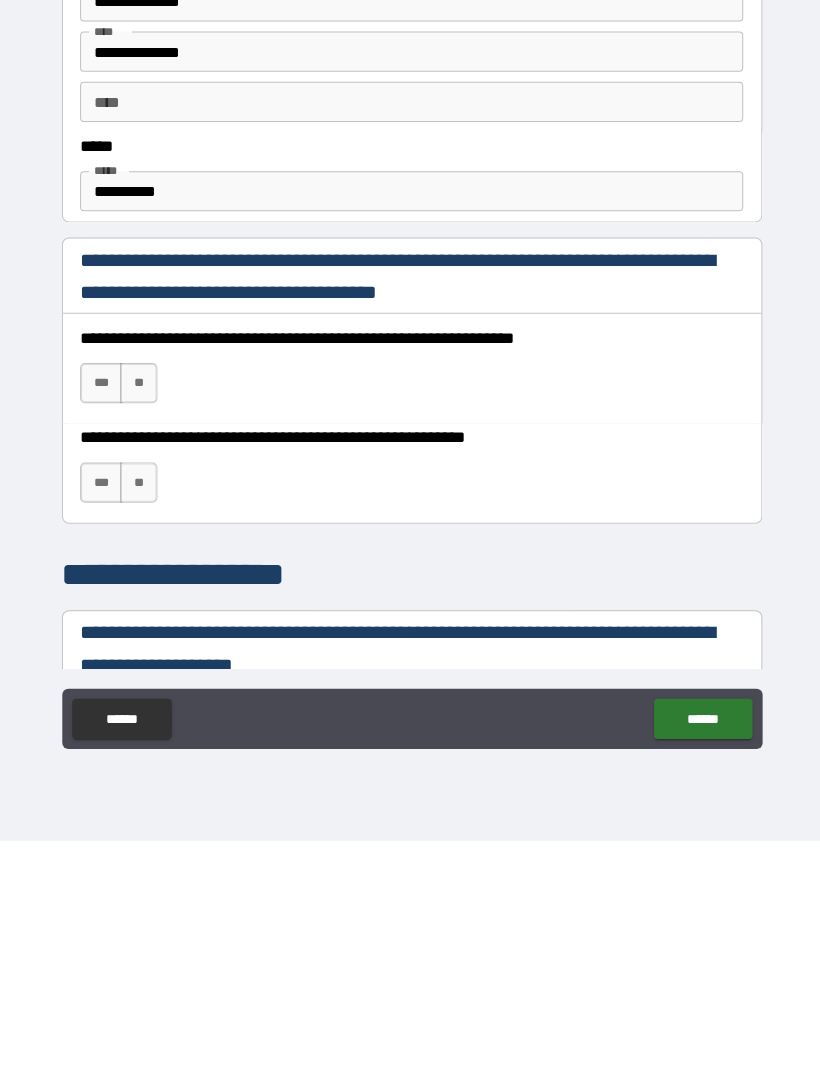 type on "**********" 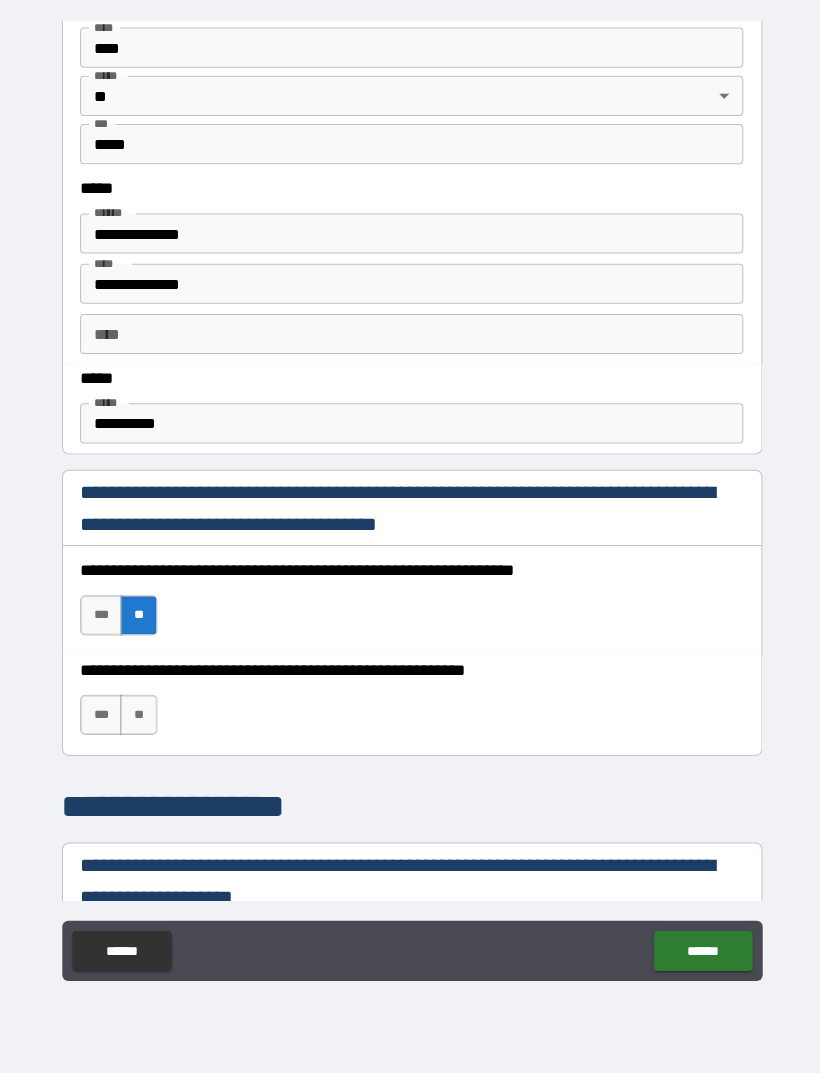 click on "**" at bounding box center (138, 716) 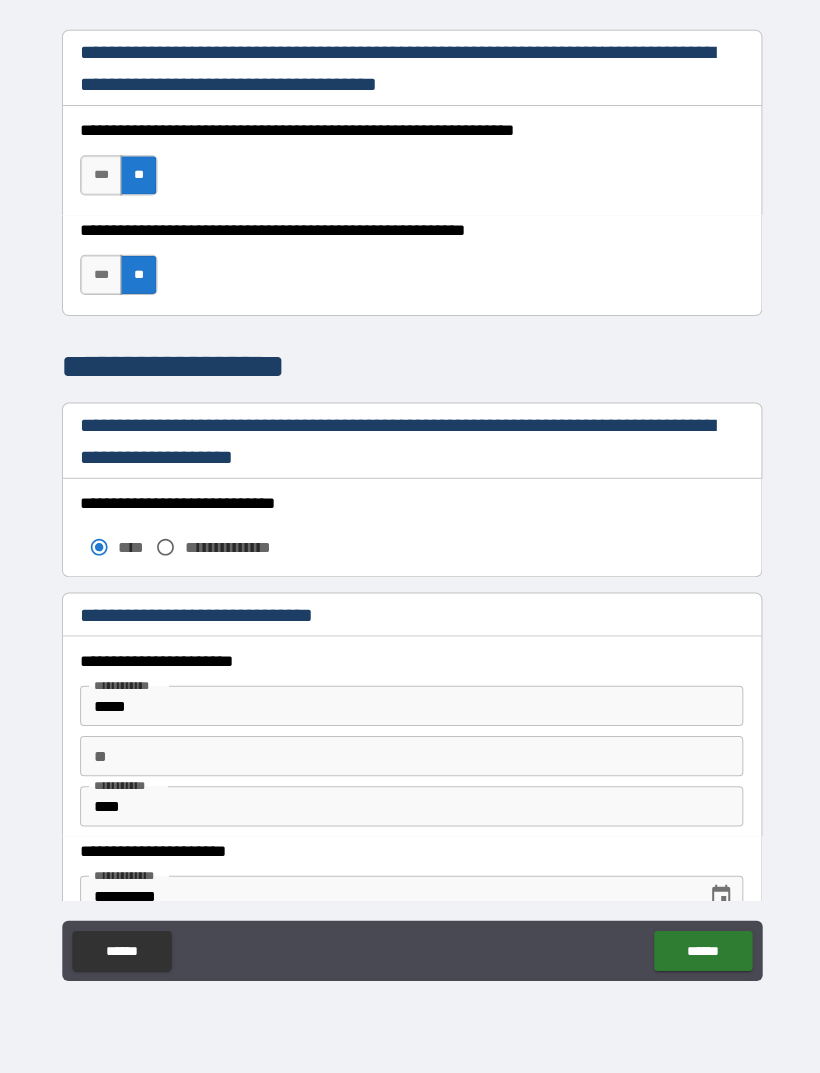 scroll, scrollTop: 1357, scrollLeft: 0, axis: vertical 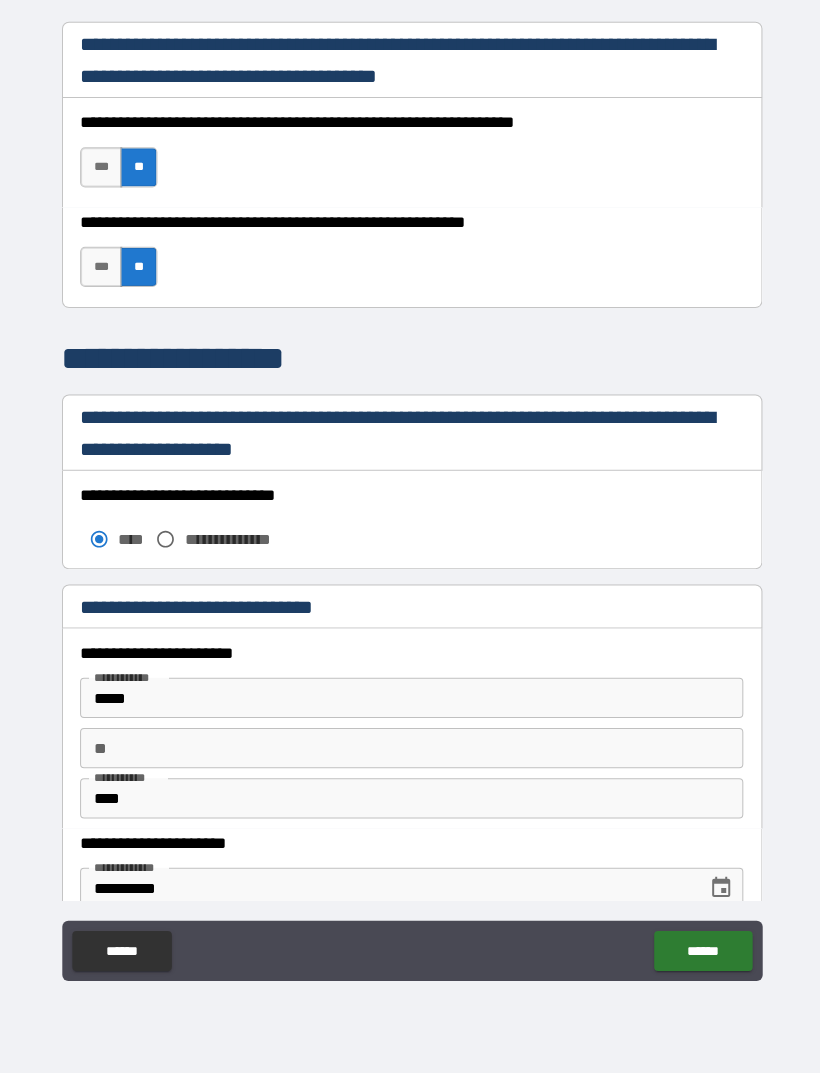 click on "***" at bounding box center (101, 171) 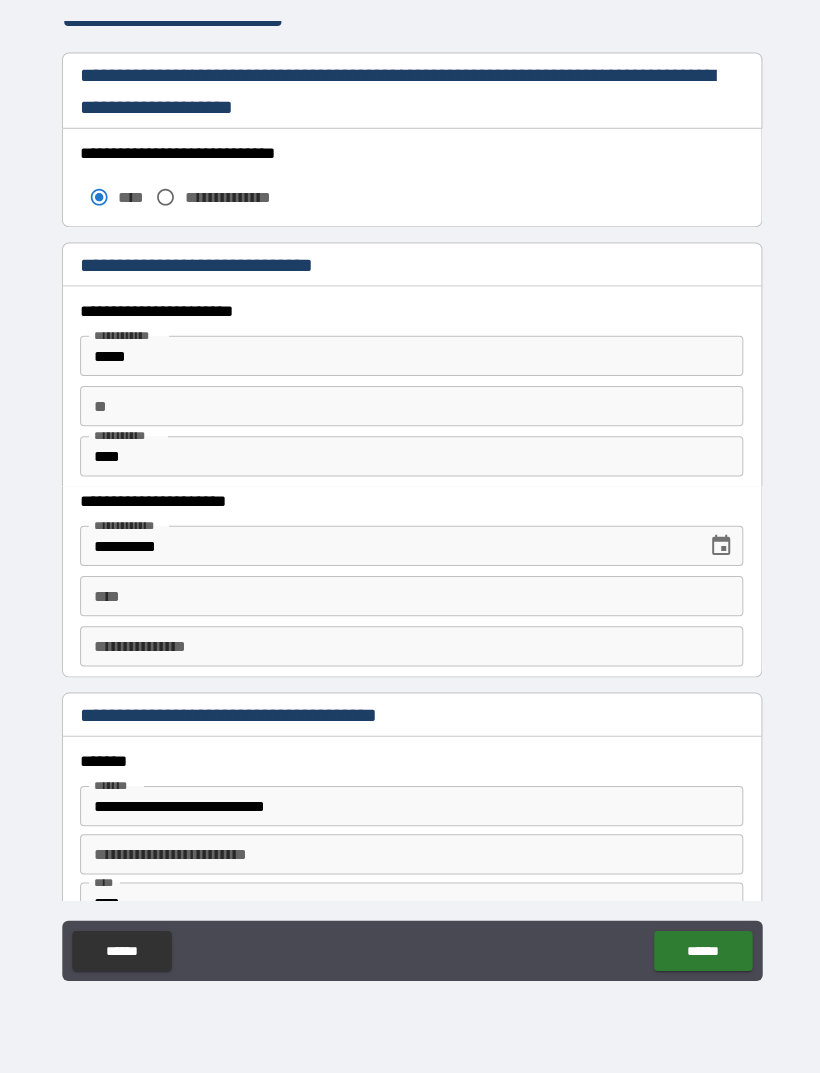 scroll, scrollTop: 1699, scrollLeft: 0, axis: vertical 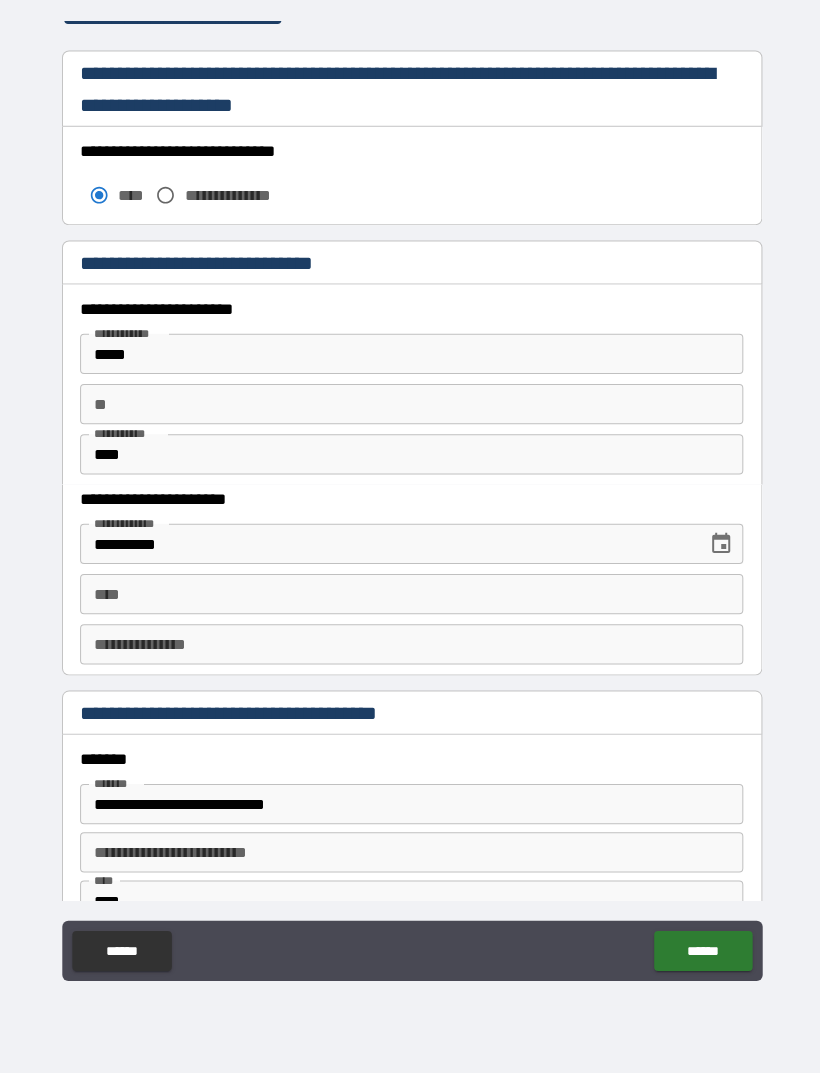 click on "****" at bounding box center [410, 596] 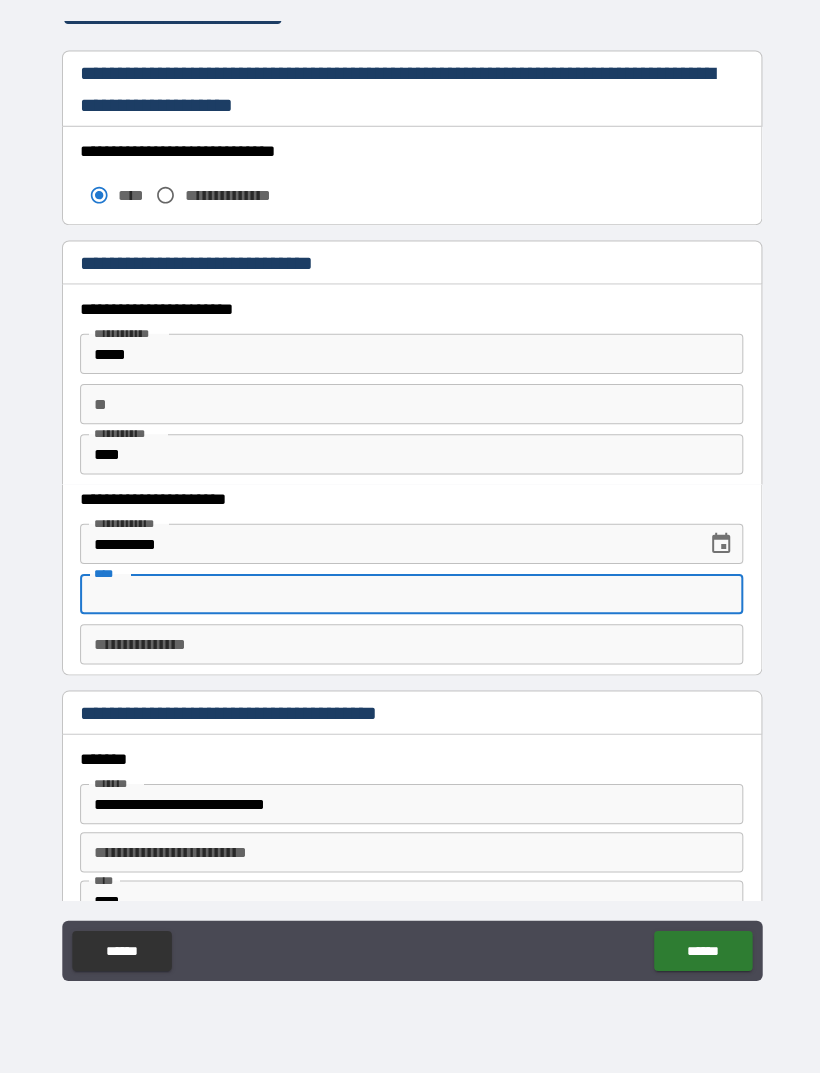 scroll, scrollTop: 63, scrollLeft: 0, axis: vertical 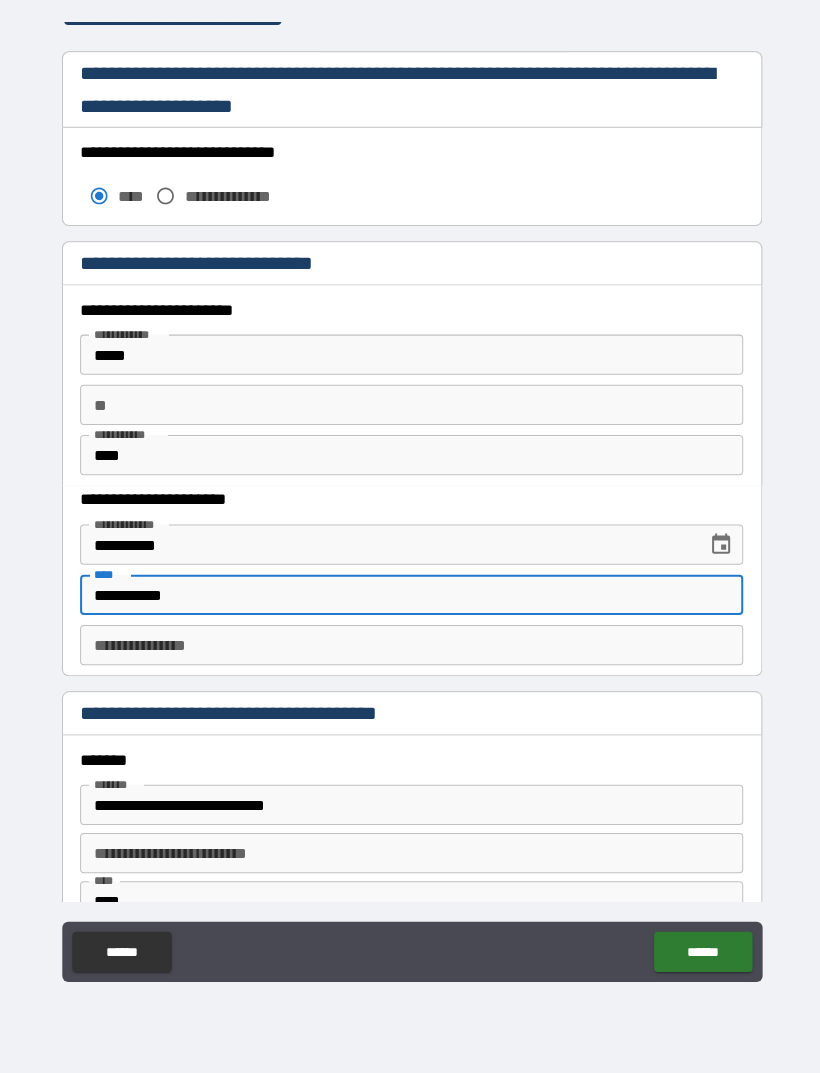 type on "**********" 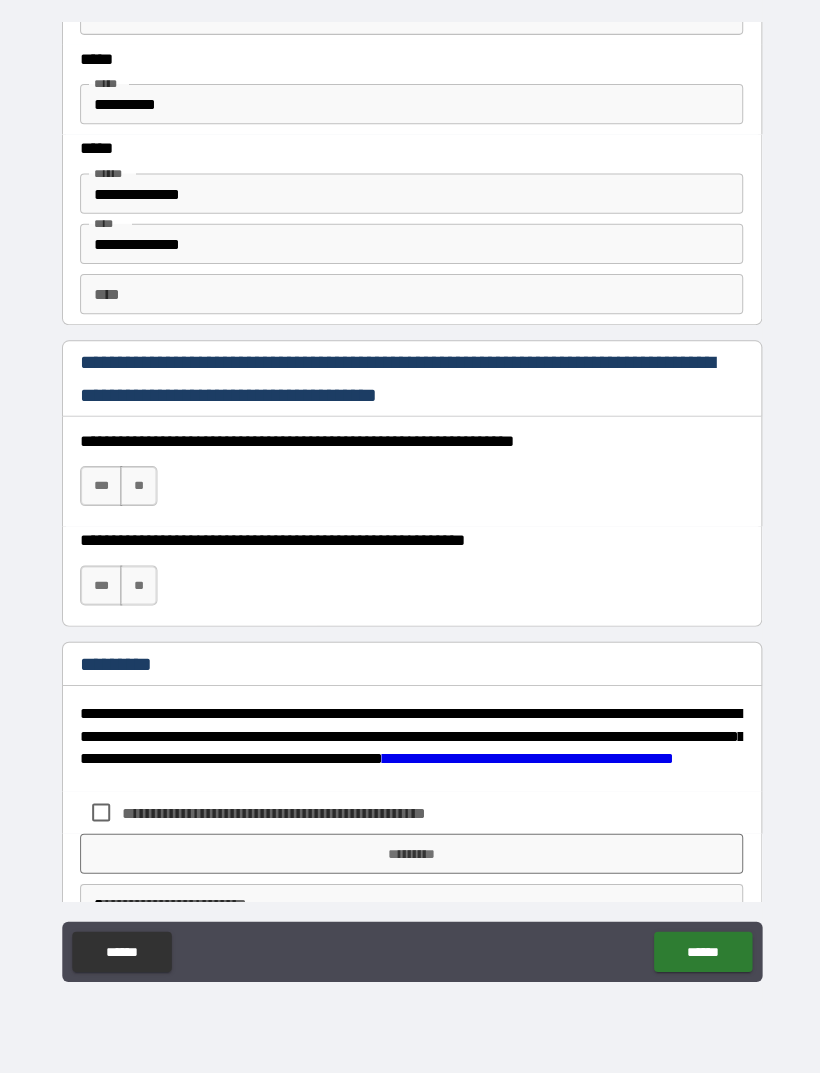 scroll, scrollTop: 2689, scrollLeft: 0, axis: vertical 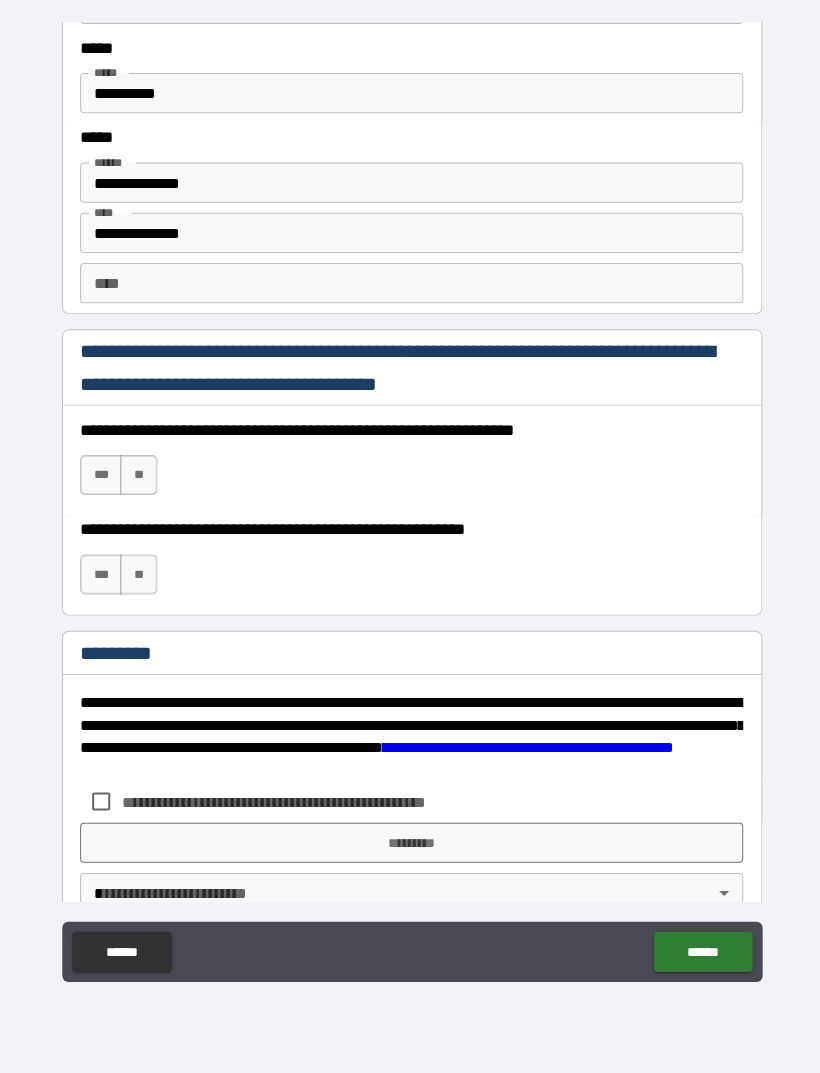 type on "**********" 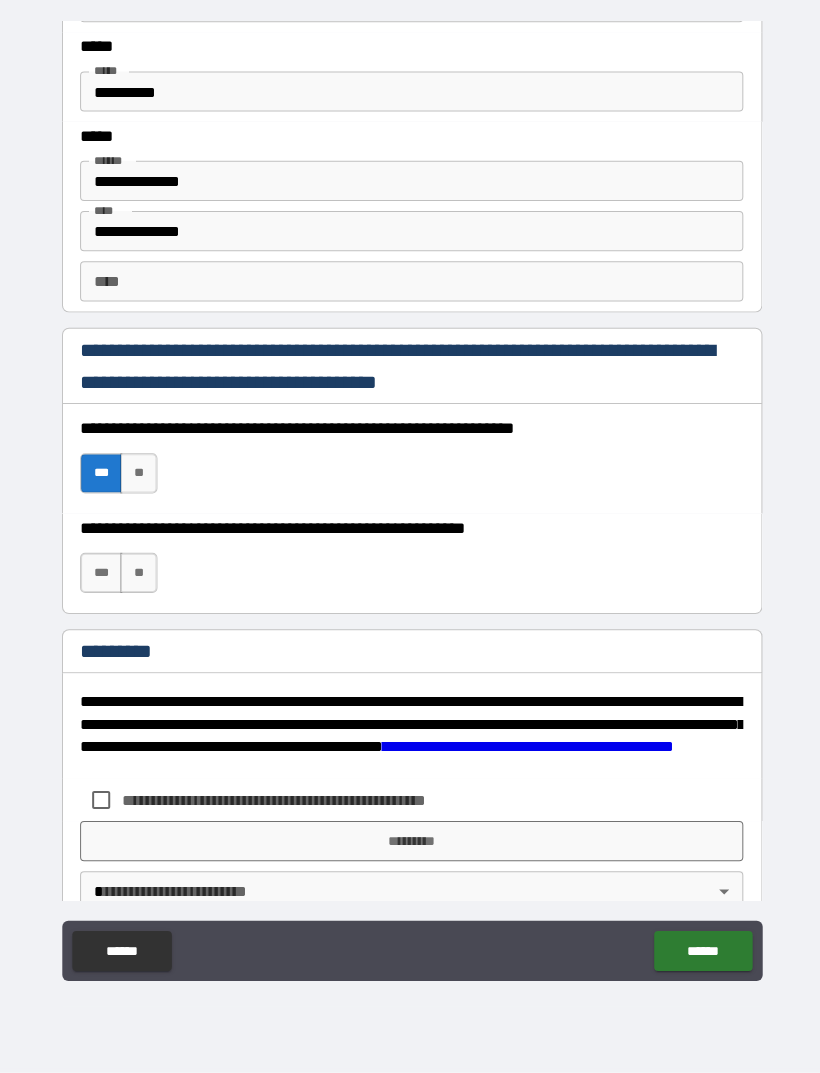 scroll, scrollTop: 64, scrollLeft: 0, axis: vertical 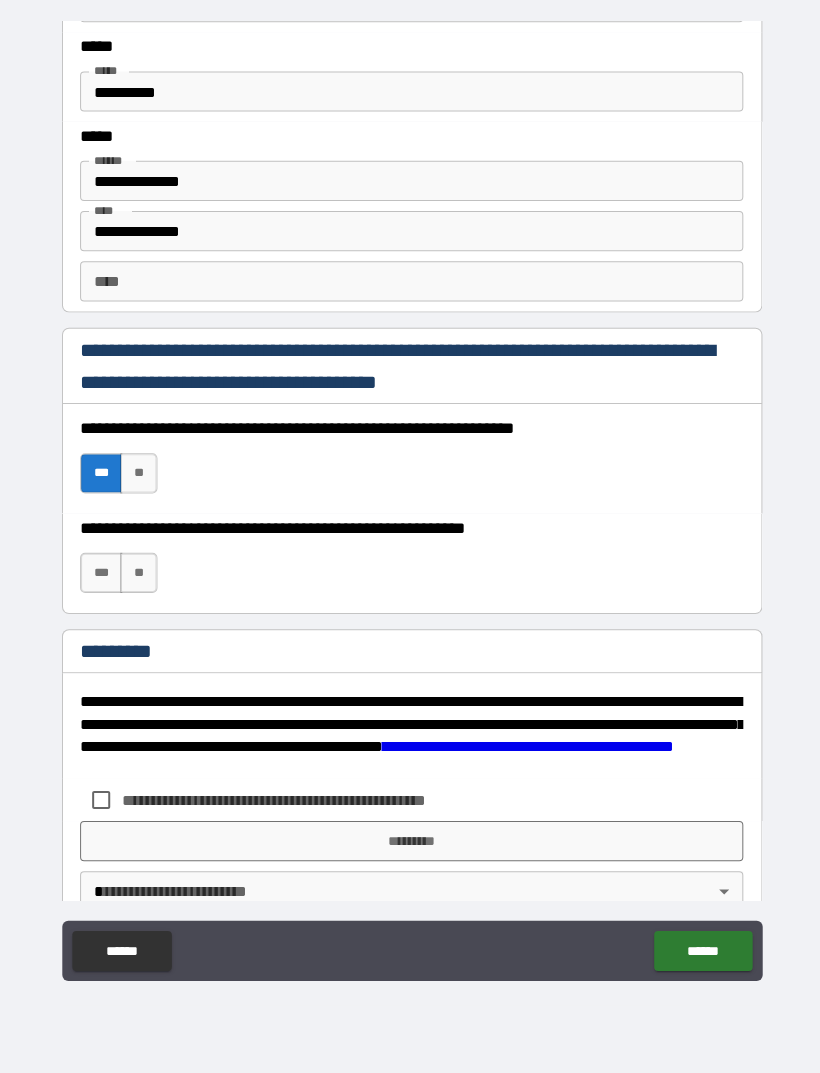 click on "**" at bounding box center [138, 575] 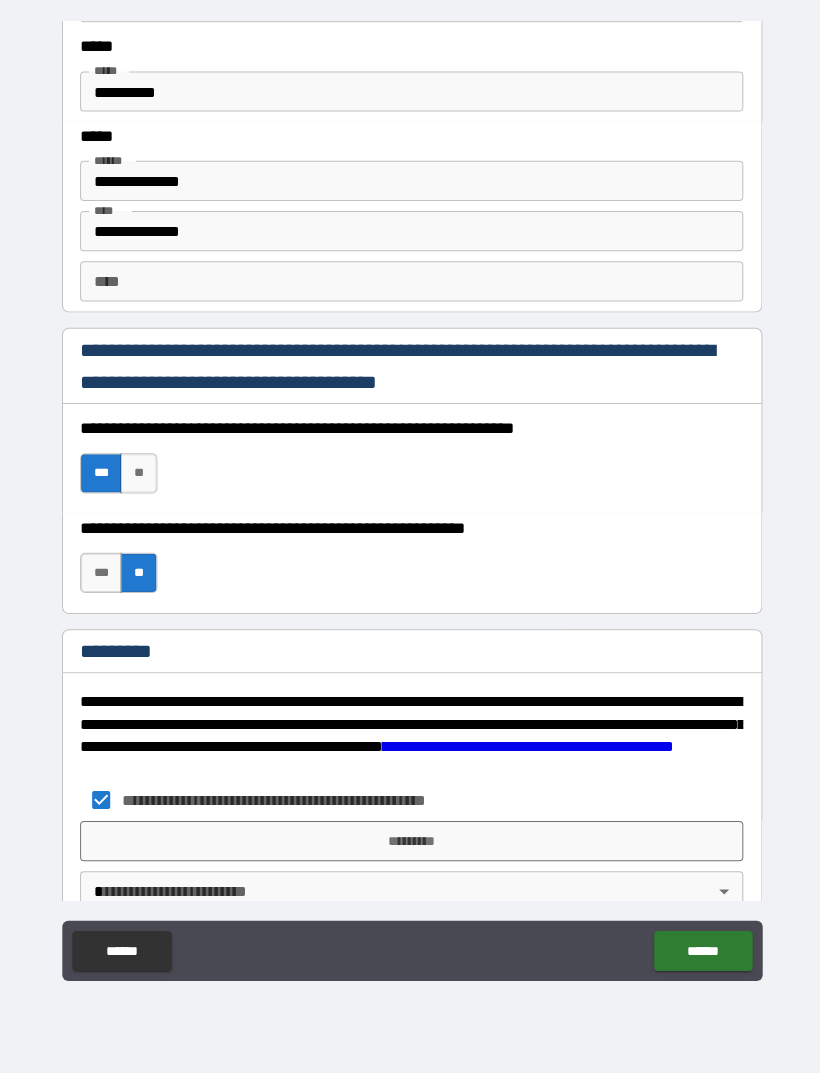 click on "*********" at bounding box center (410, 842) 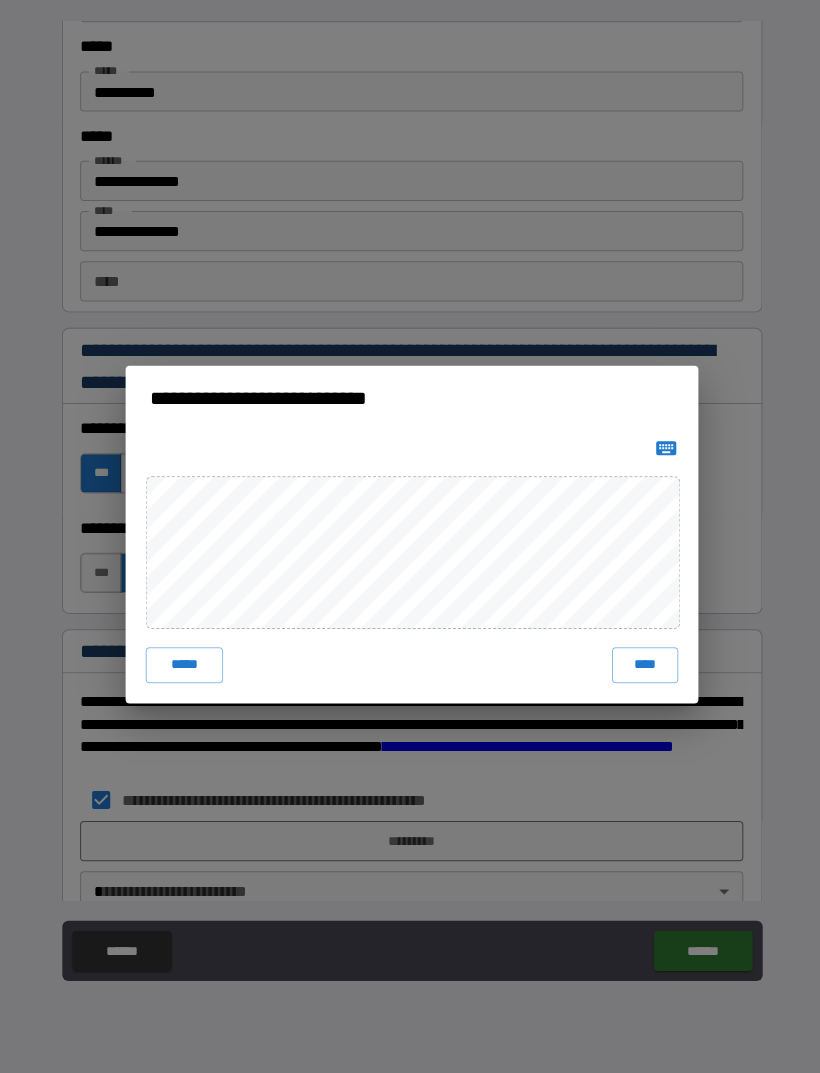 click on "**********" at bounding box center (410, 536) 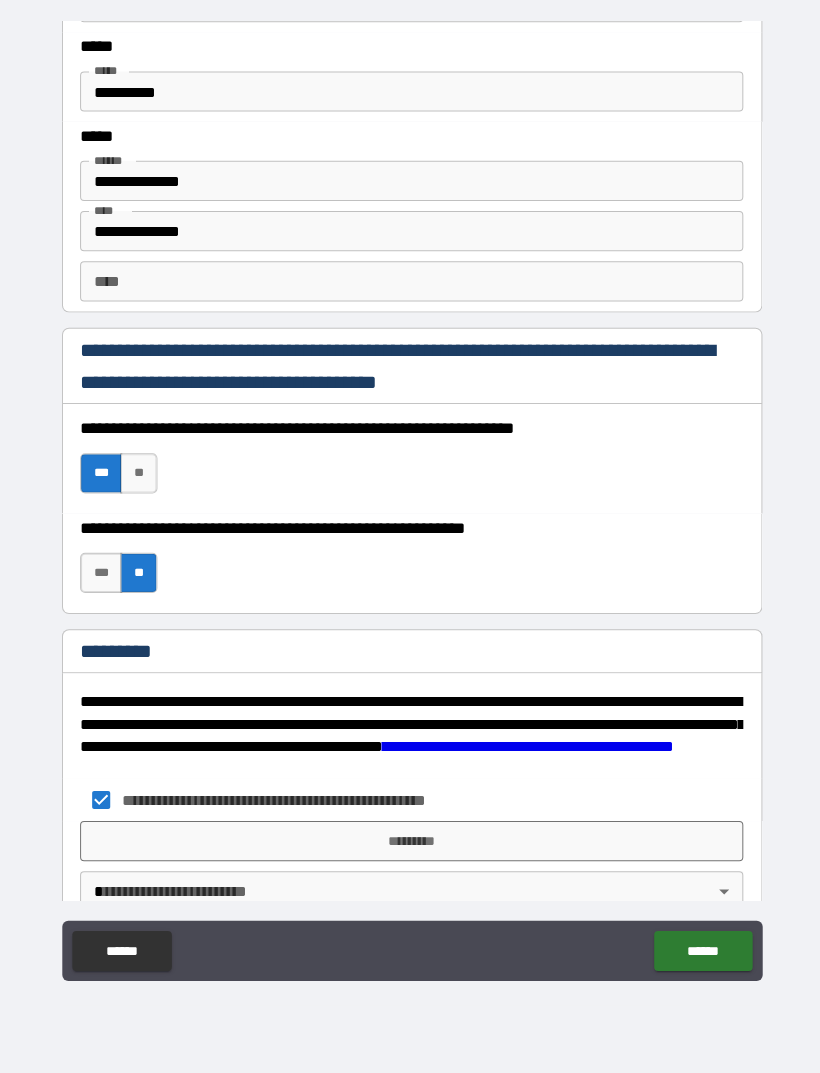 click on "*********" at bounding box center [410, 842] 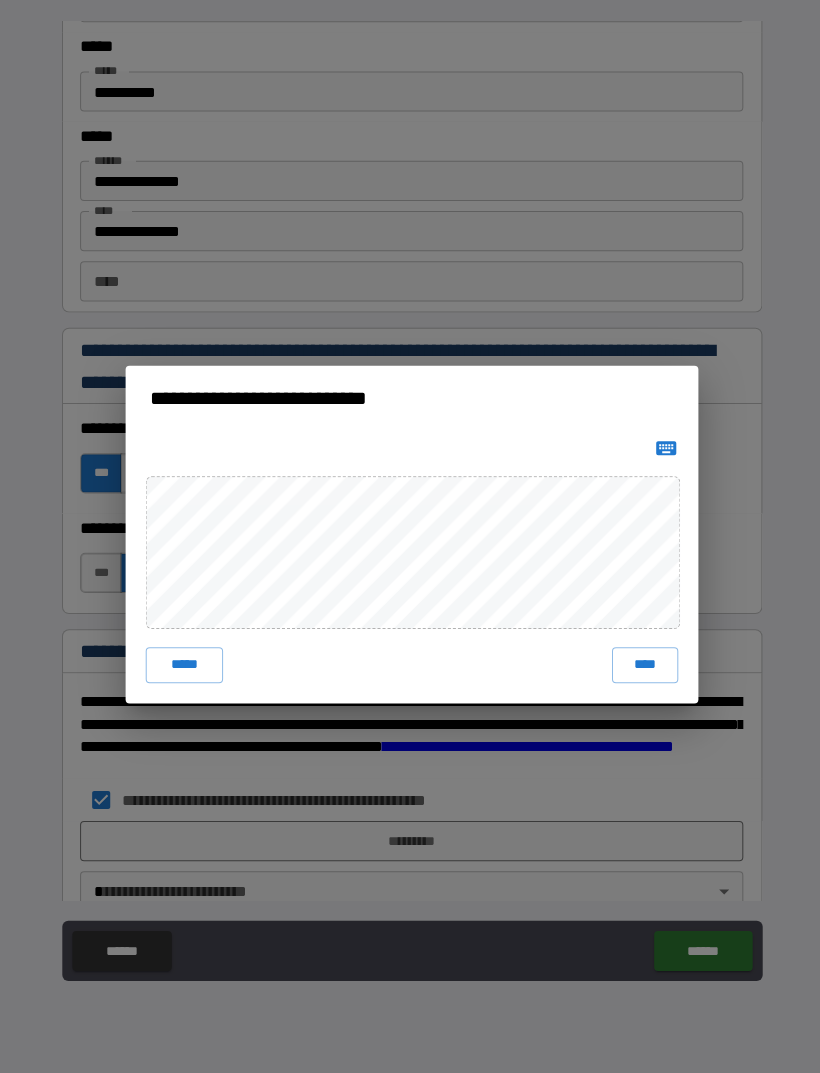 click on "****" at bounding box center (642, 667) 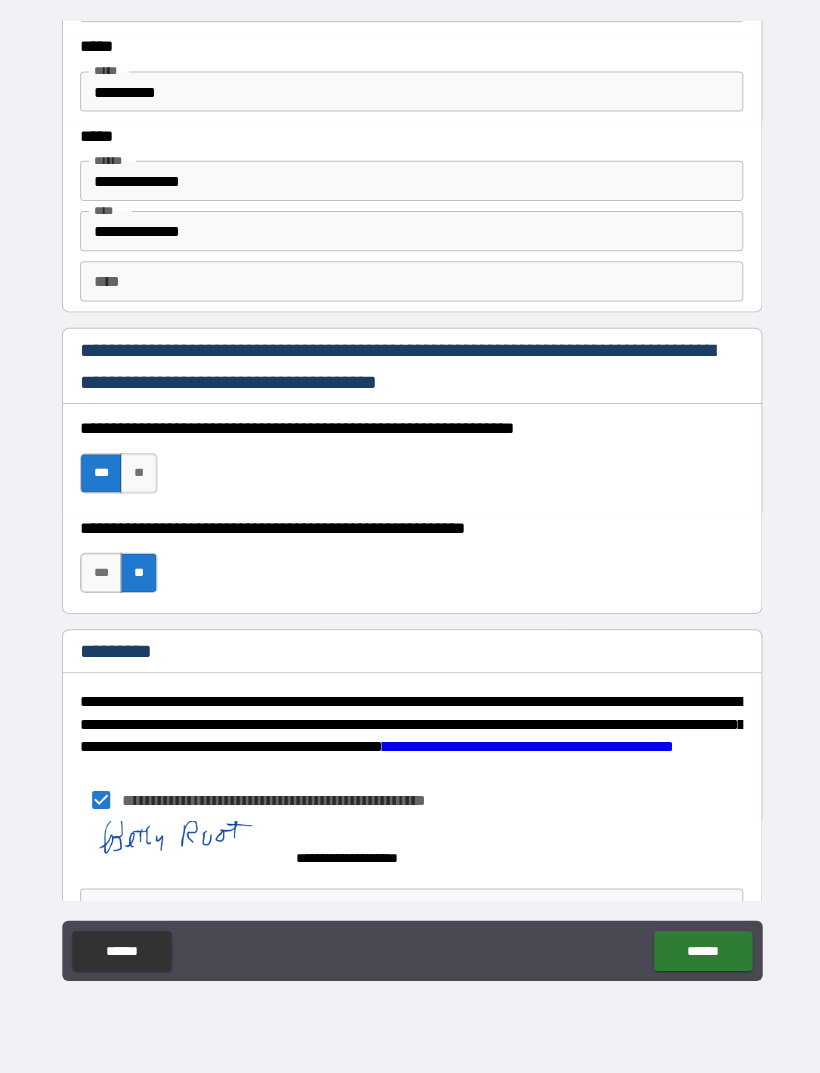 click on "******" at bounding box center [699, 951] 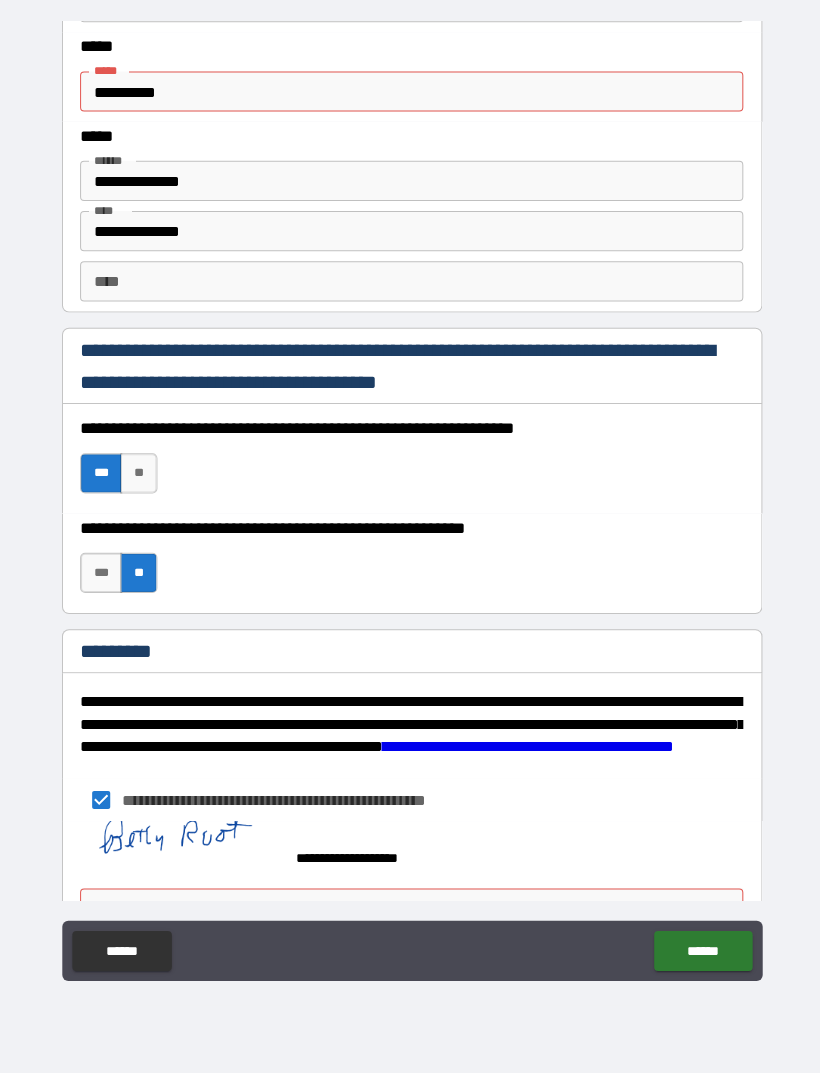 click on "**********" at bounding box center [410, 96] 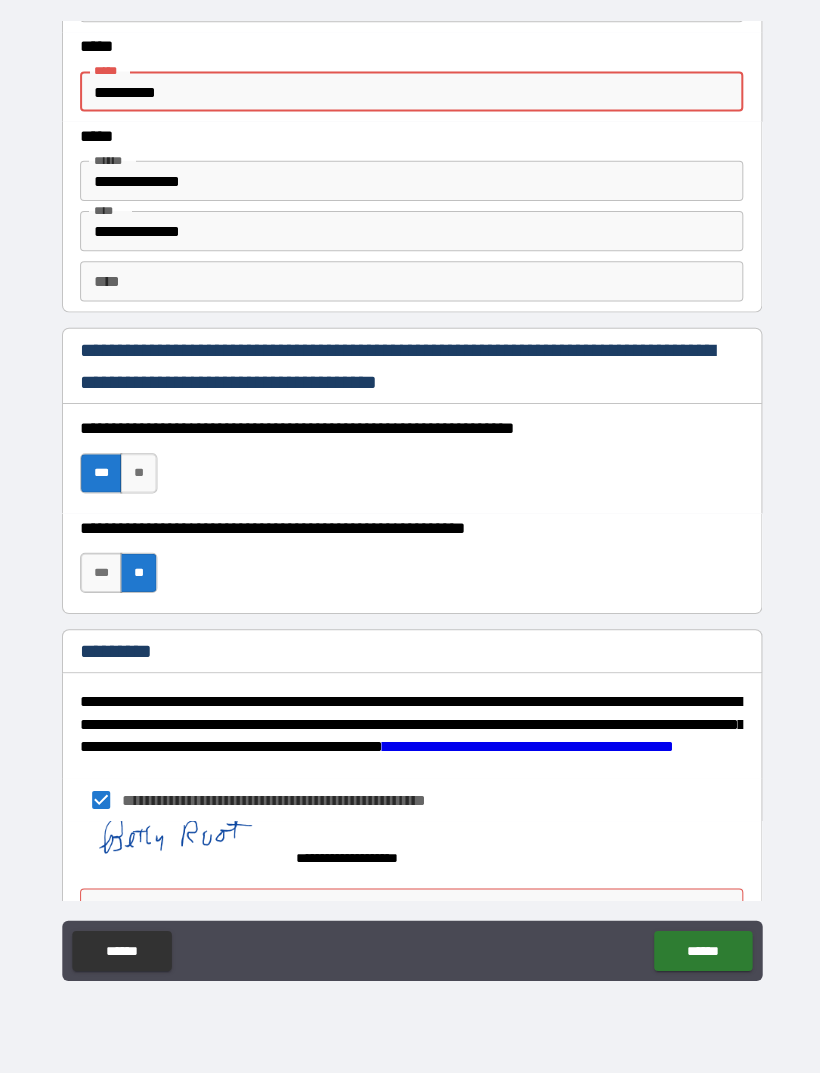 scroll, scrollTop: 63, scrollLeft: 0, axis: vertical 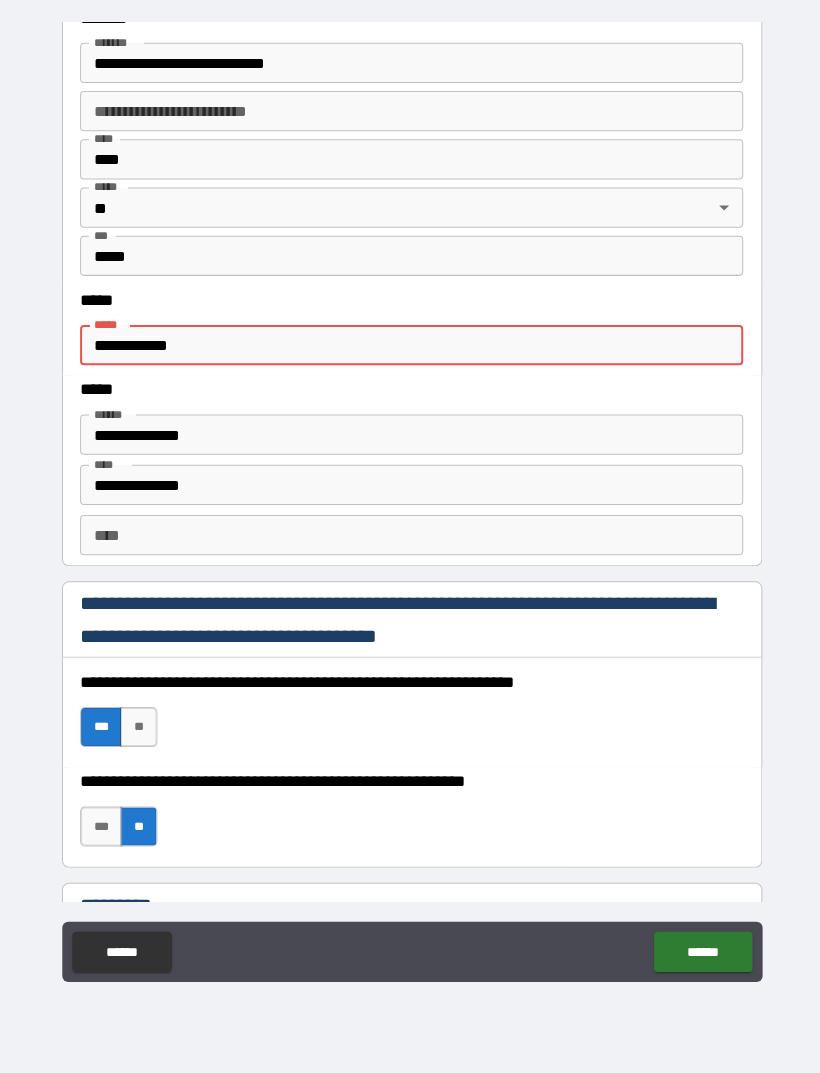 click on "**********" at bounding box center [410, 473] 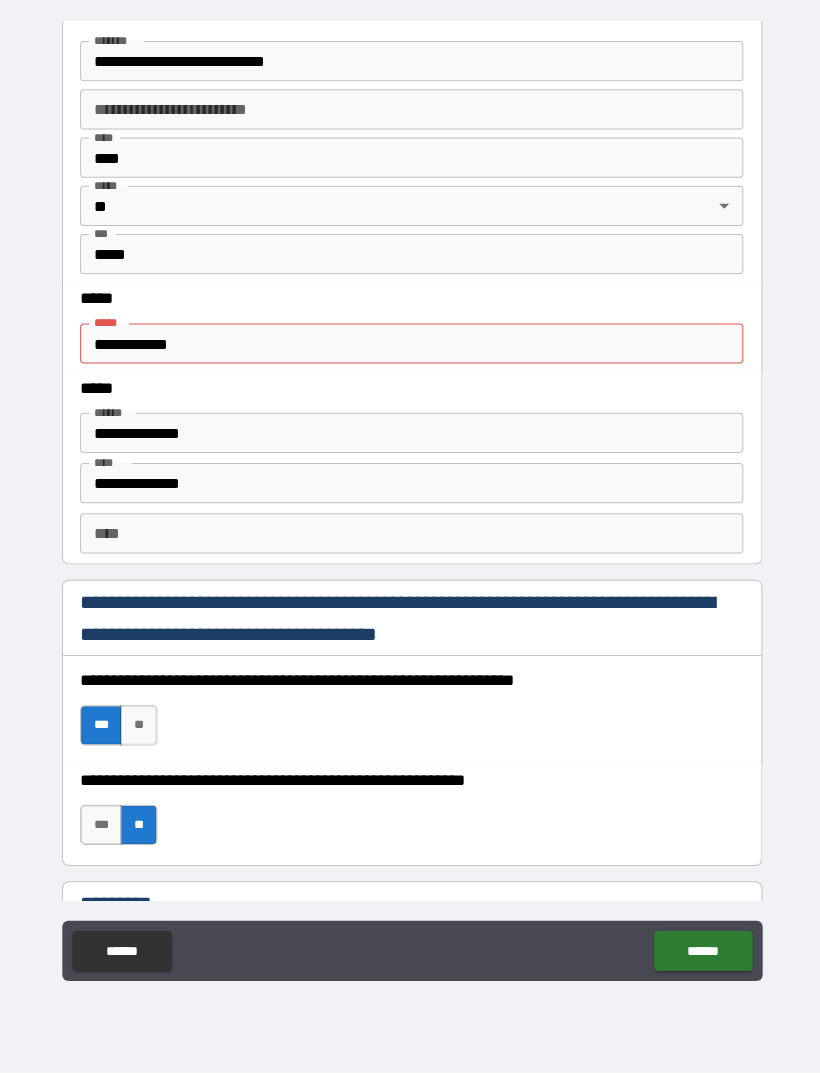 click on "*****" at bounding box center [410, 392] 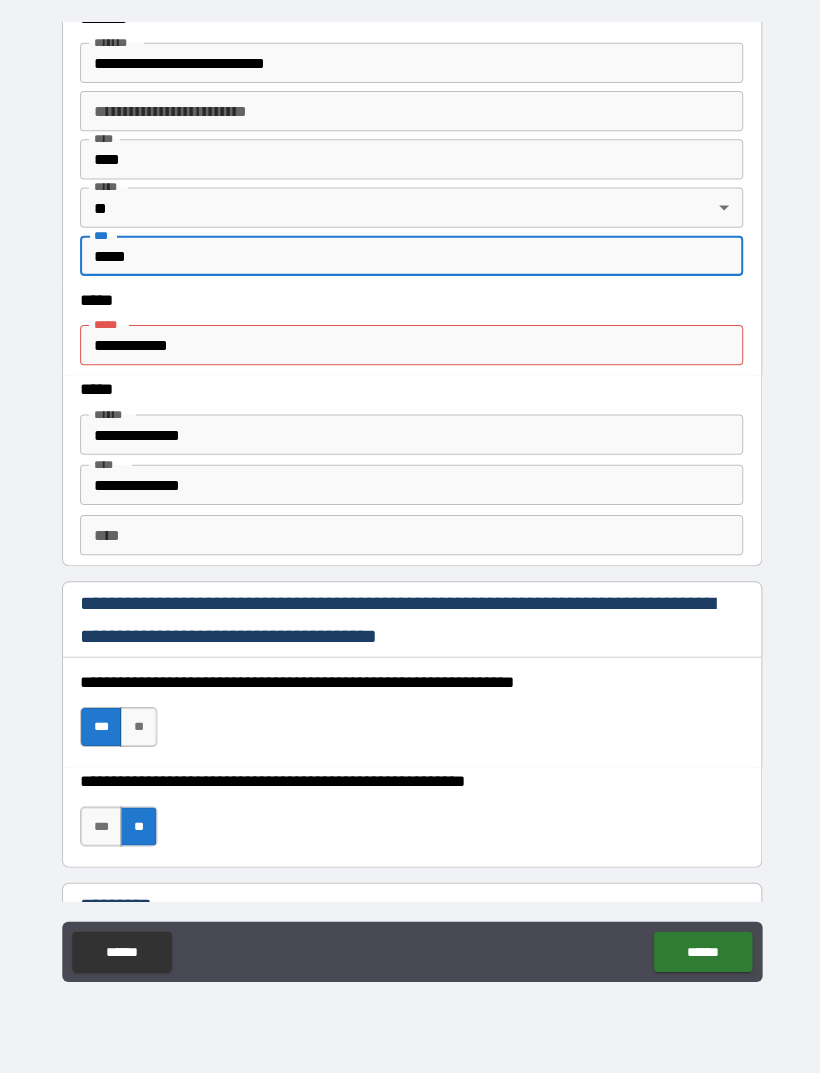 click on "**********" at bounding box center [410, 348] 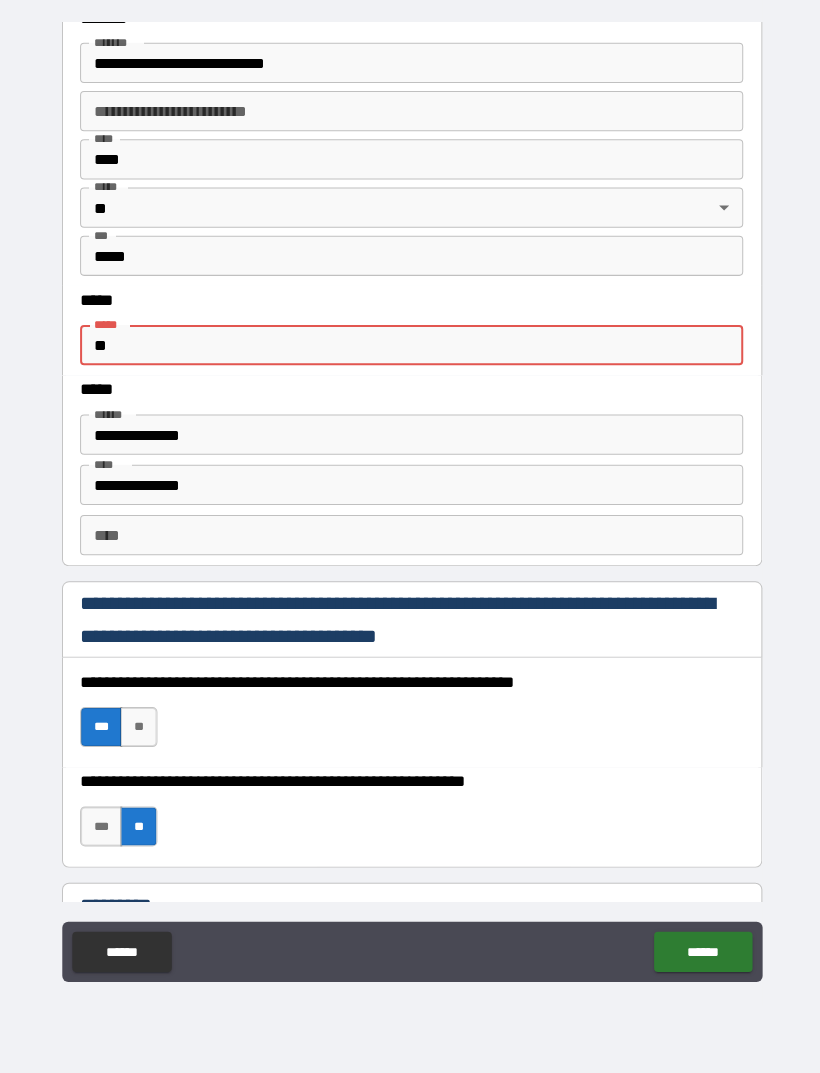 type on "*" 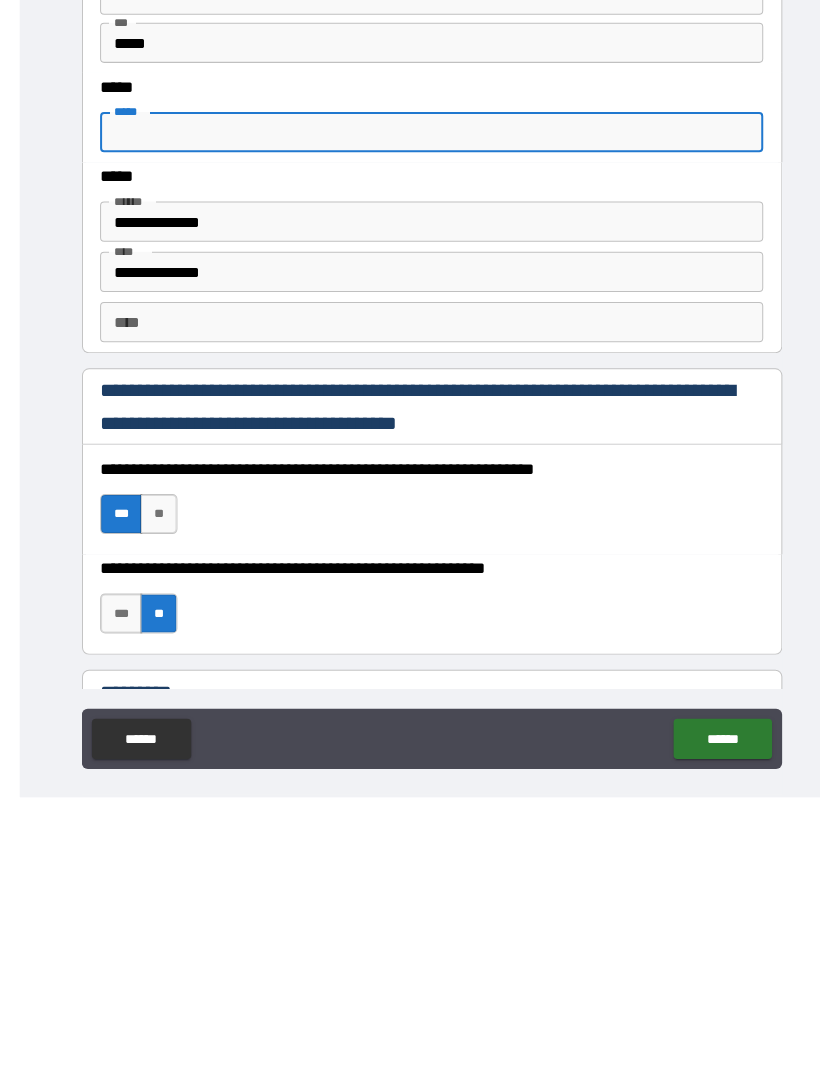 scroll, scrollTop: 64, scrollLeft: 0, axis: vertical 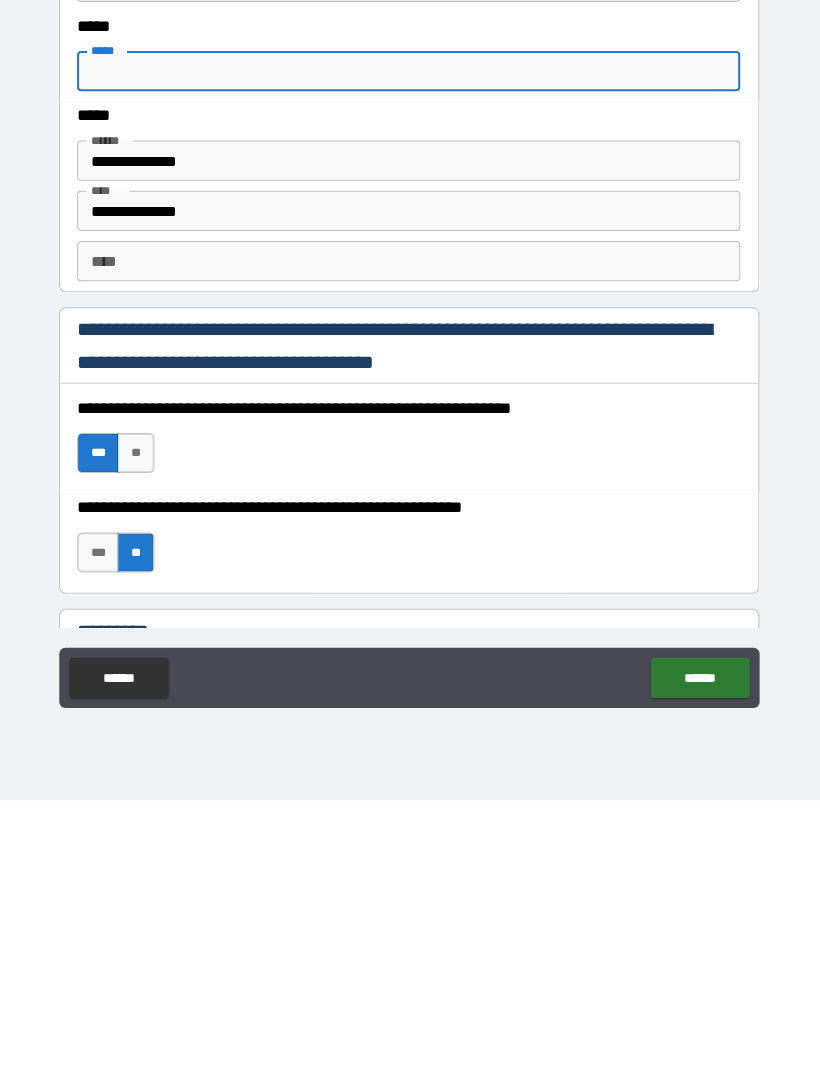type 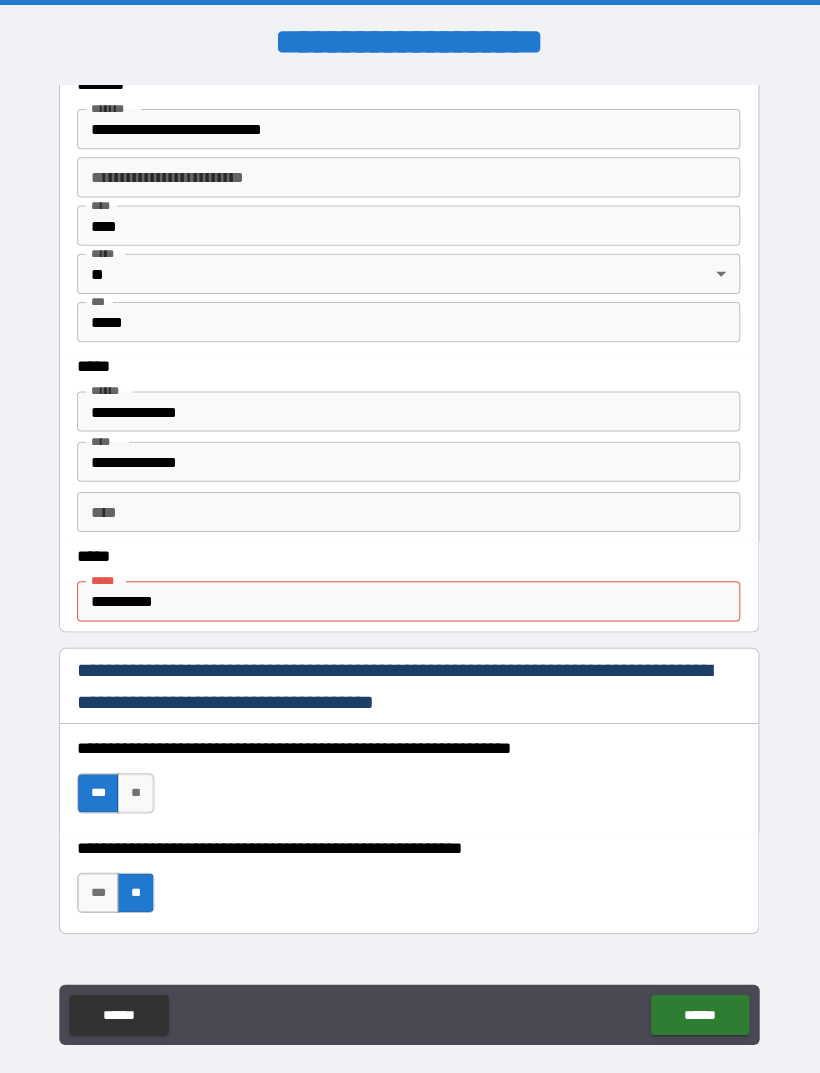 scroll, scrollTop: 756, scrollLeft: 0, axis: vertical 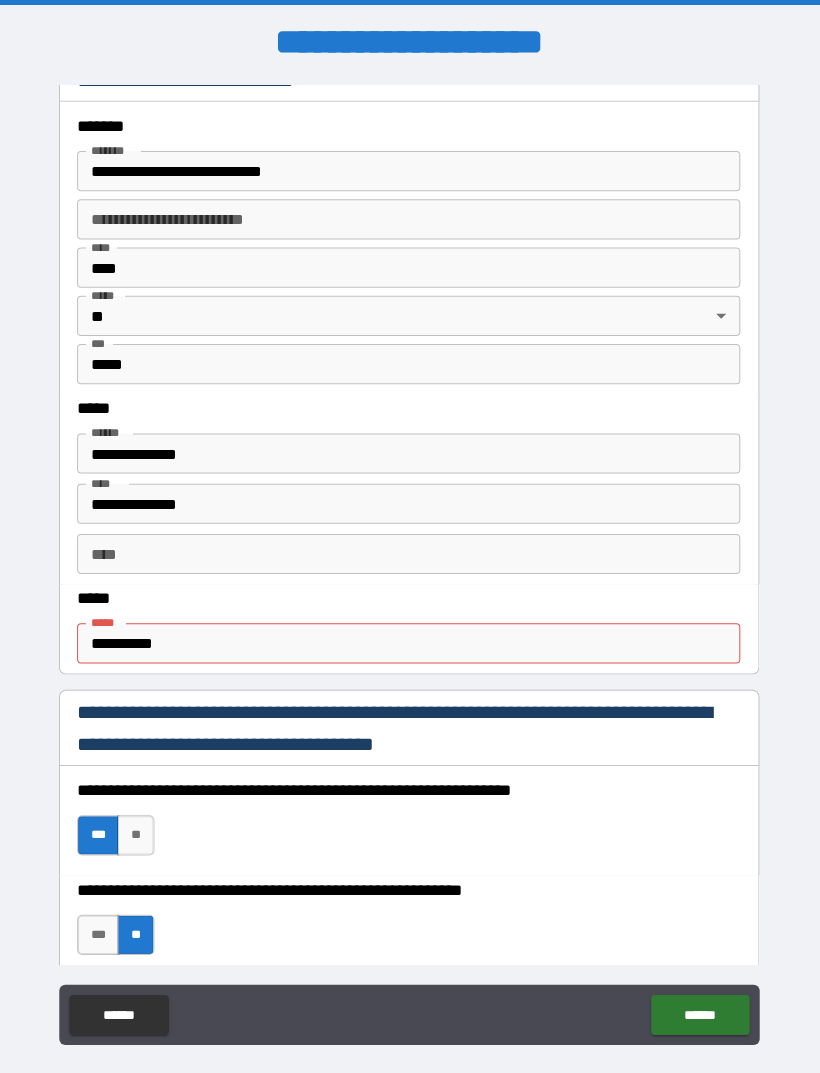 click on "**********" at bounding box center (410, 640) 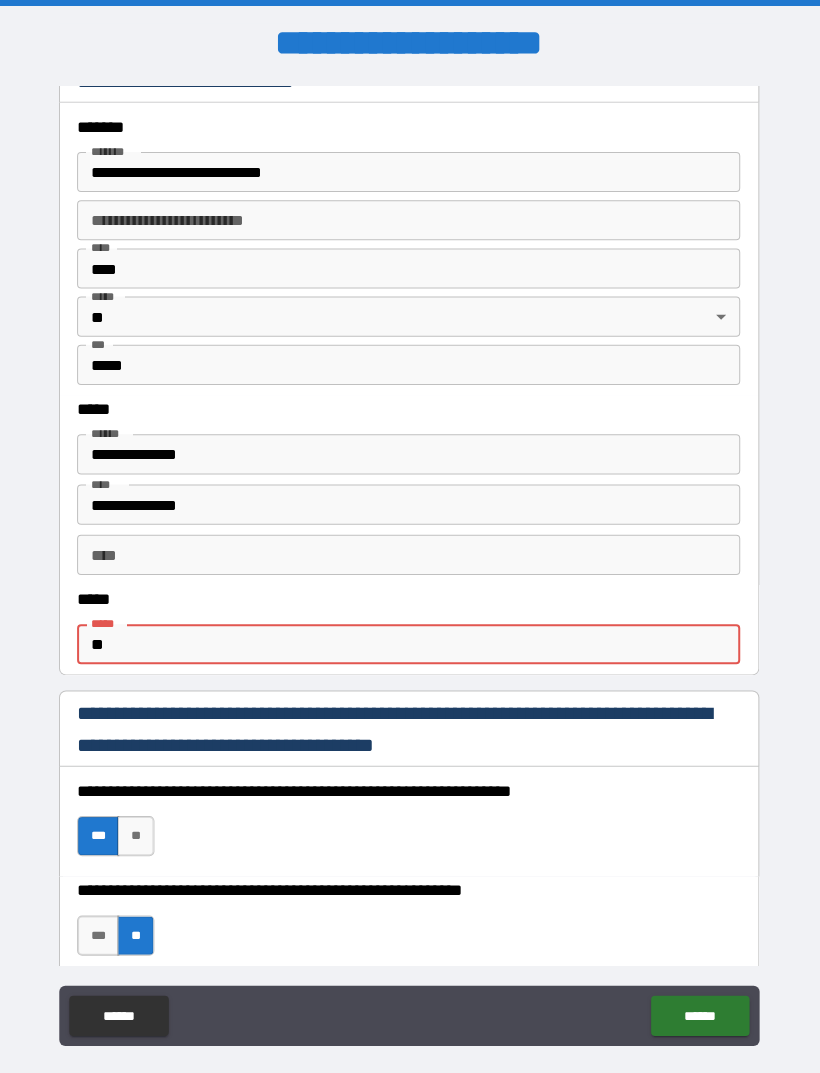 type on "*" 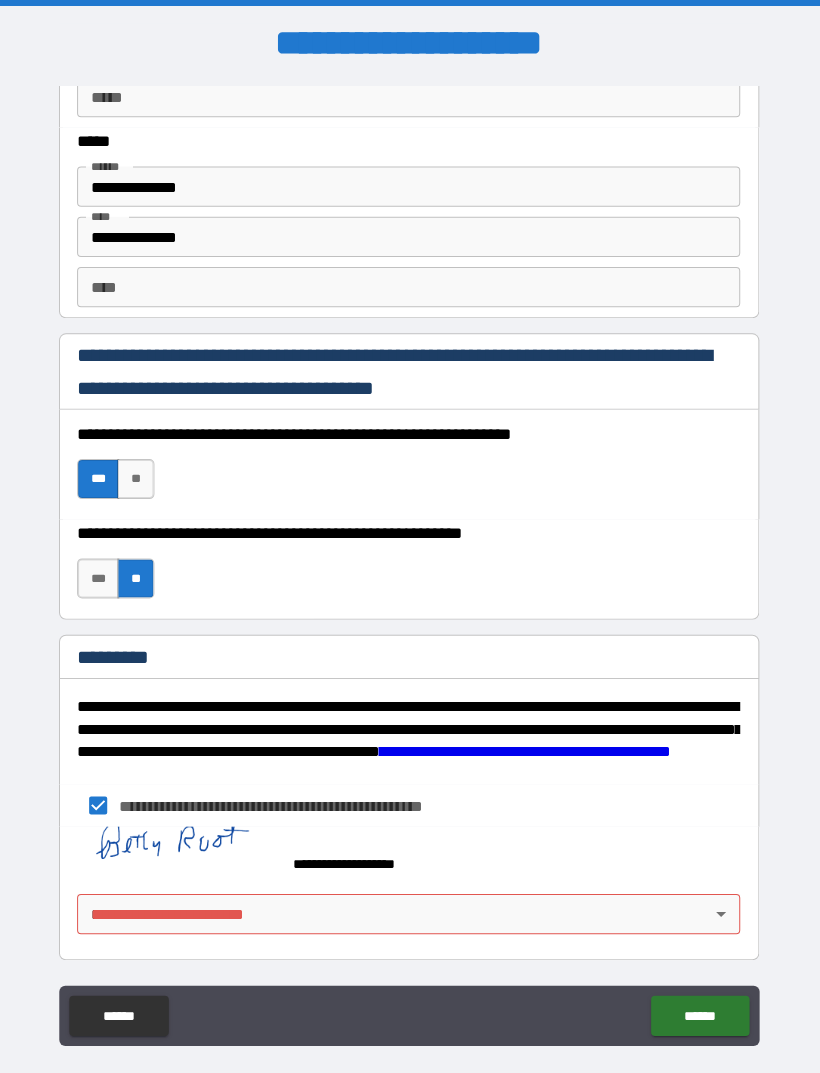 scroll, scrollTop: 2748, scrollLeft: 0, axis: vertical 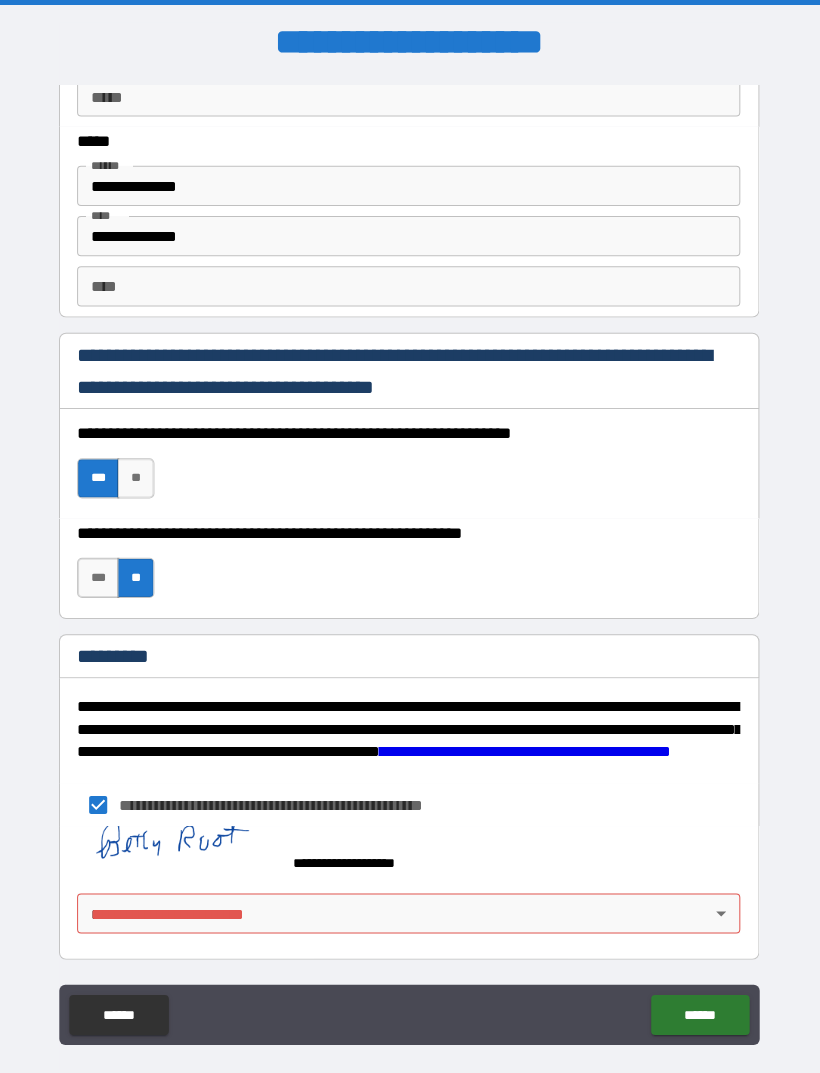 click on "**********" at bounding box center [410, 563] 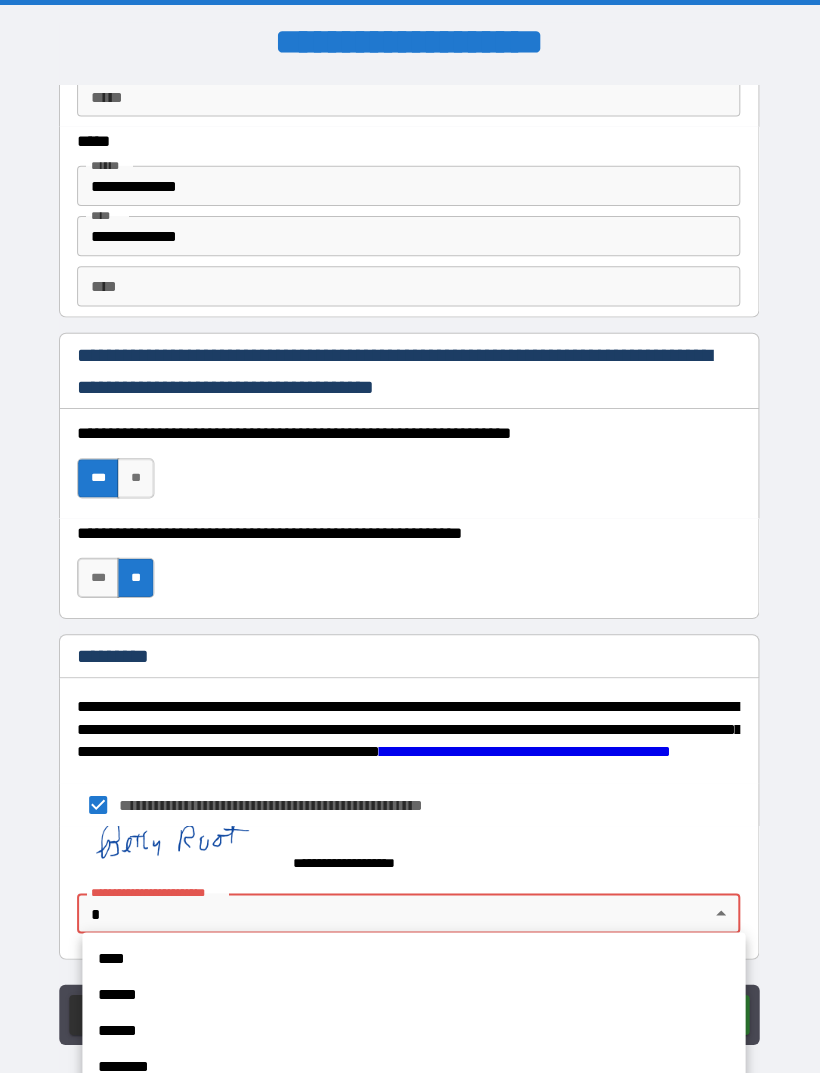 click on "****" at bounding box center (415, 954) 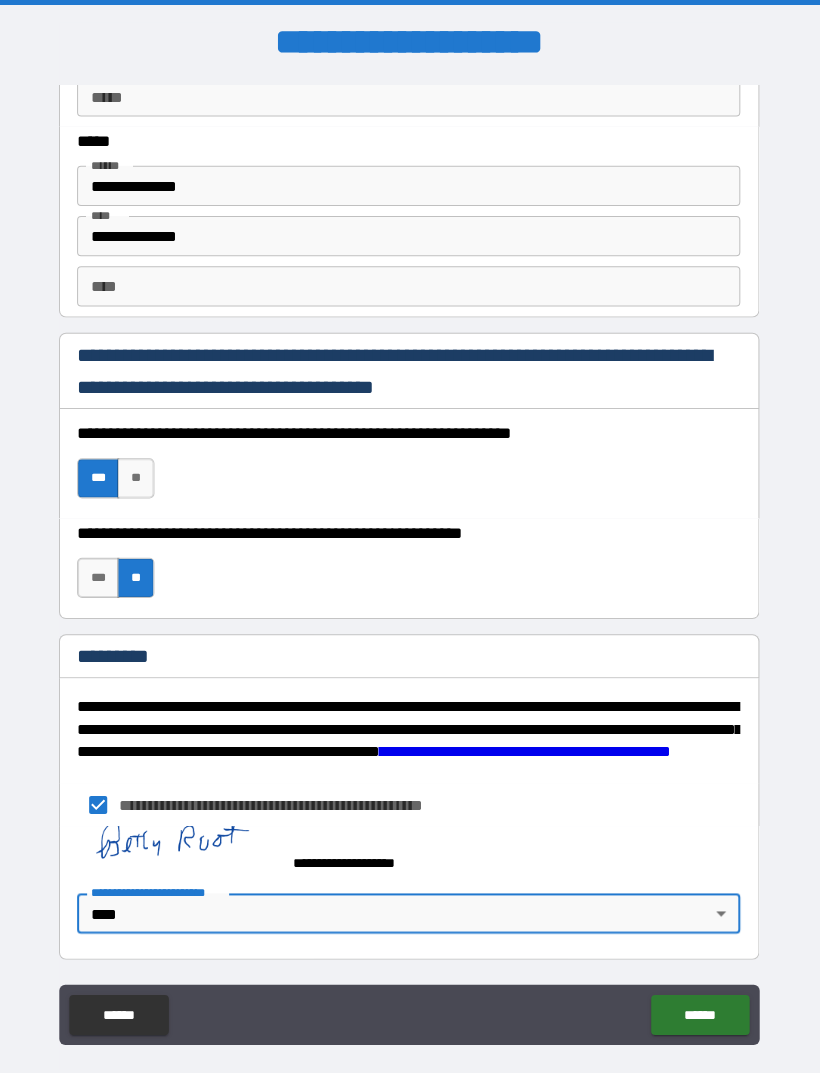 click on "******" at bounding box center (699, 1010) 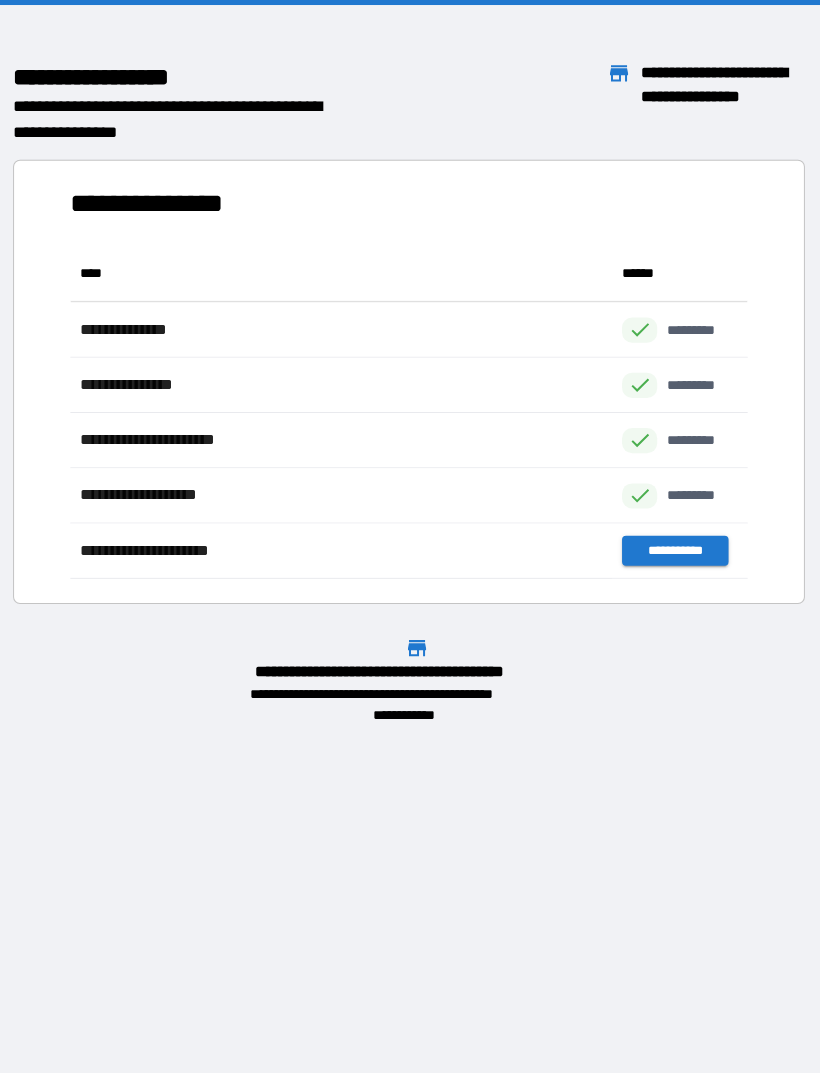 scroll, scrollTop: 1, scrollLeft: 1, axis: both 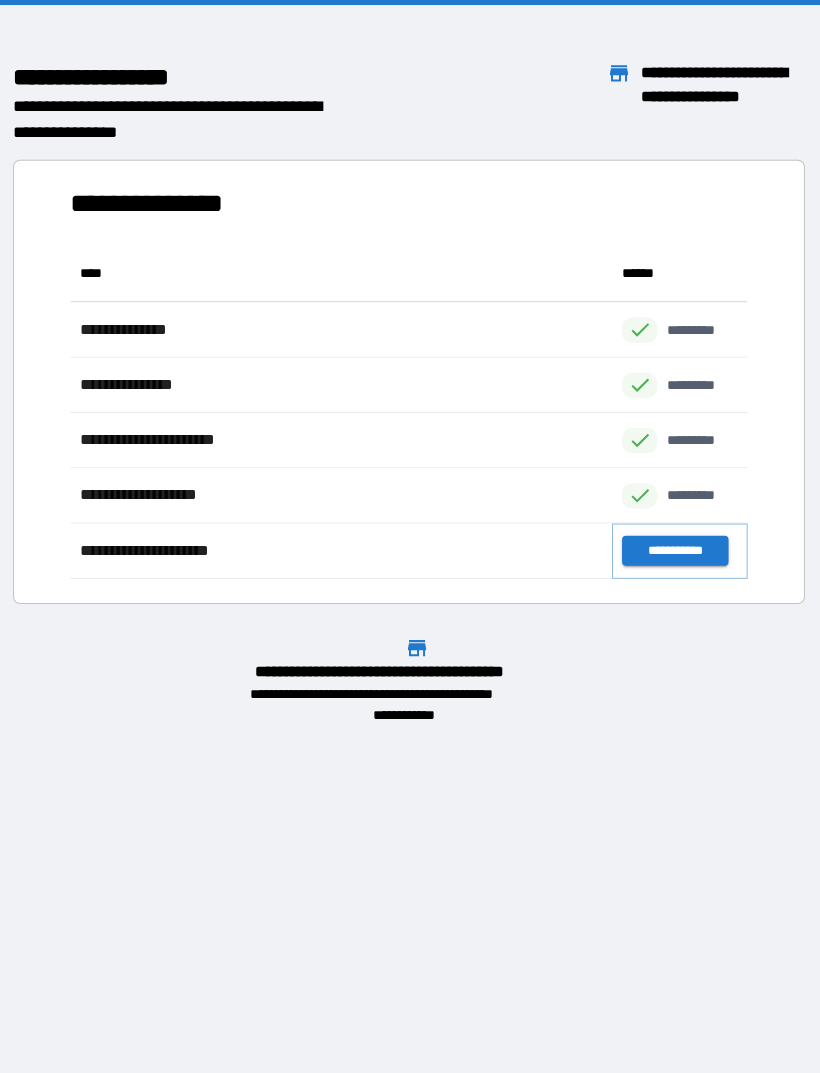 click on "**********" at bounding box center (674, 548) 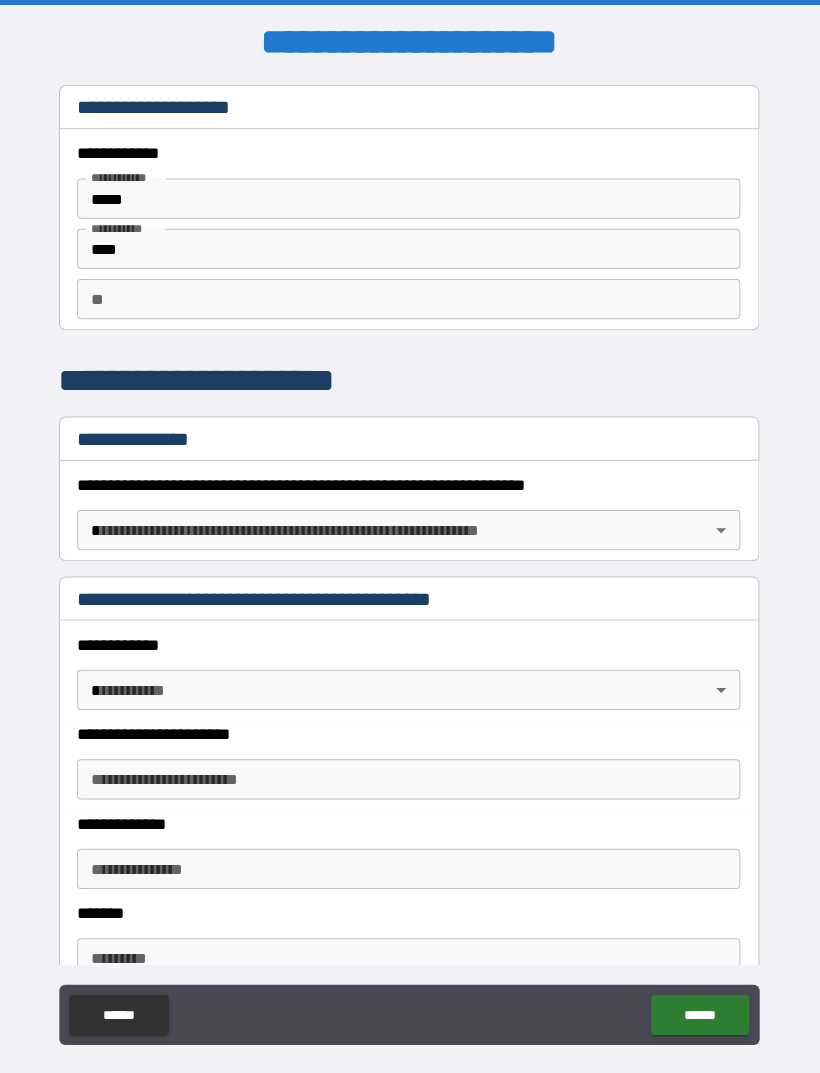 click on "**********" at bounding box center (410, 563) 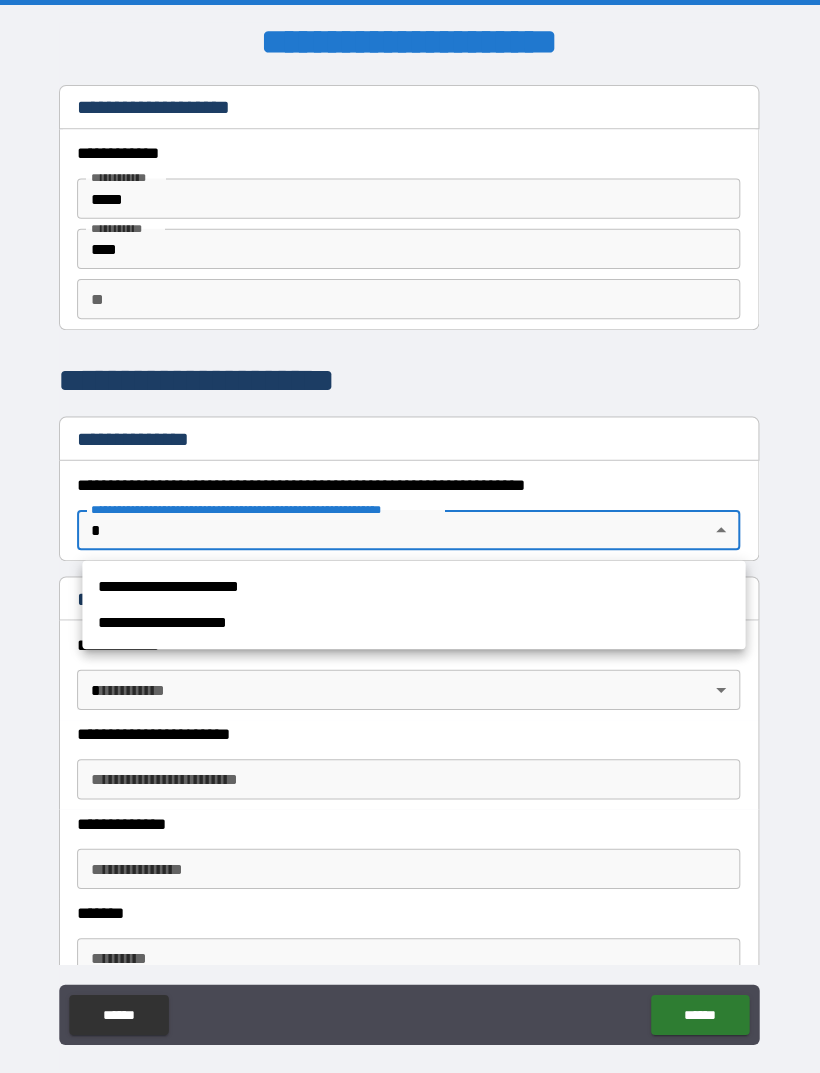 click on "**********" at bounding box center (415, 584) 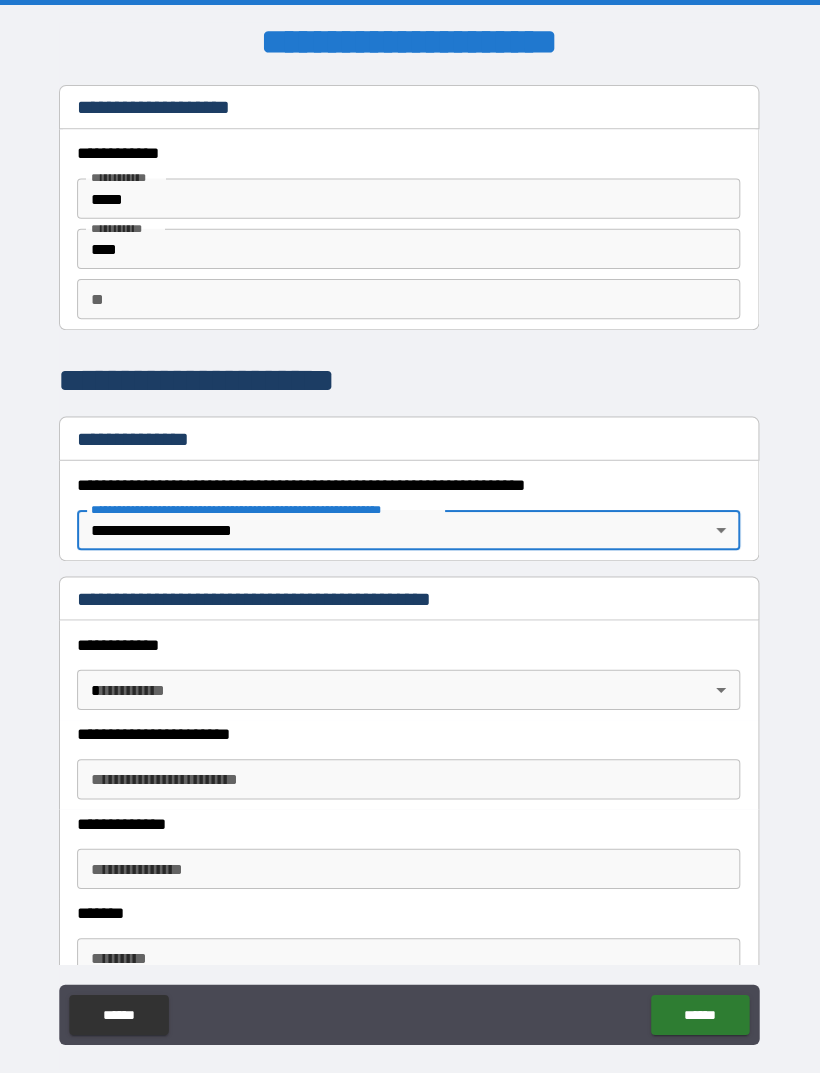 click on "**********" at bounding box center [410, 563] 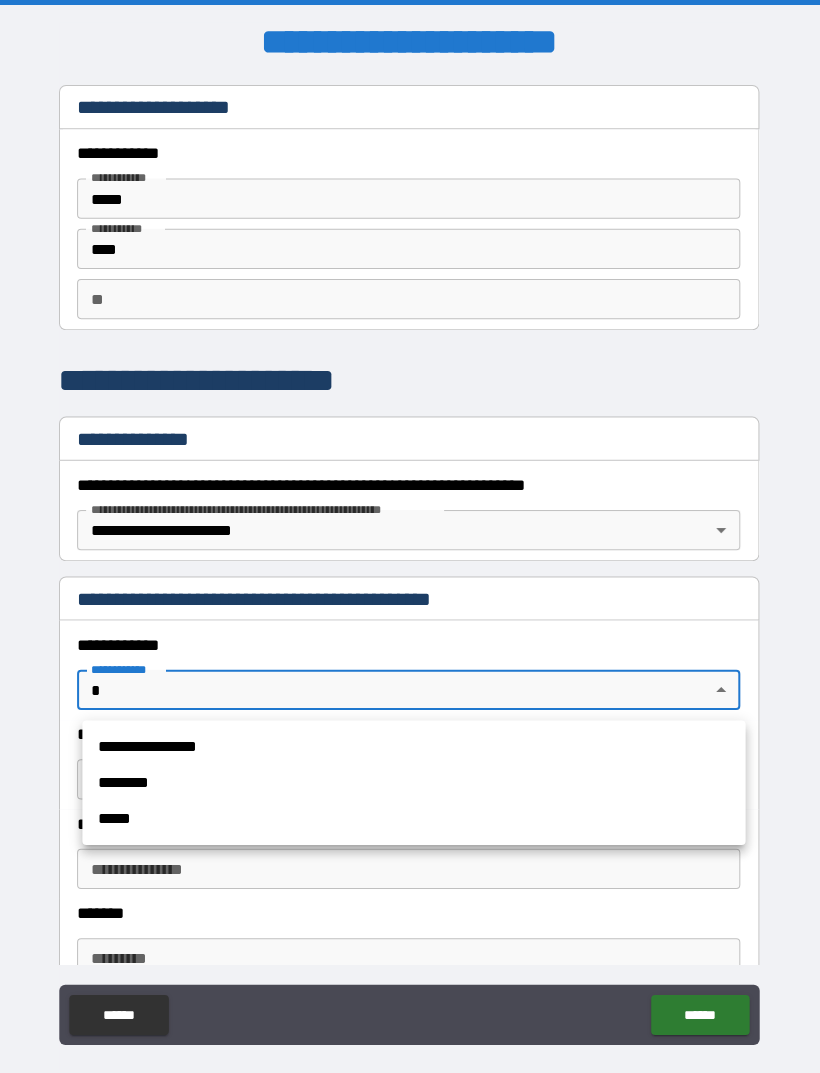 click on "**********" at bounding box center [415, 743] 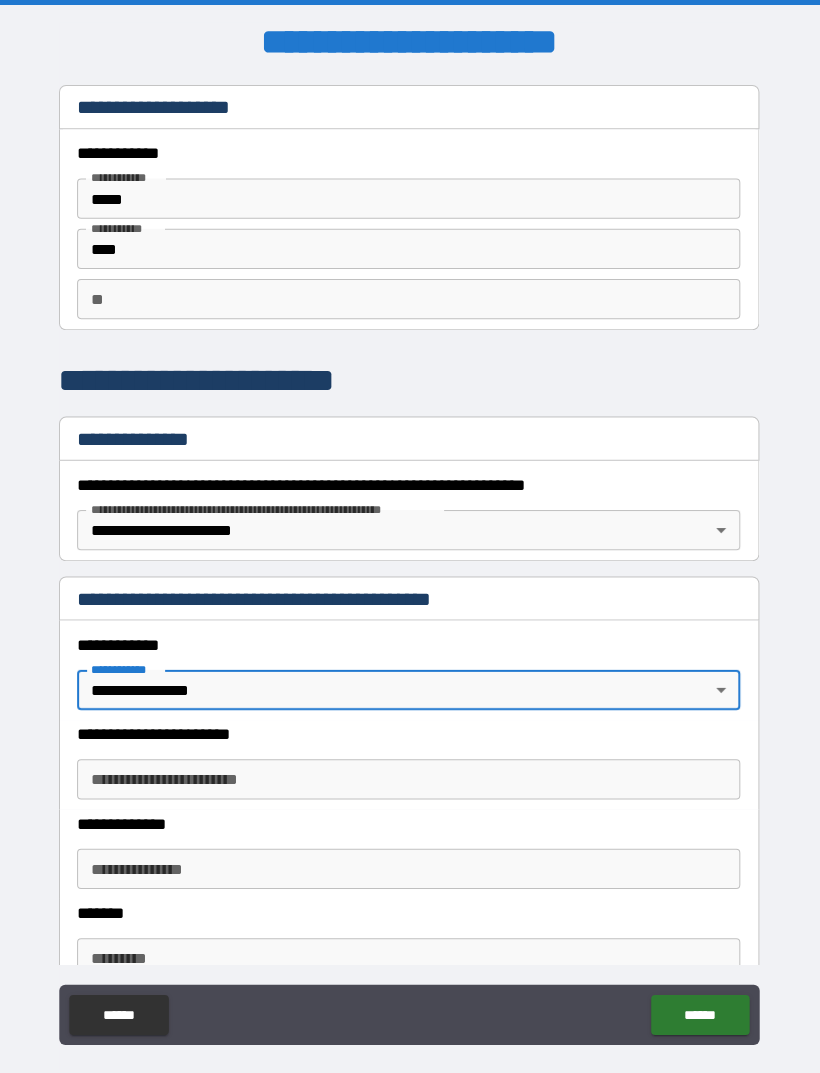 click on "**********" at bounding box center (410, 563) 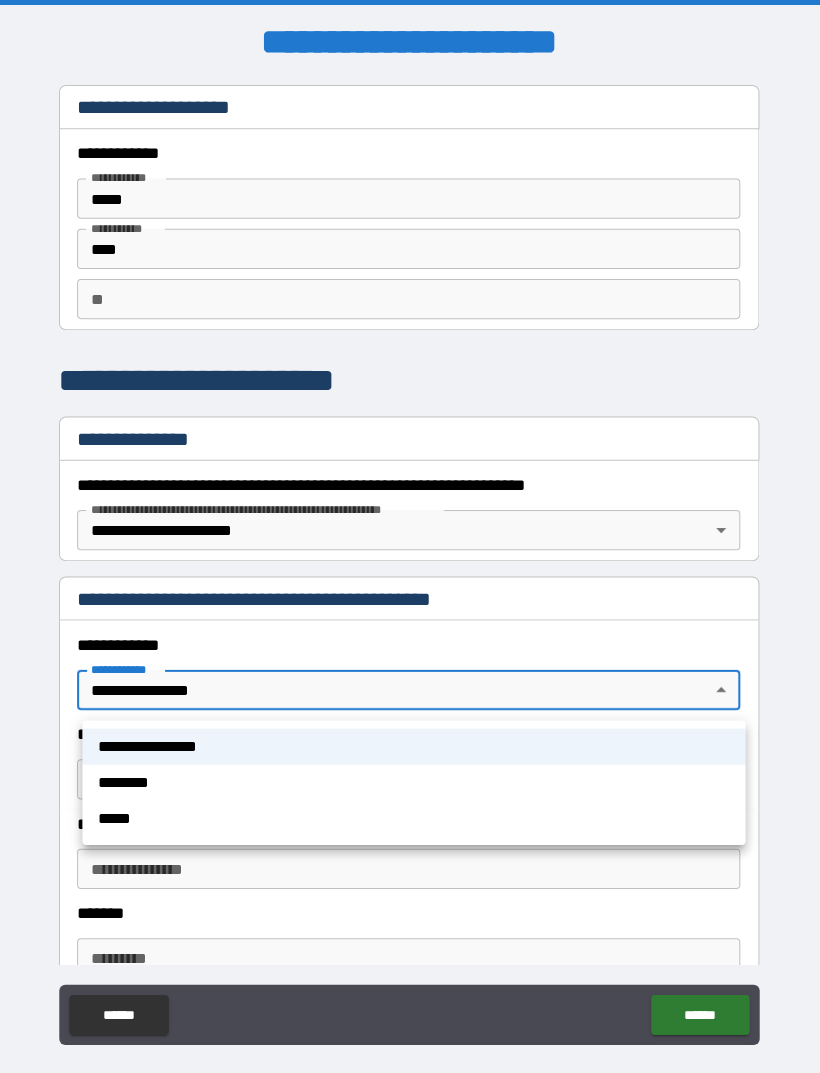 click on "**********" at bounding box center (415, 743) 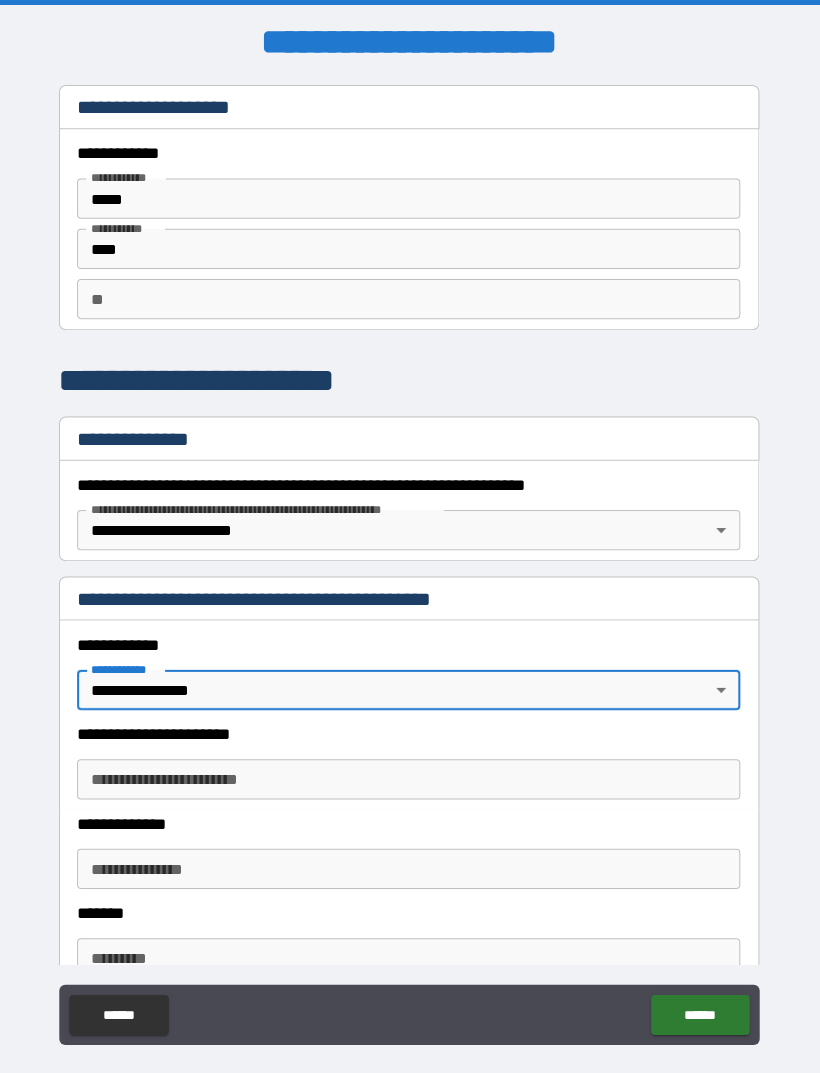 click on "**********" at bounding box center (410, 776) 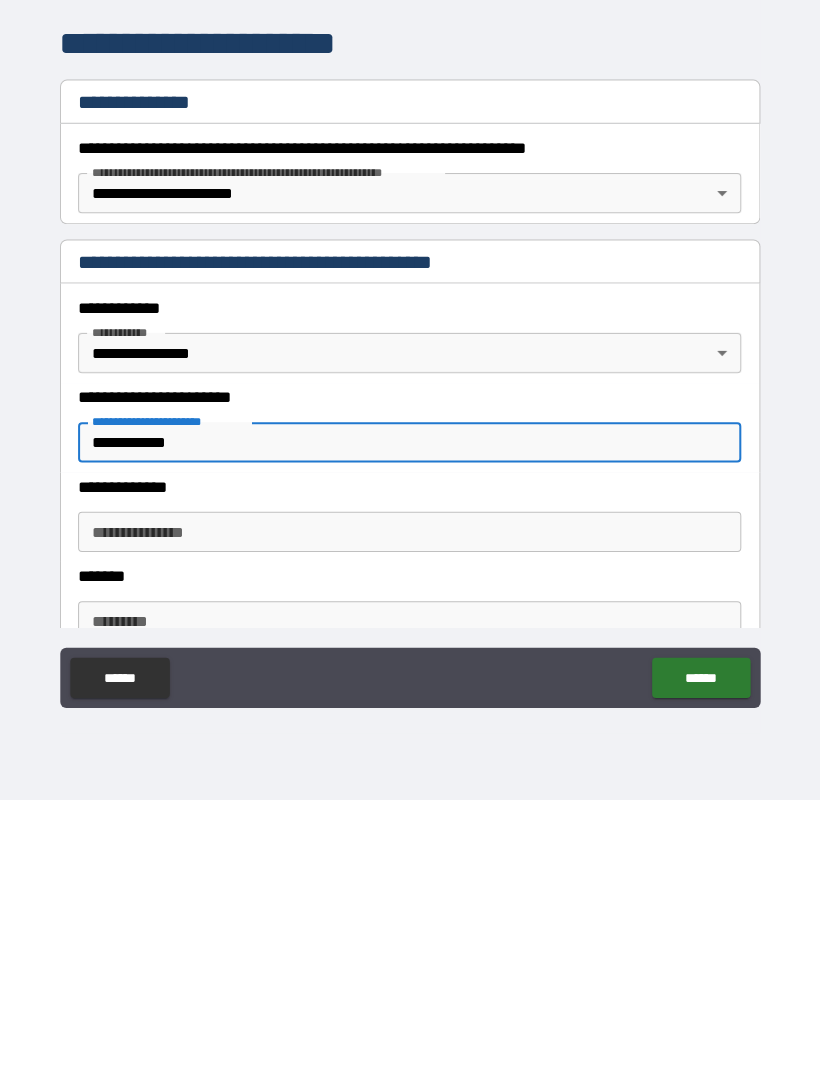 type on "**********" 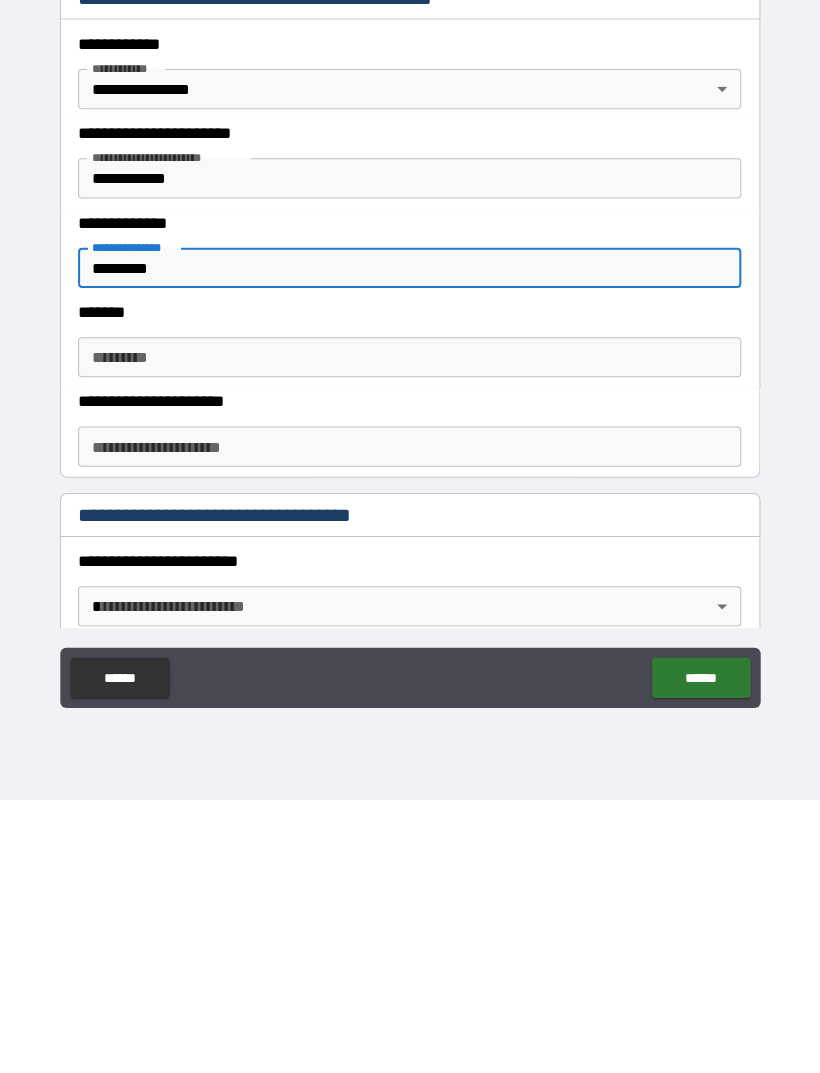 scroll, scrollTop: 265, scrollLeft: 0, axis: vertical 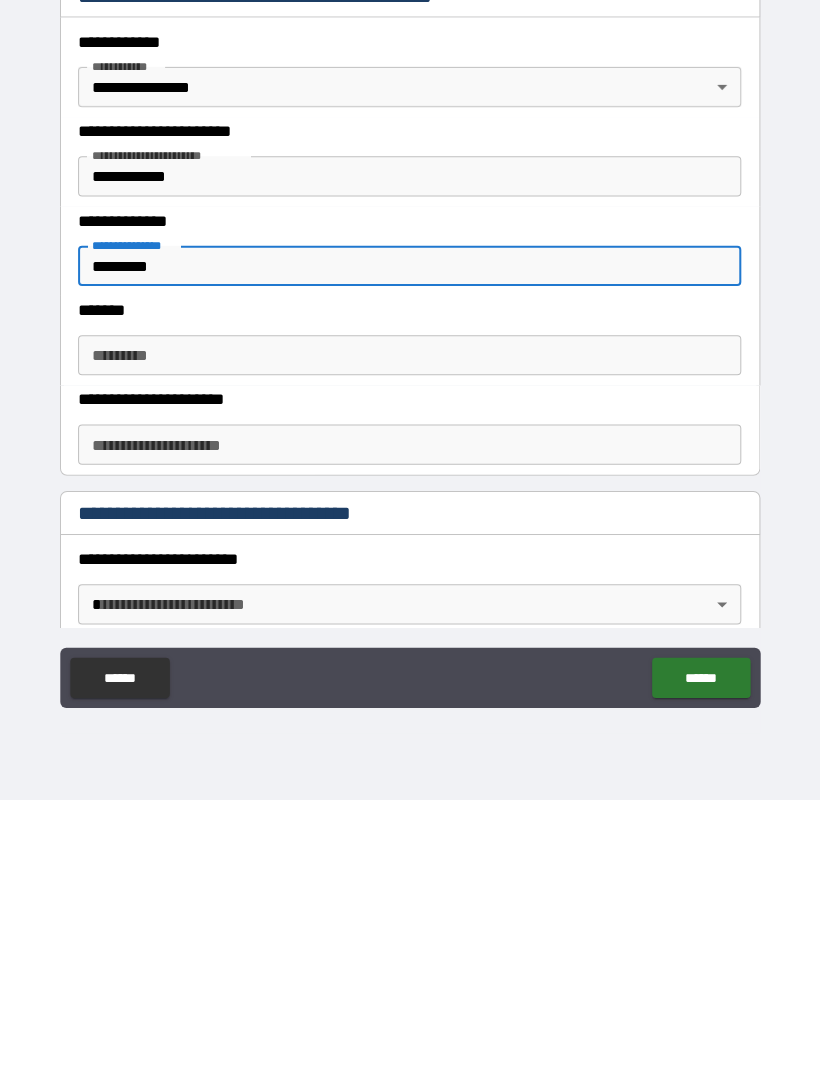 type on "*********" 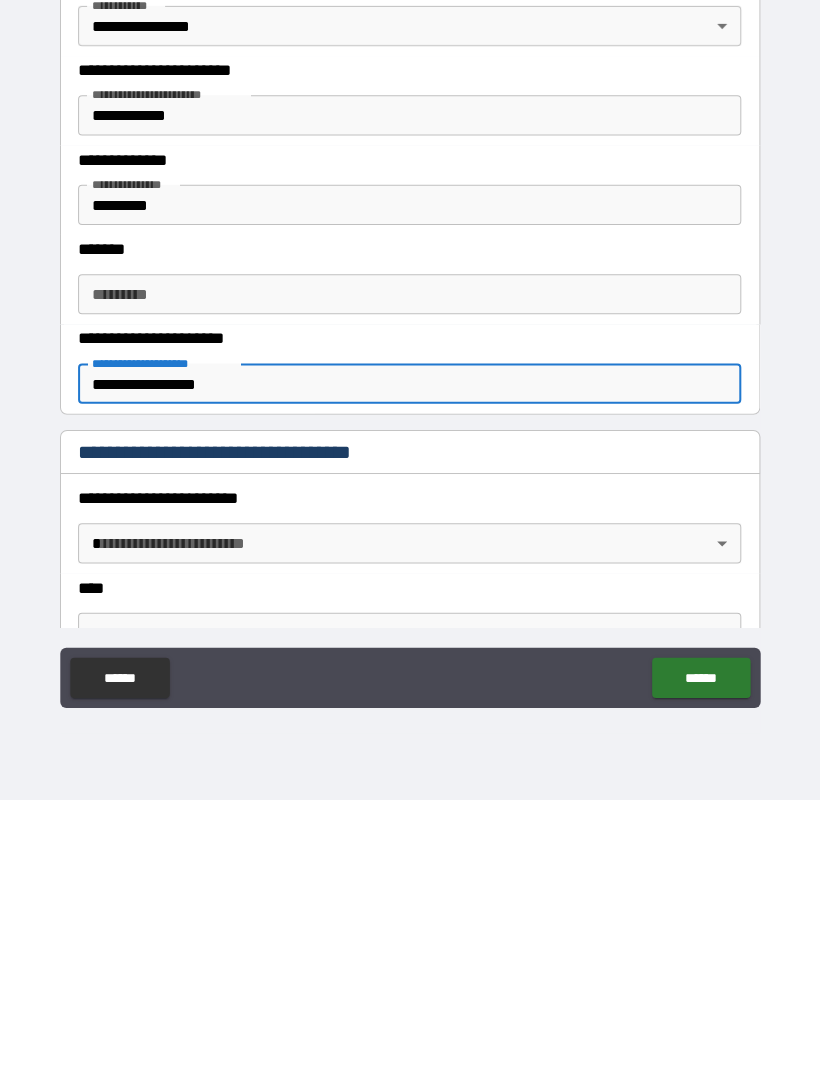 scroll, scrollTop: 358, scrollLeft: 0, axis: vertical 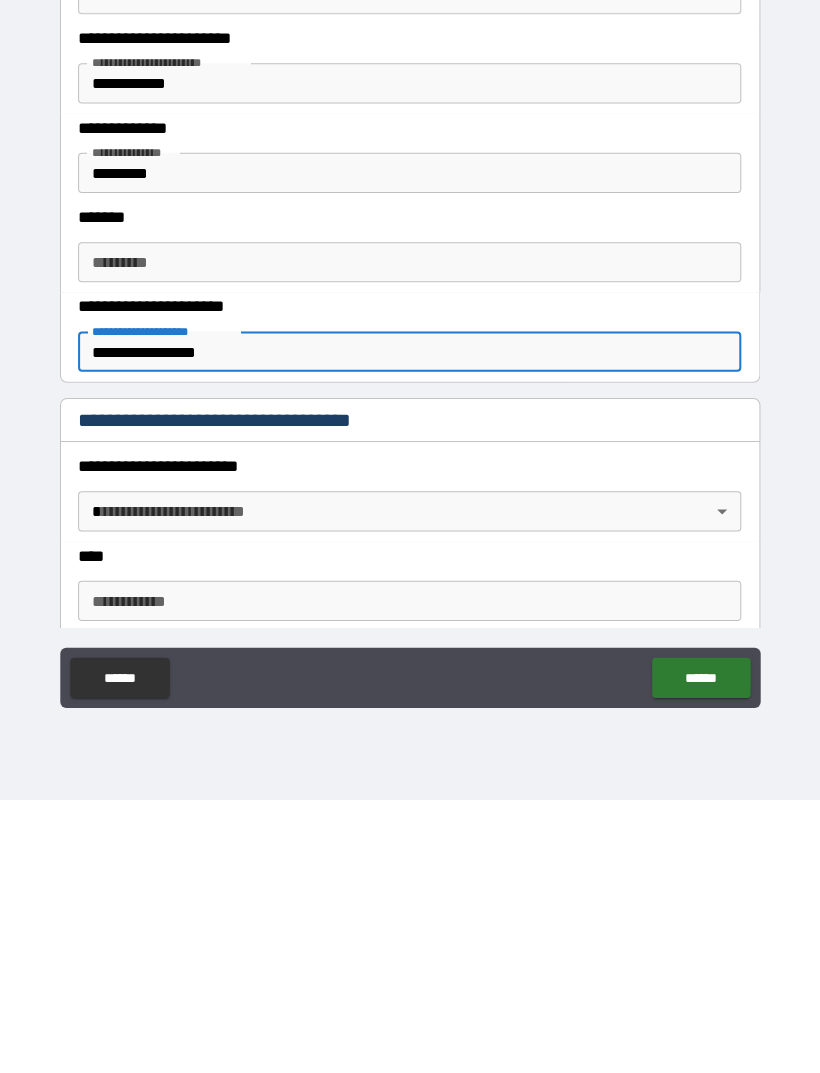 type on "**********" 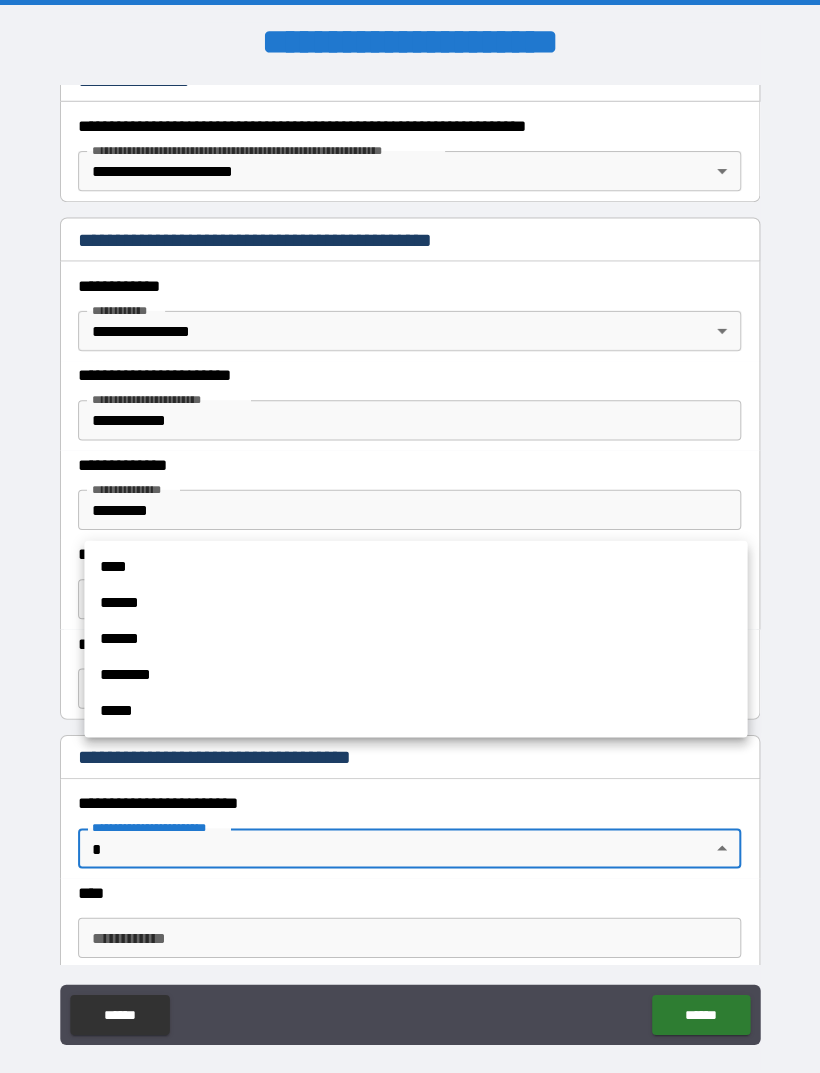 click on "****" at bounding box center [416, 564] 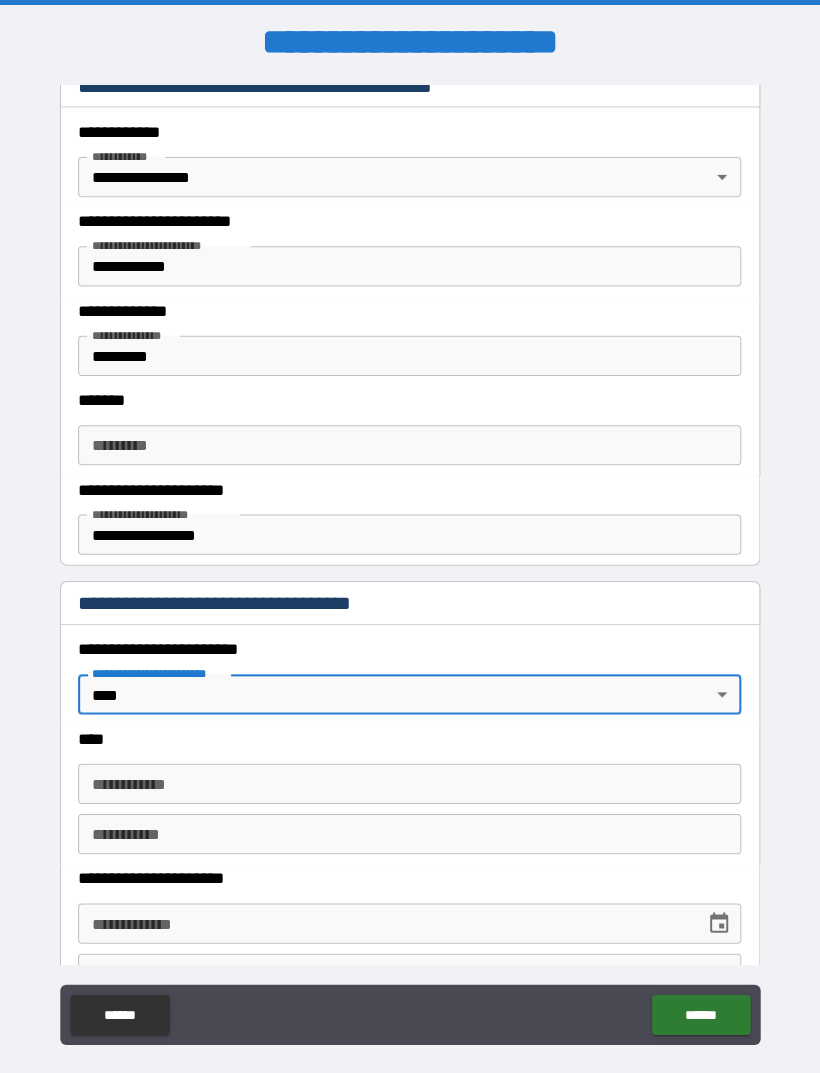 scroll, scrollTop: 544, scrollLeft: 0, axis: vertical 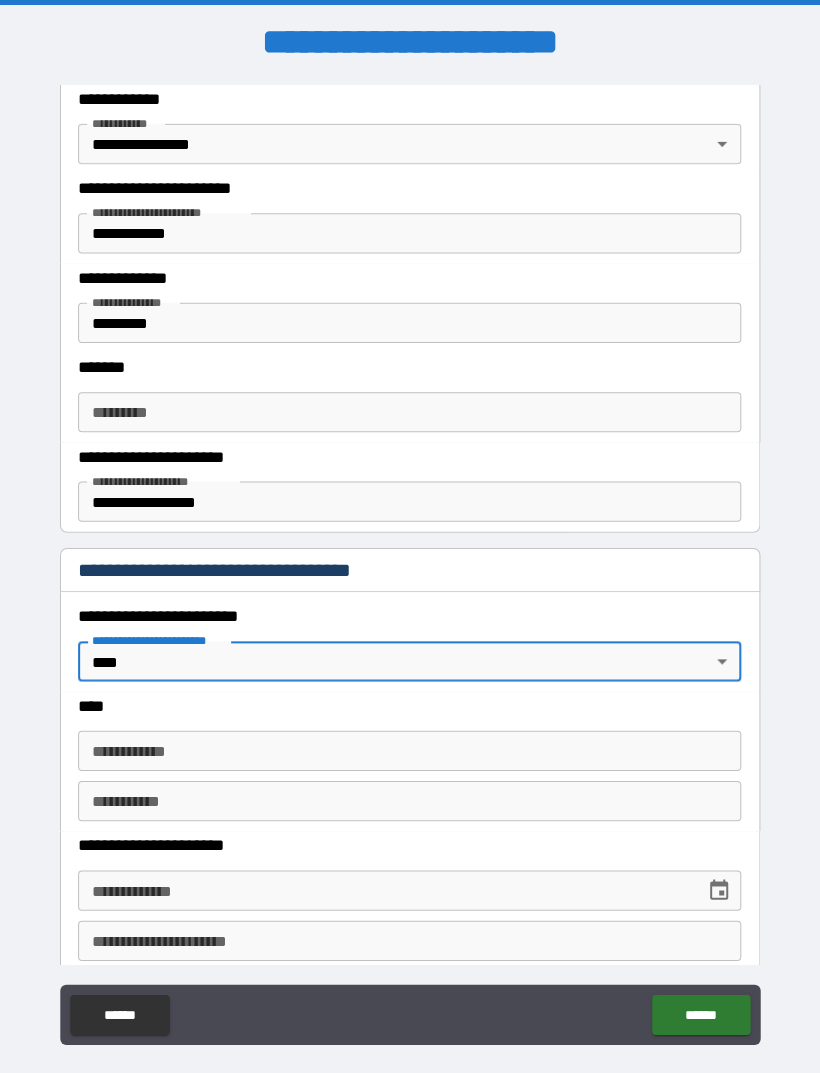 click on "**********" at bounding box center (410, 747) 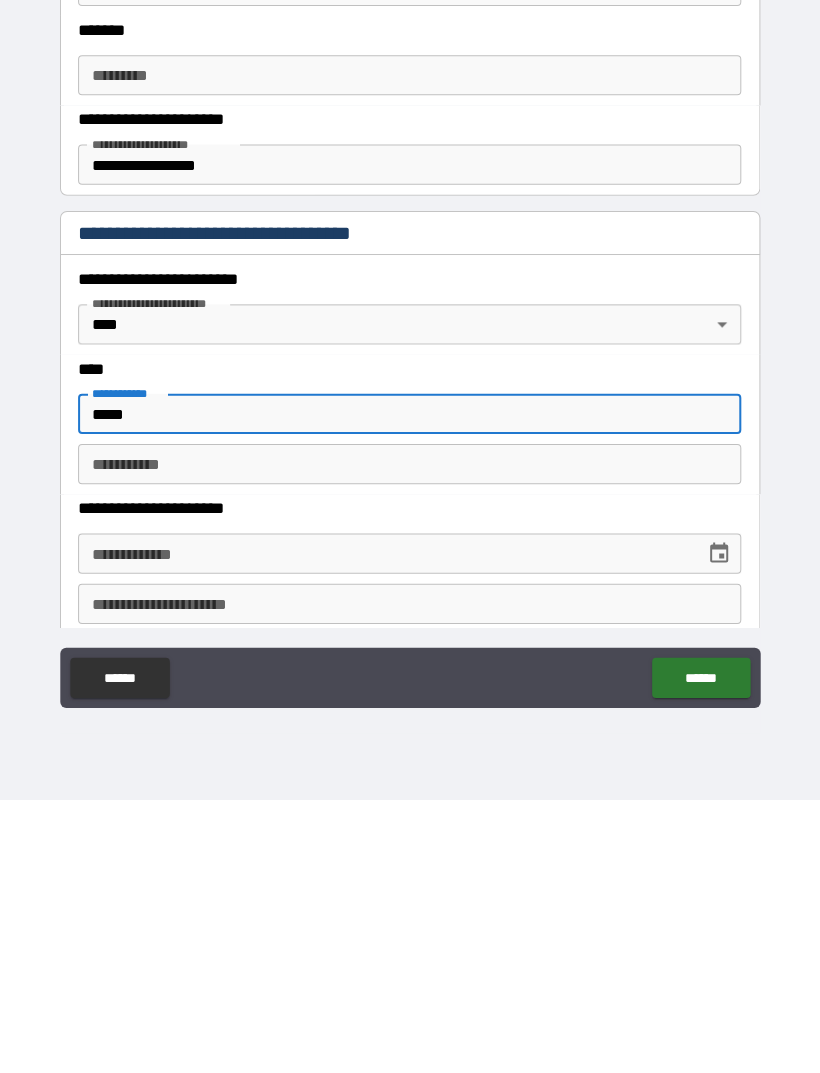 type on "*****" 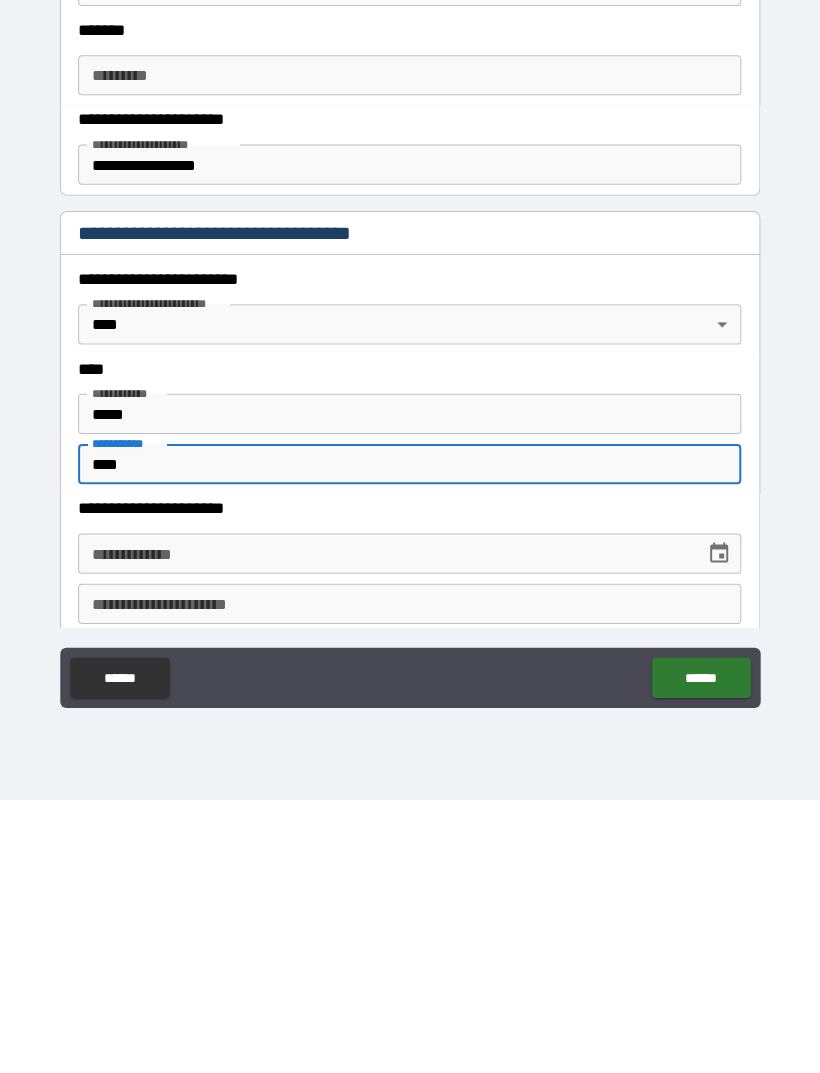 type on "****" 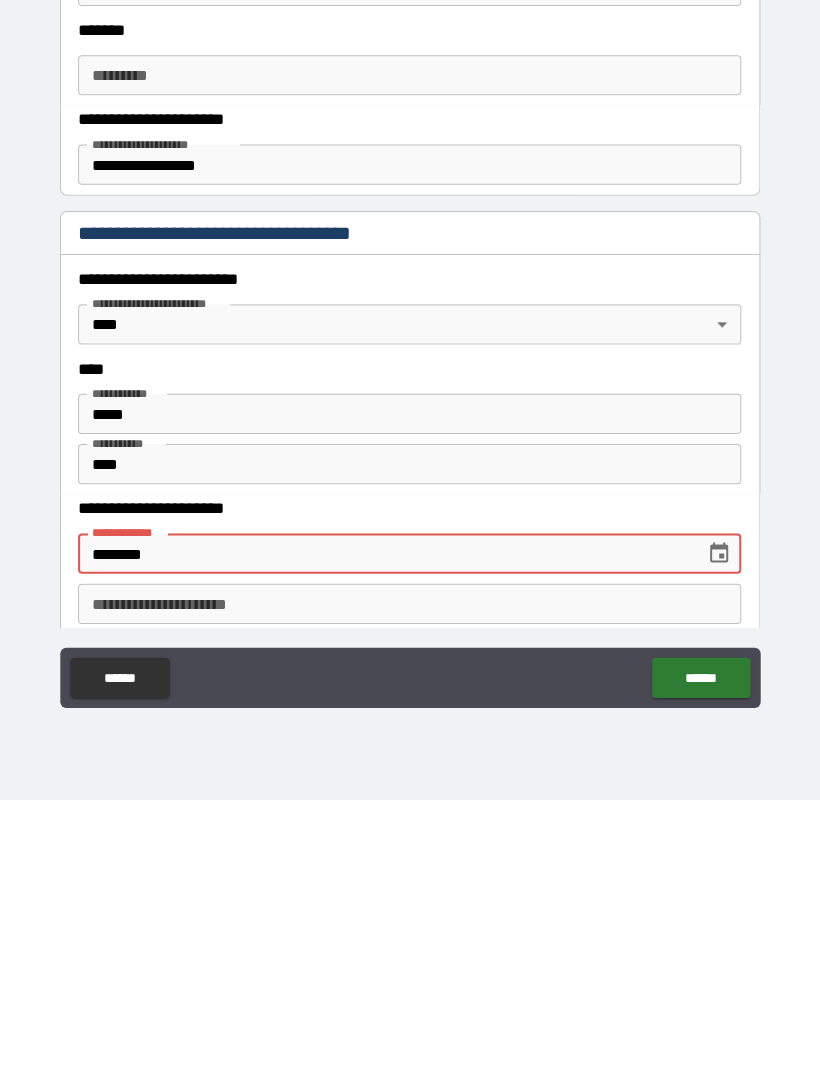 click on "**********" at bounding box center [410, 878] 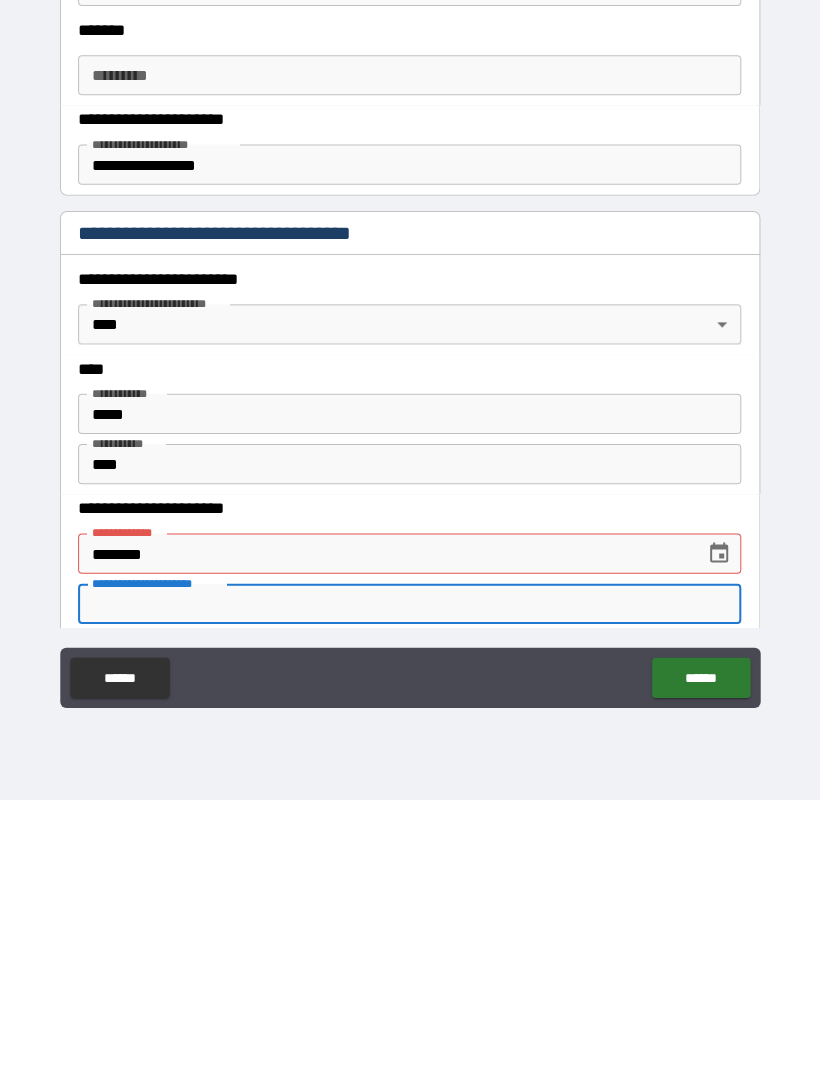click on "********" at bounding box center [385, 828] 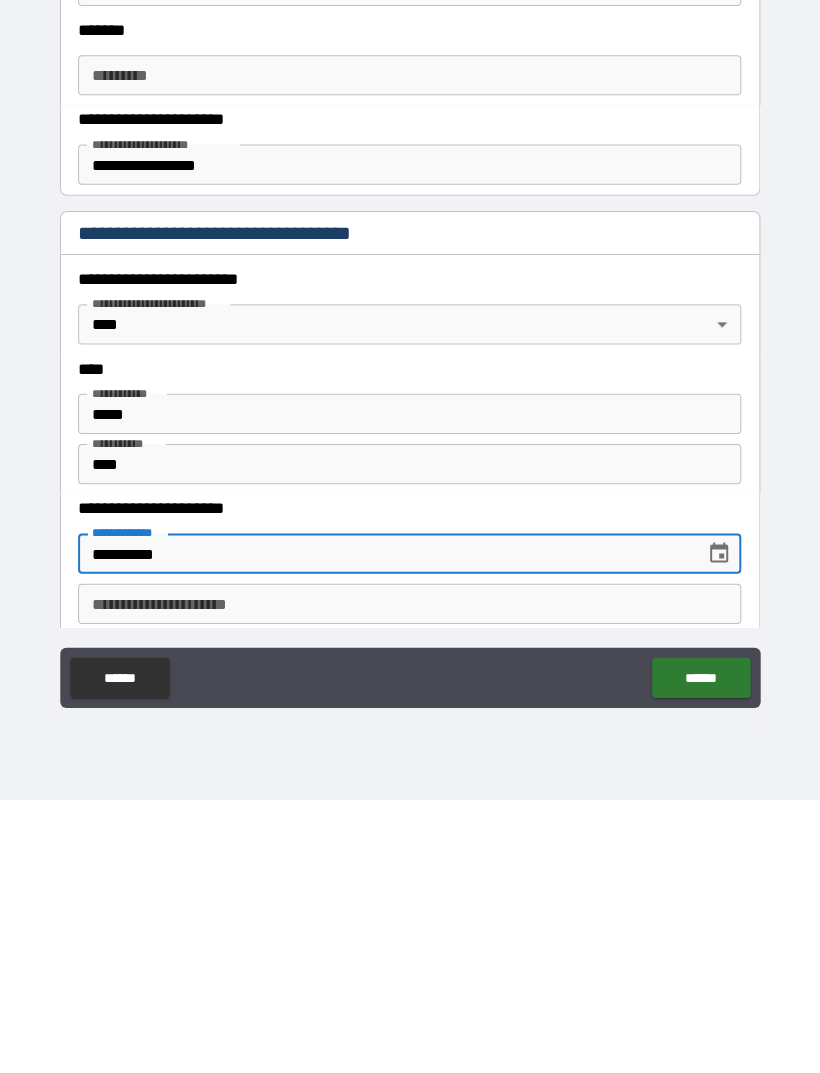 type on "**********" 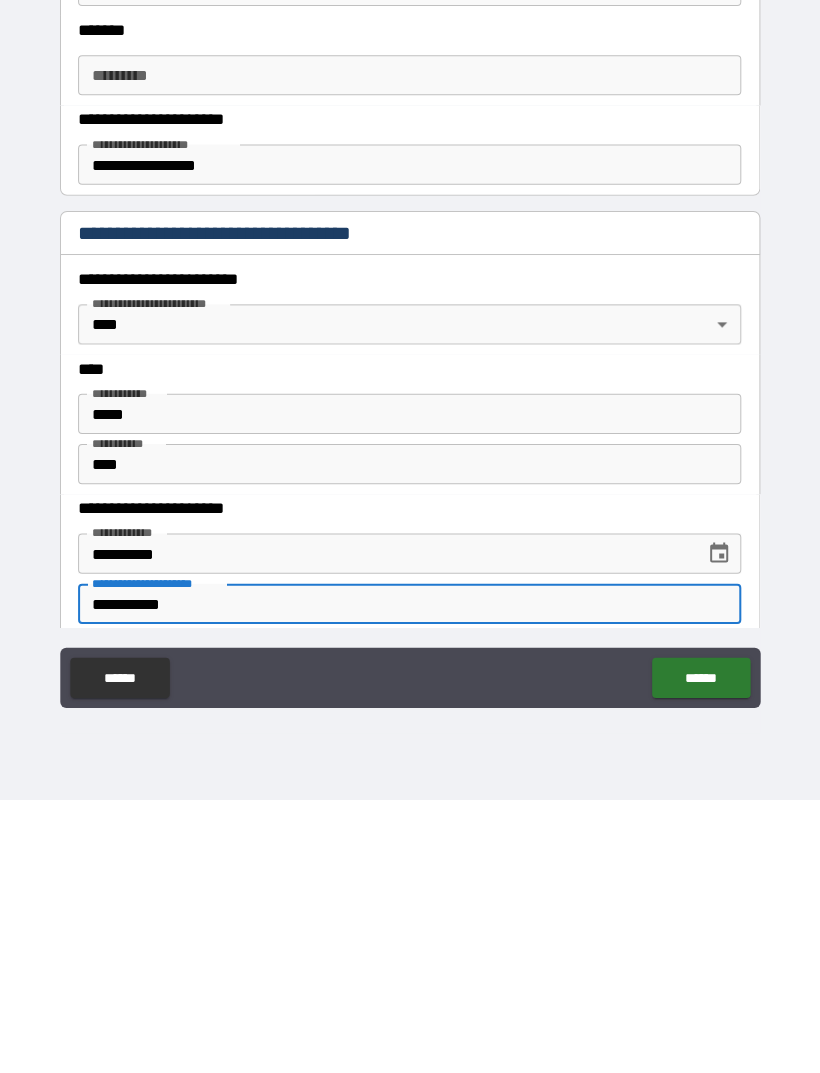 type on "**********" 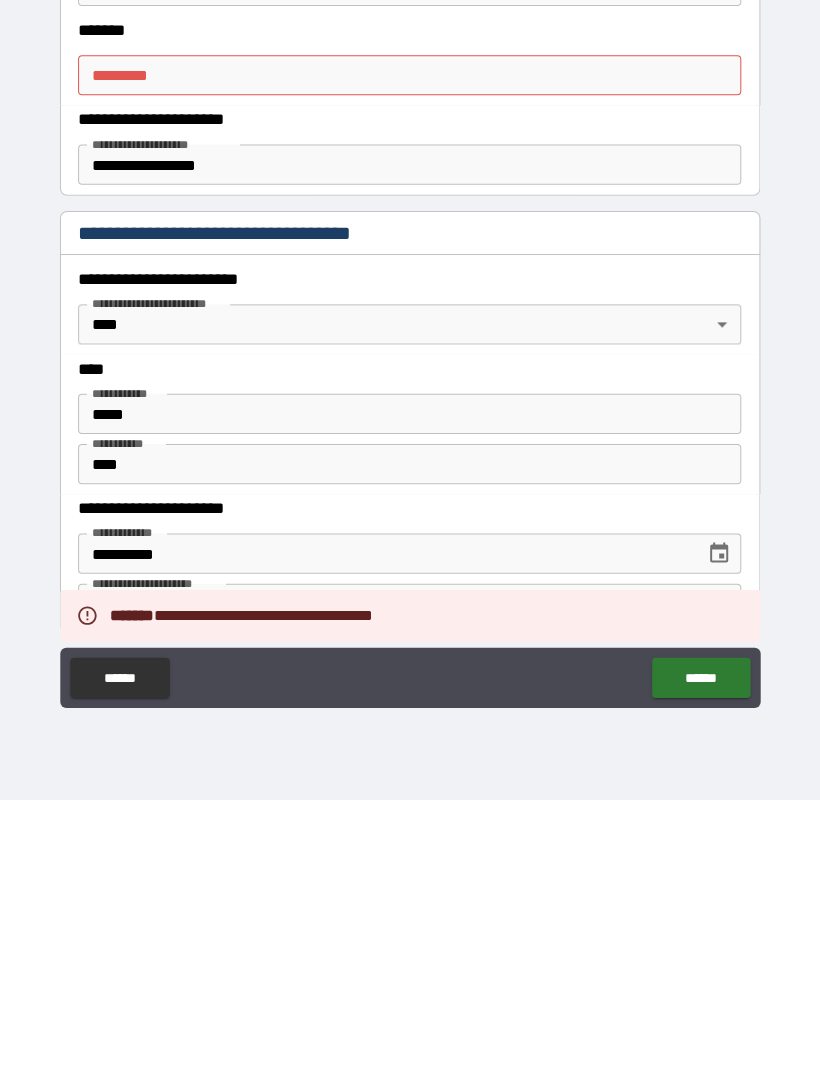 scroll, scrollTop: 5, scrollLeft: 0, axis: vertical 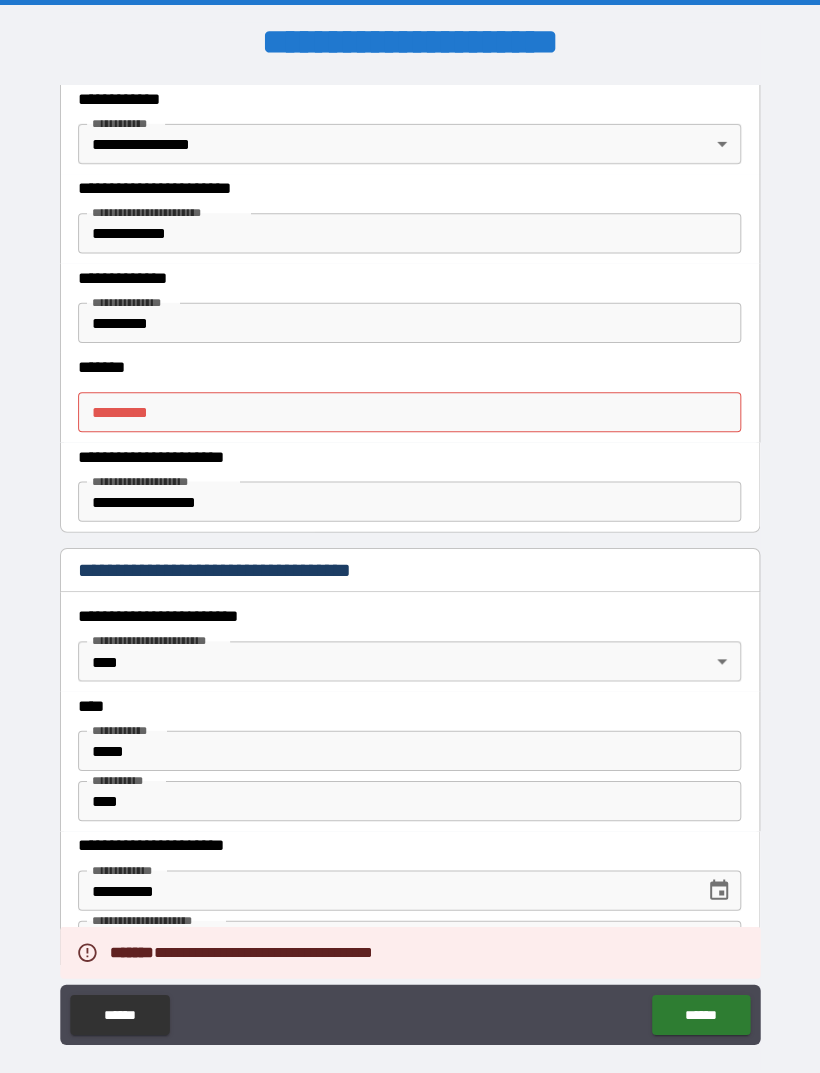 click on "*******   *" at bounding box center (410, 410) 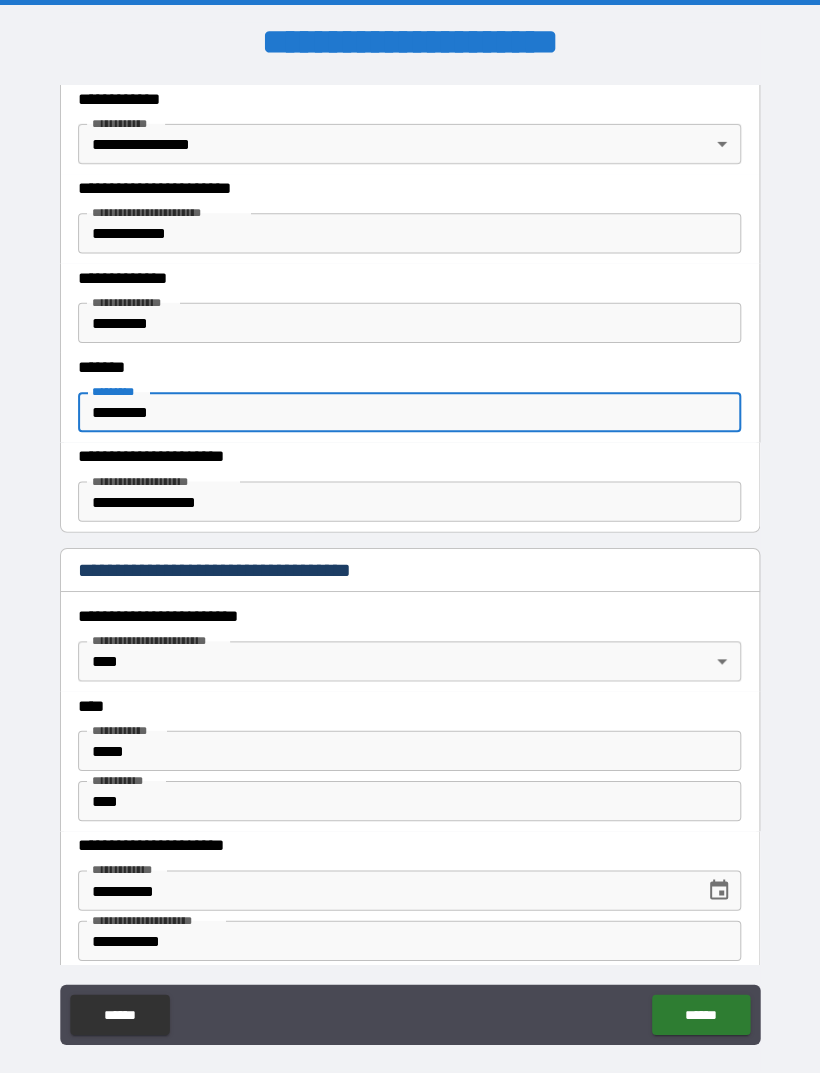 type on "*********" 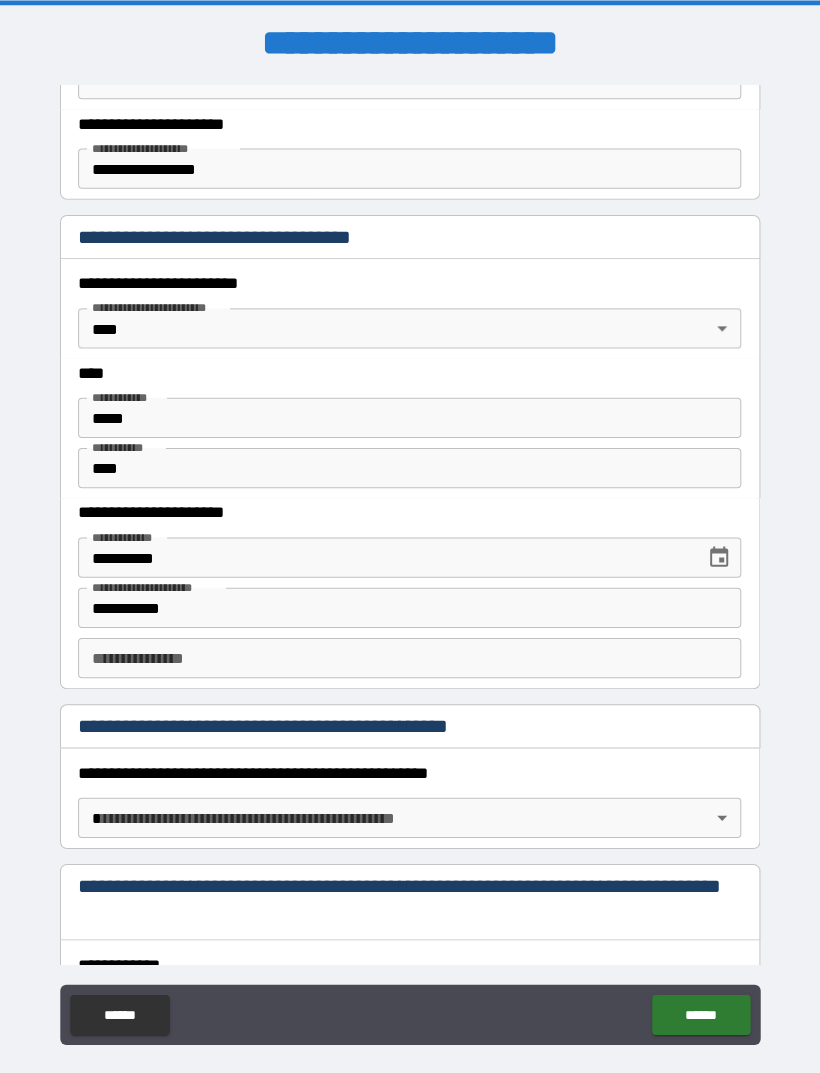 scroll, scrollTop: 913, scrollLeft: 0, axis: vertical 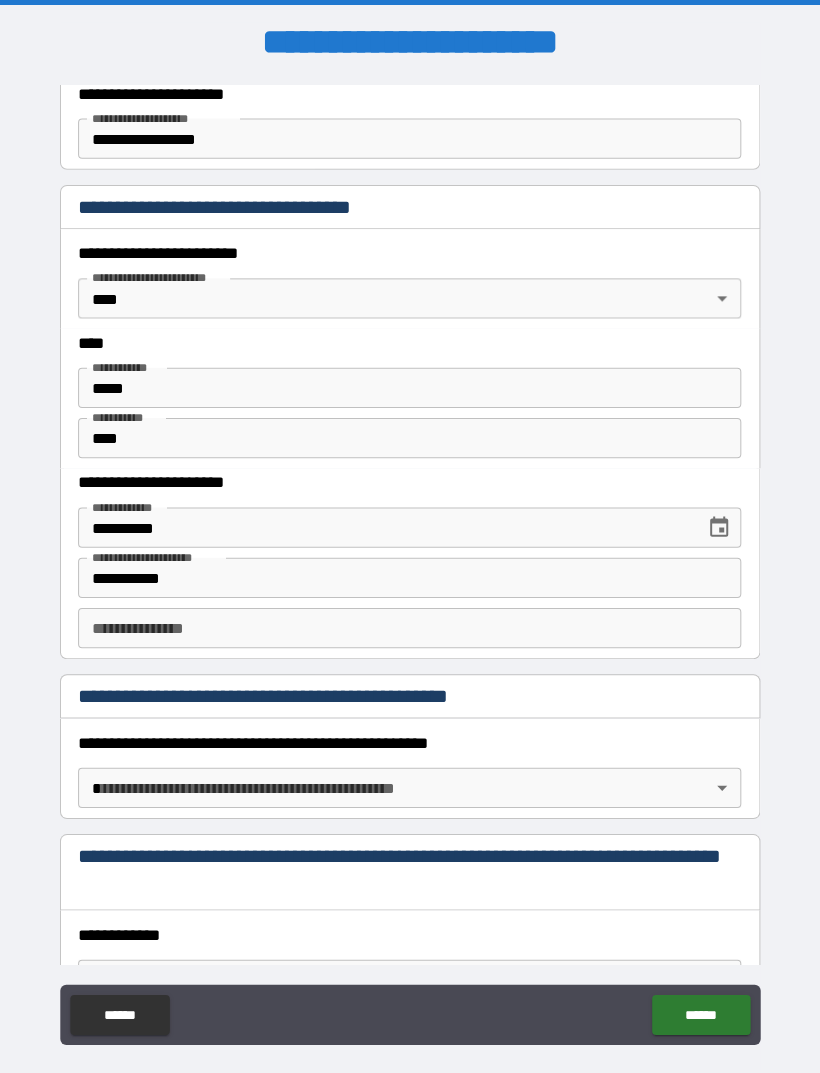 click on "******" at bounding box center [699, 1010] 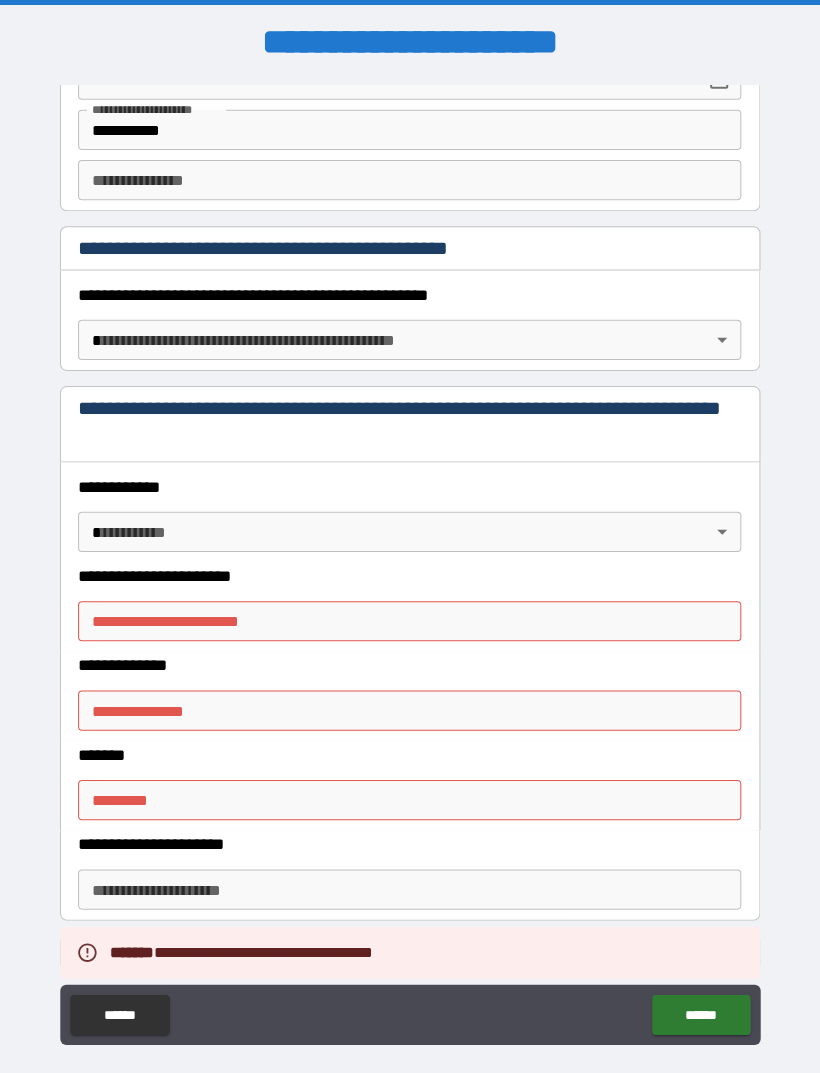 scroll, scrollTop: 1350, scrollLeft: 0, axis: vertical 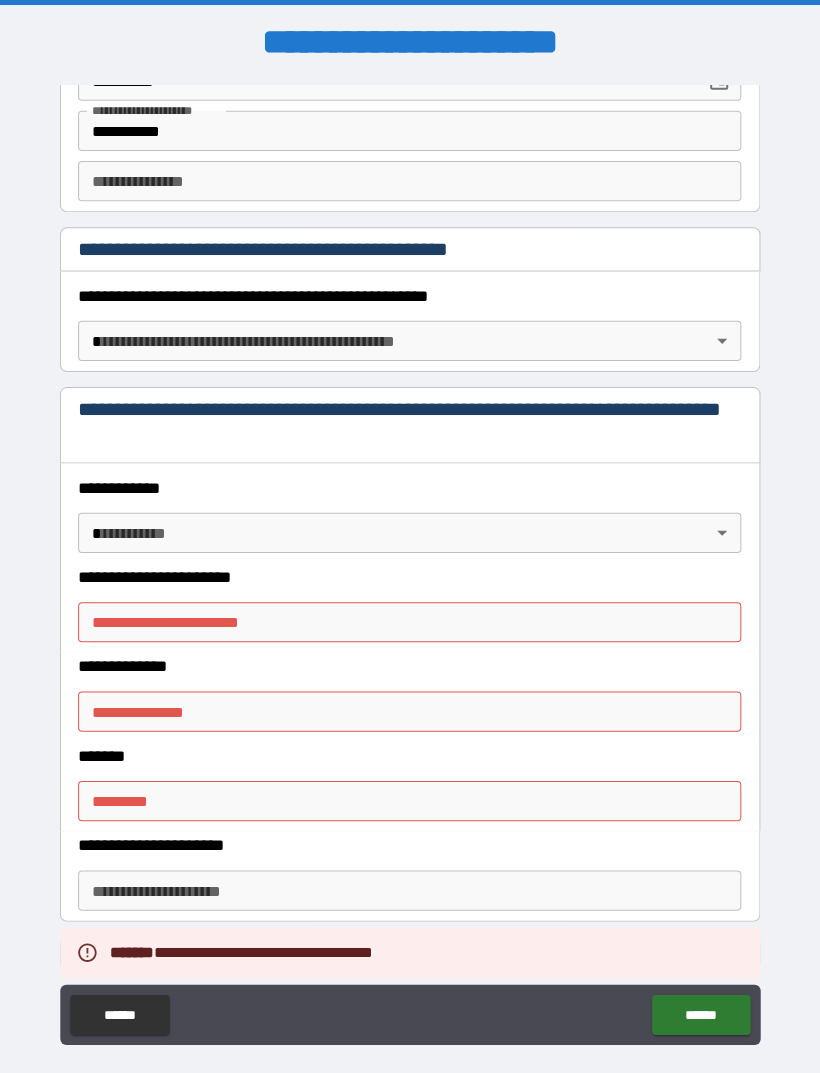 click on "**********" at bounding box center (410, 619) 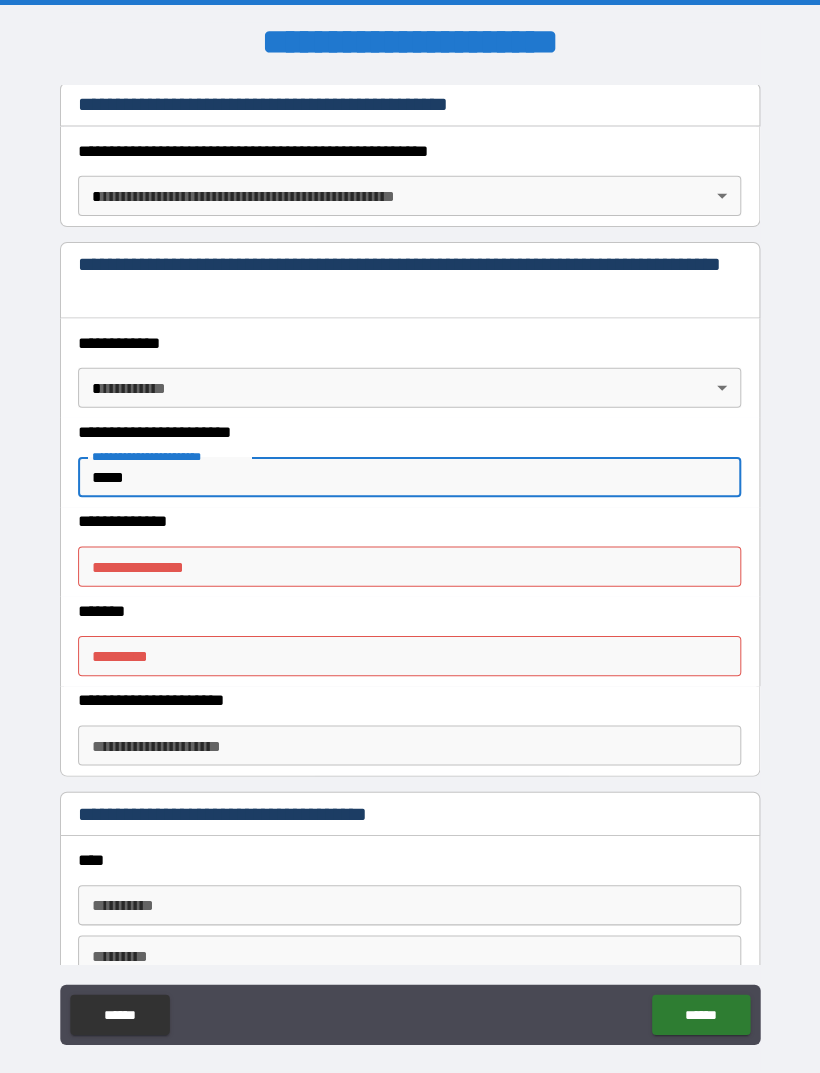 scroll, scrollTop: 1491, scrollLeft: 0, axis: vertical 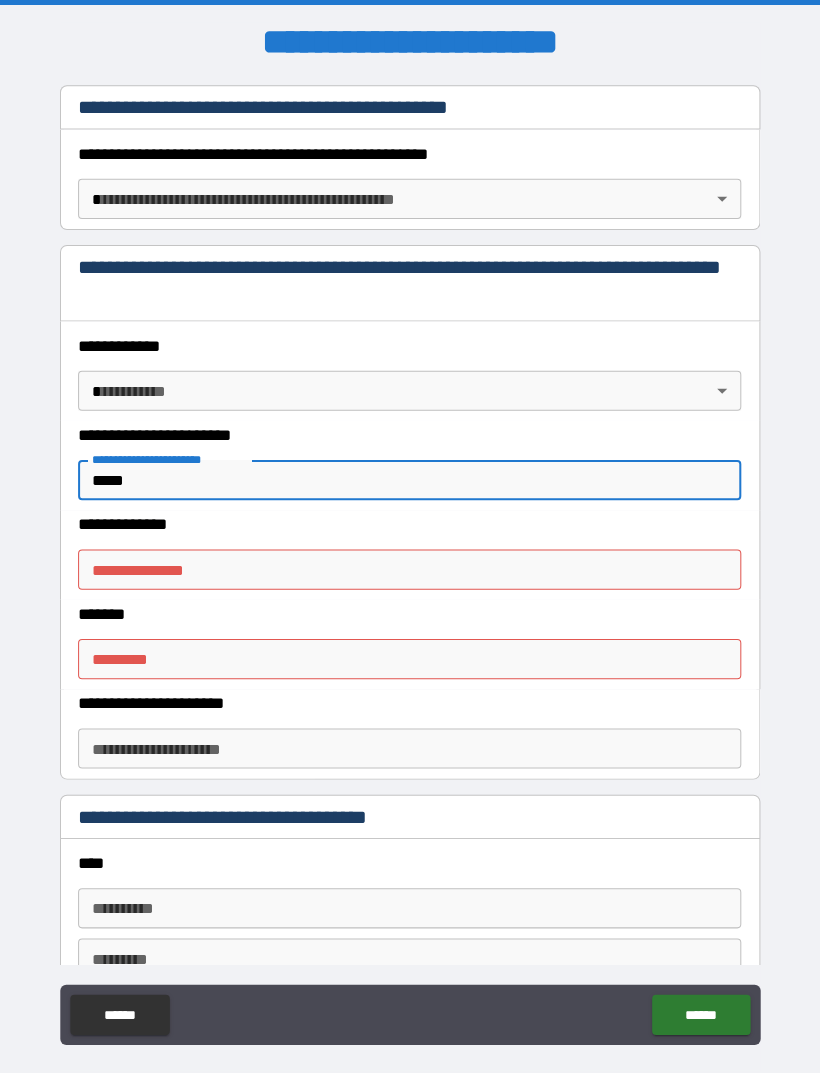 type on "*****" 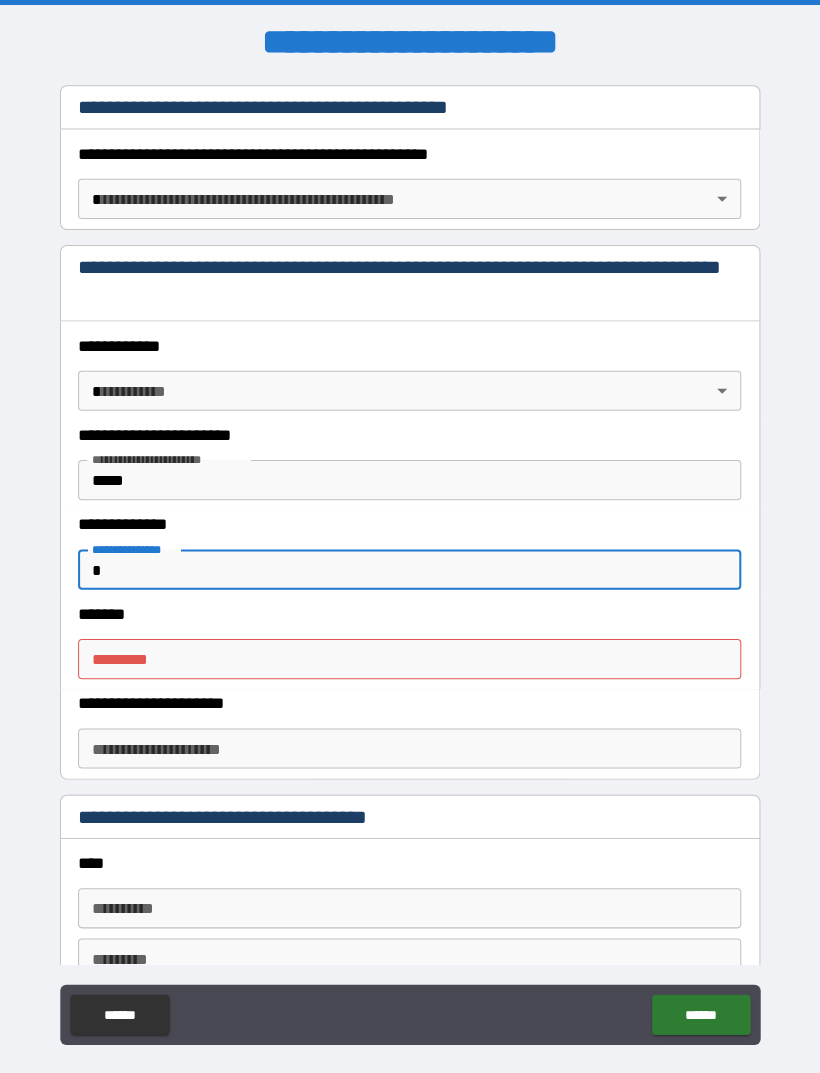 type on "*" 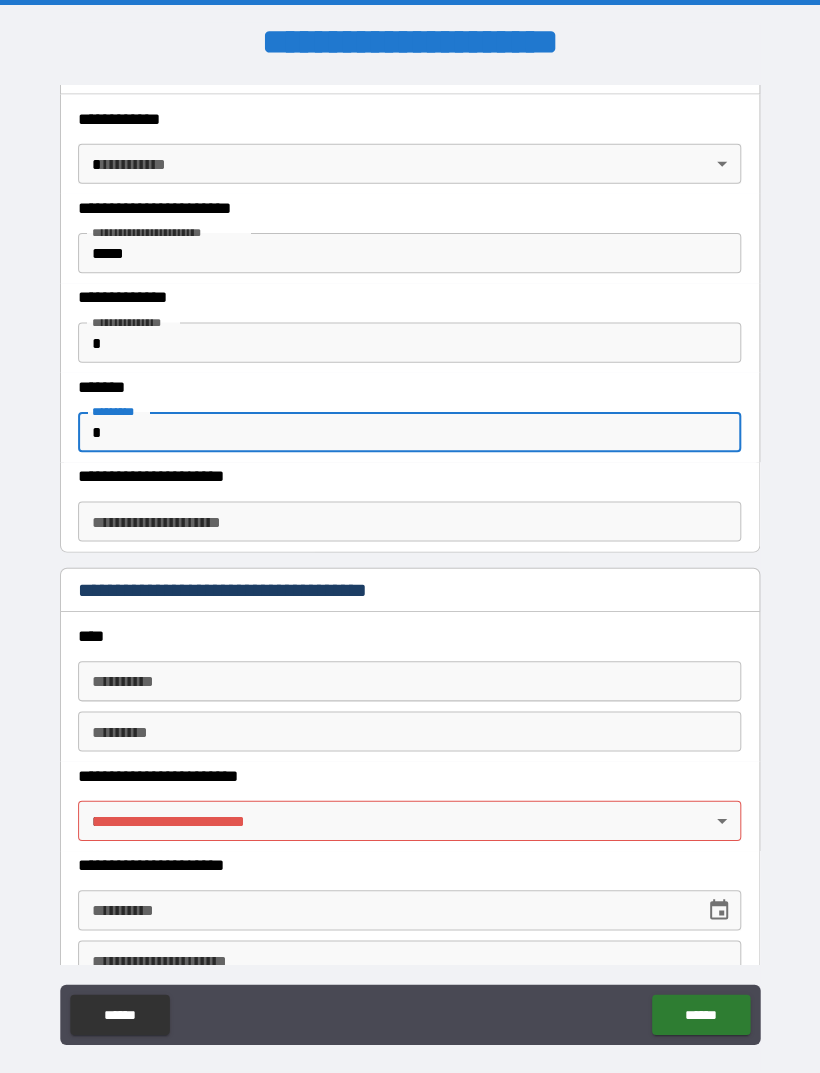 scroll, scrollTop: 1718, scrollLeft: 0, axis: vertical 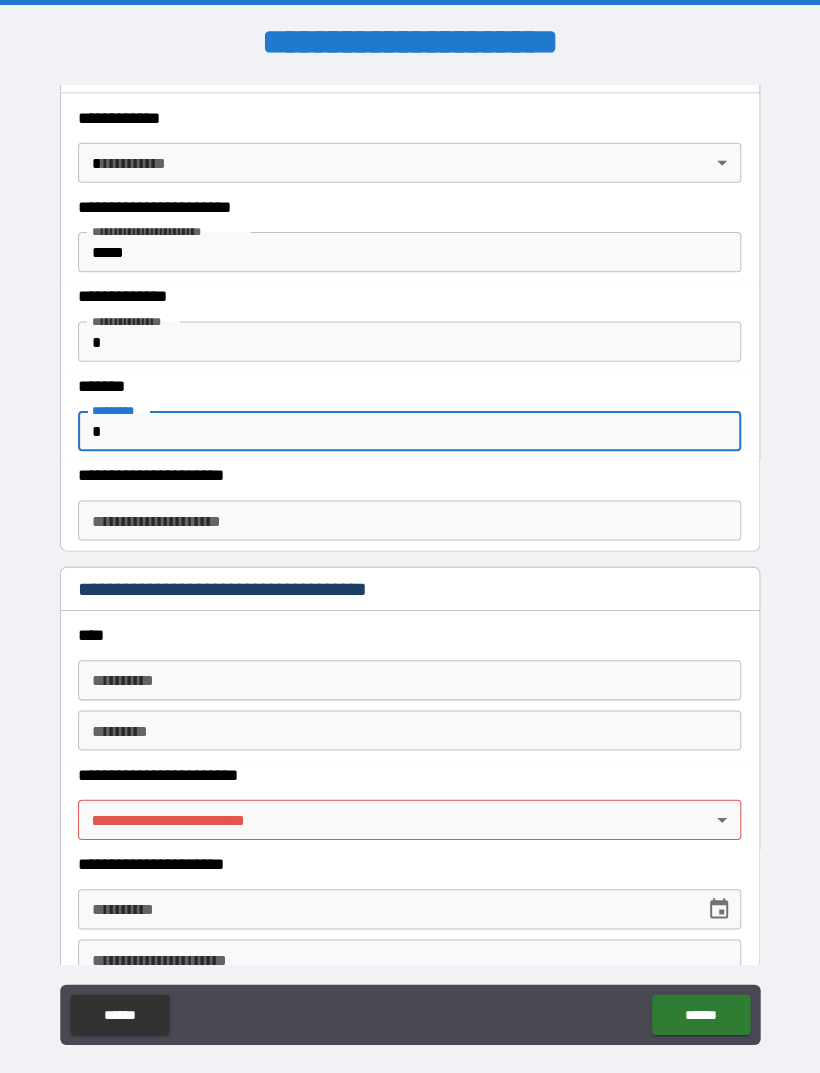 type on "*" 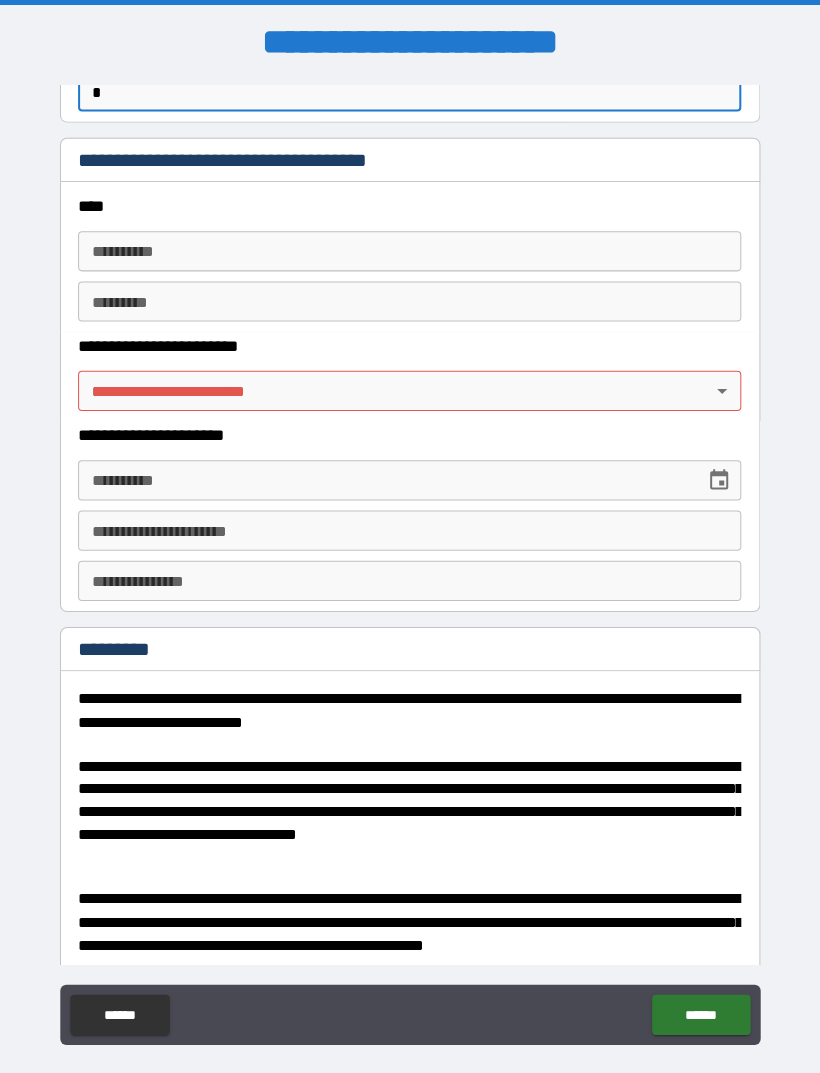 scroll, scrollTop: 2290, scrollLeft: 0, axis: vertical 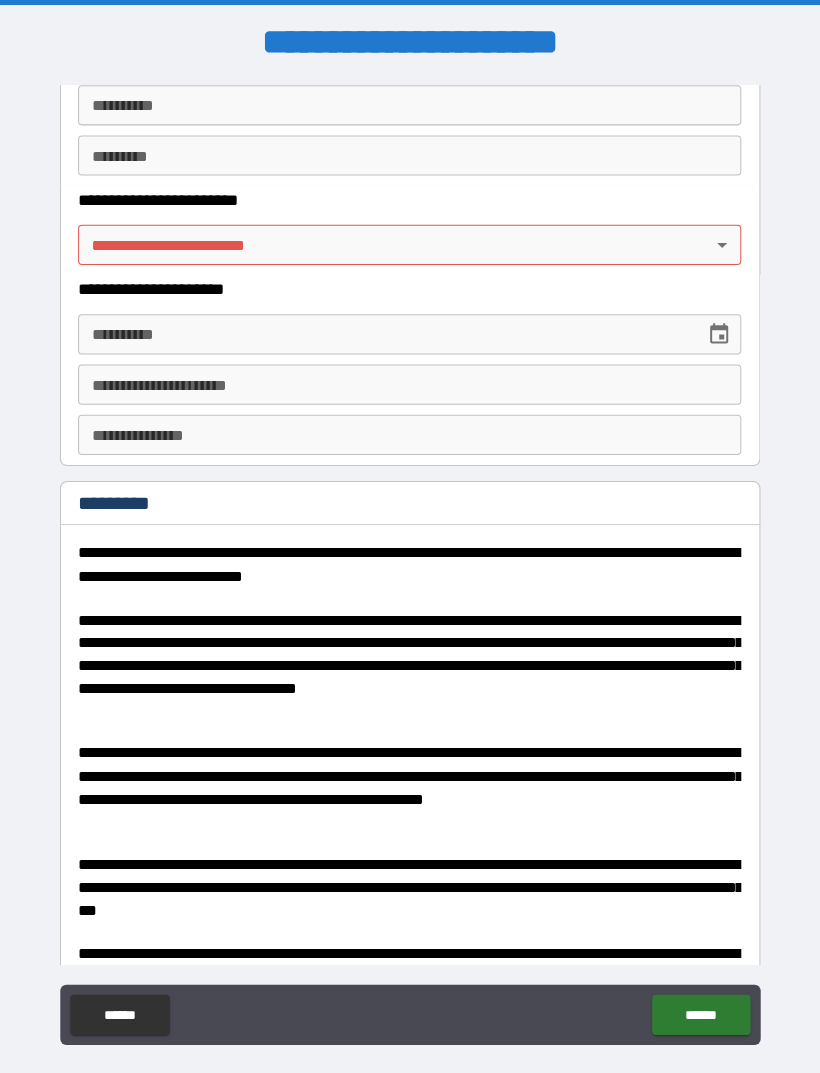type on "*" 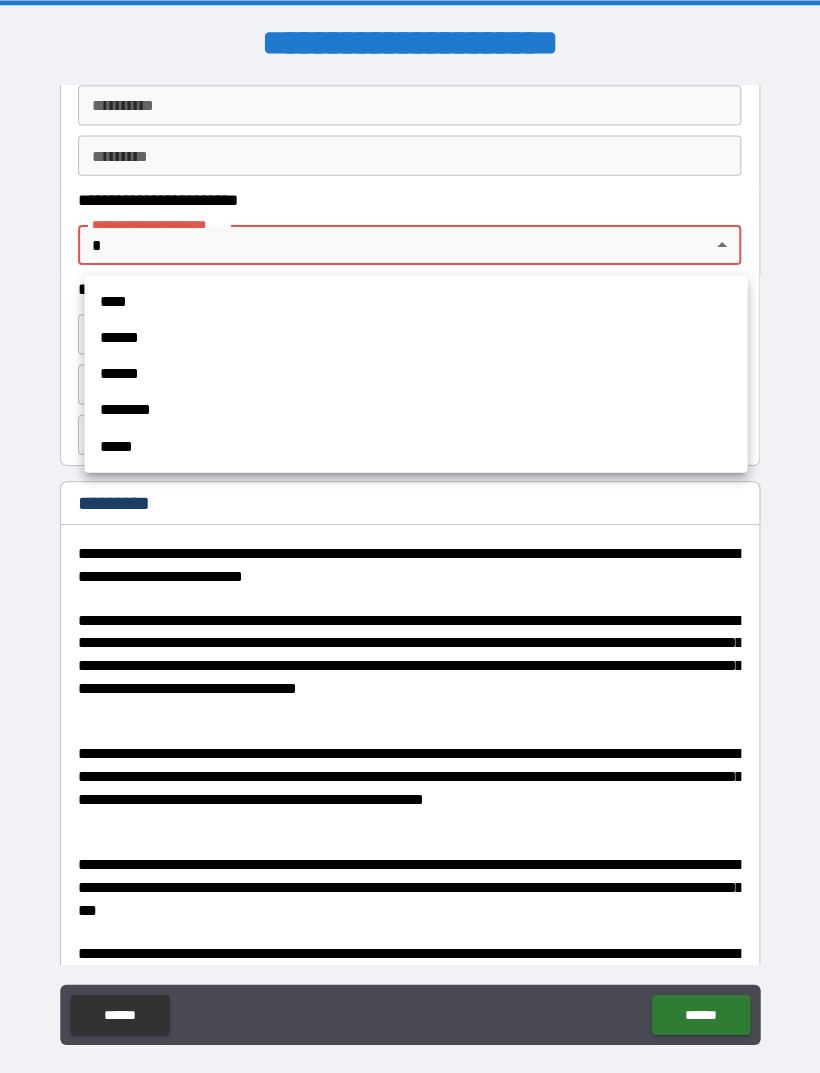 scroll, scrollTop: 5, scrollLeft: 0, axis: vertical 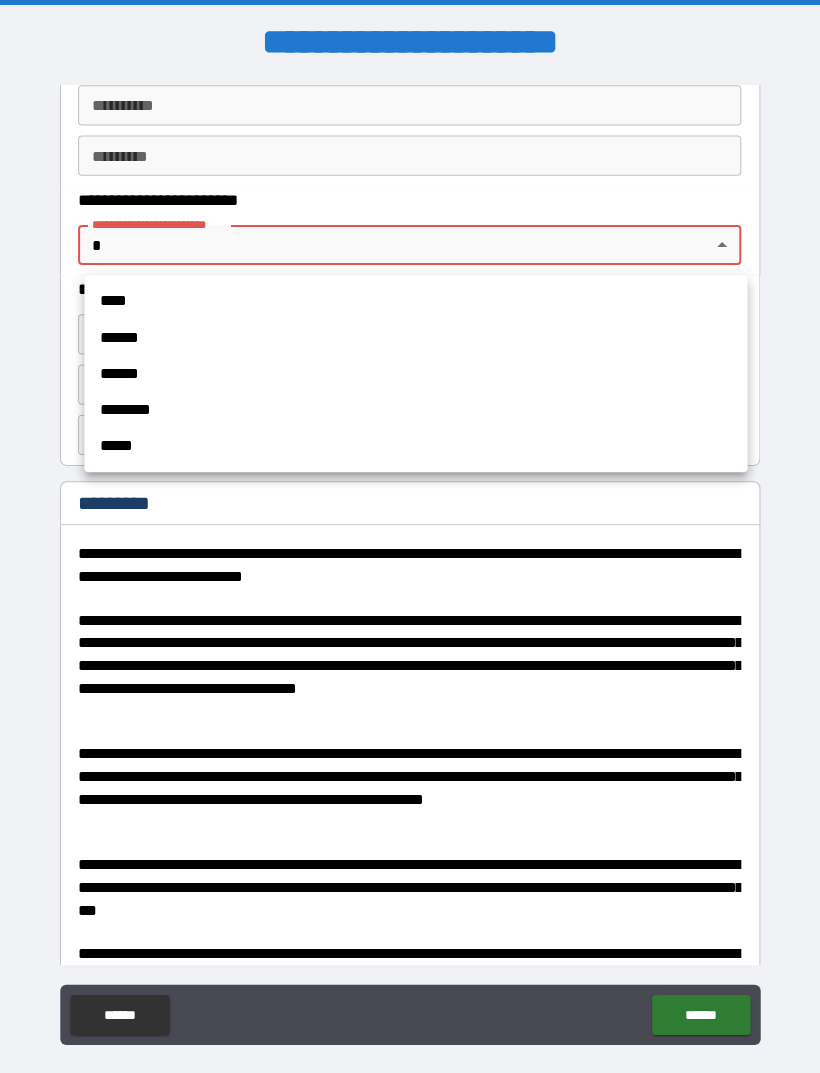 click on "****" at bounding box center [416, 300] 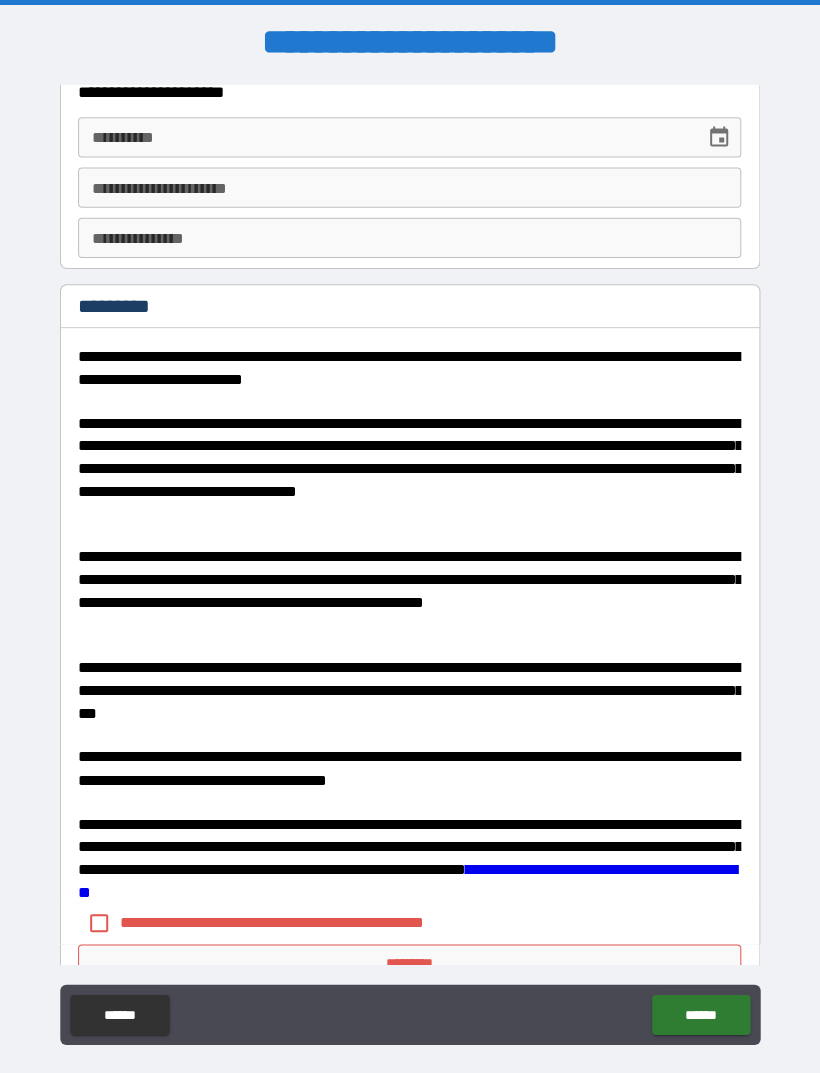 click on "******" at bounding box center (699, 1010) 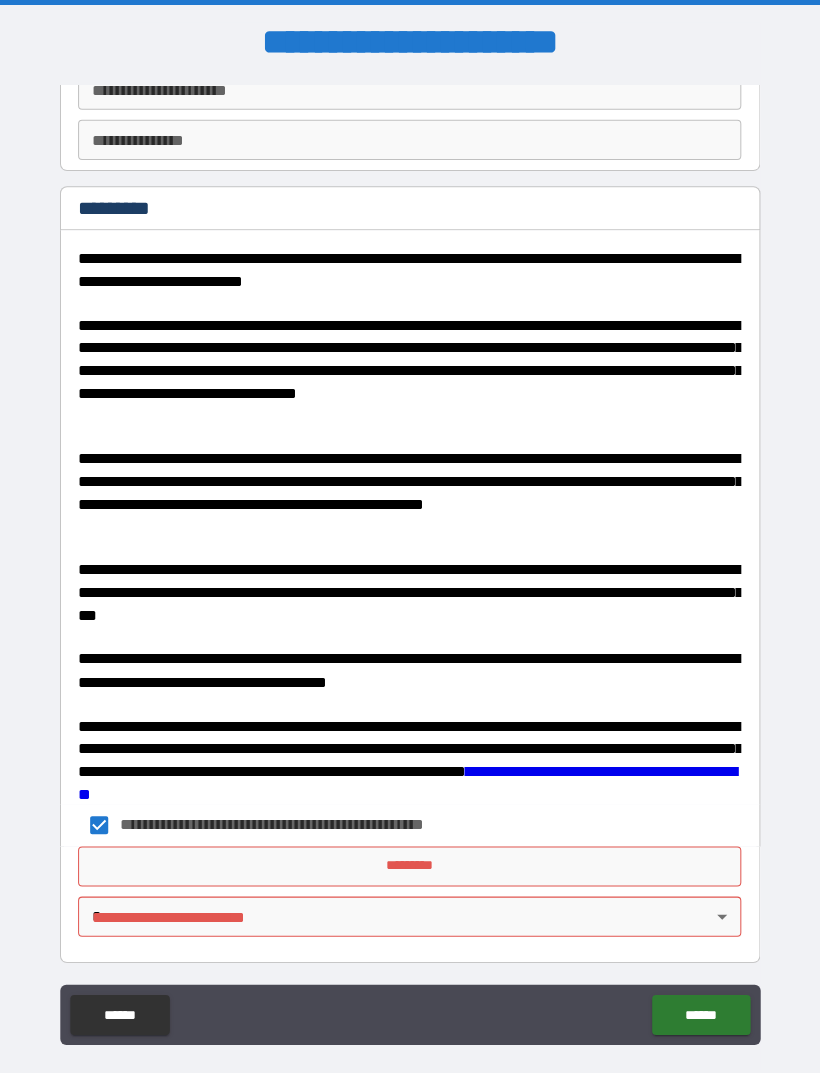 scroll, scrollTop: 2583, scrollLeft: 0, axis: vertical 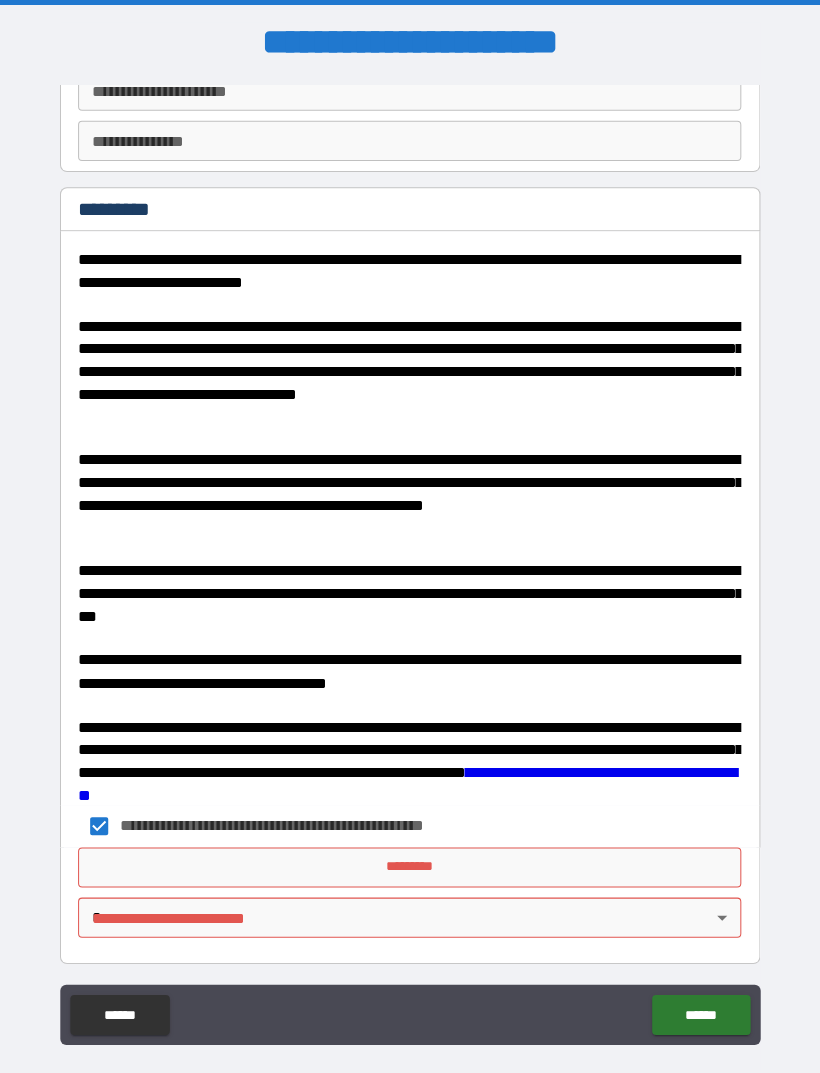 click on "**********" at bounding box center [410, 563] 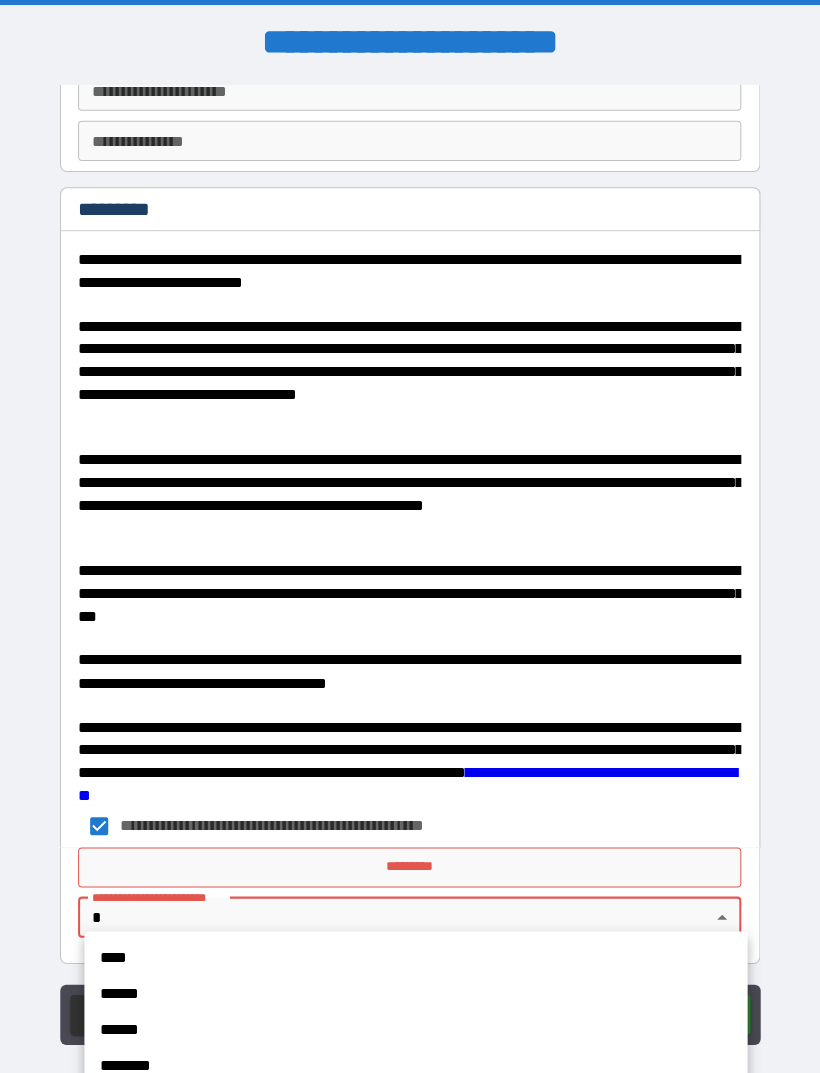 click on "****" at bounding box center (416, 953) 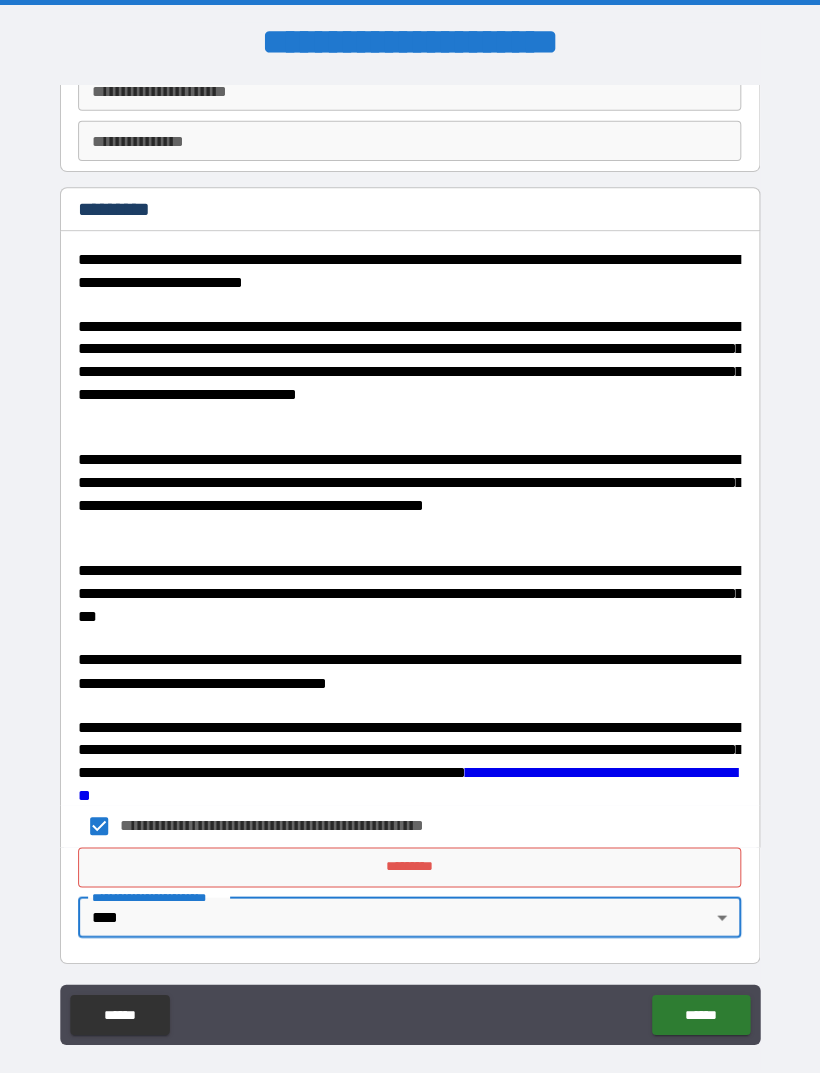 click on "*********" at bounding box center (410, 863) 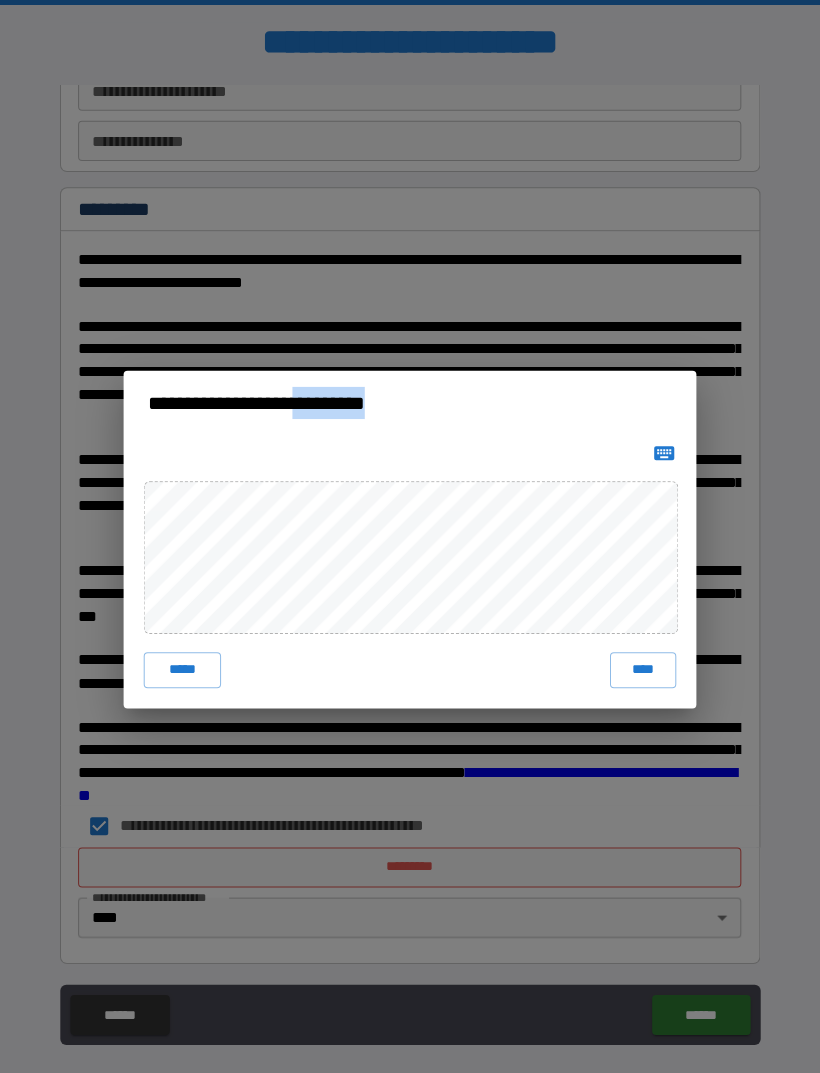 click on "**********" at bounding box center (410, 401) 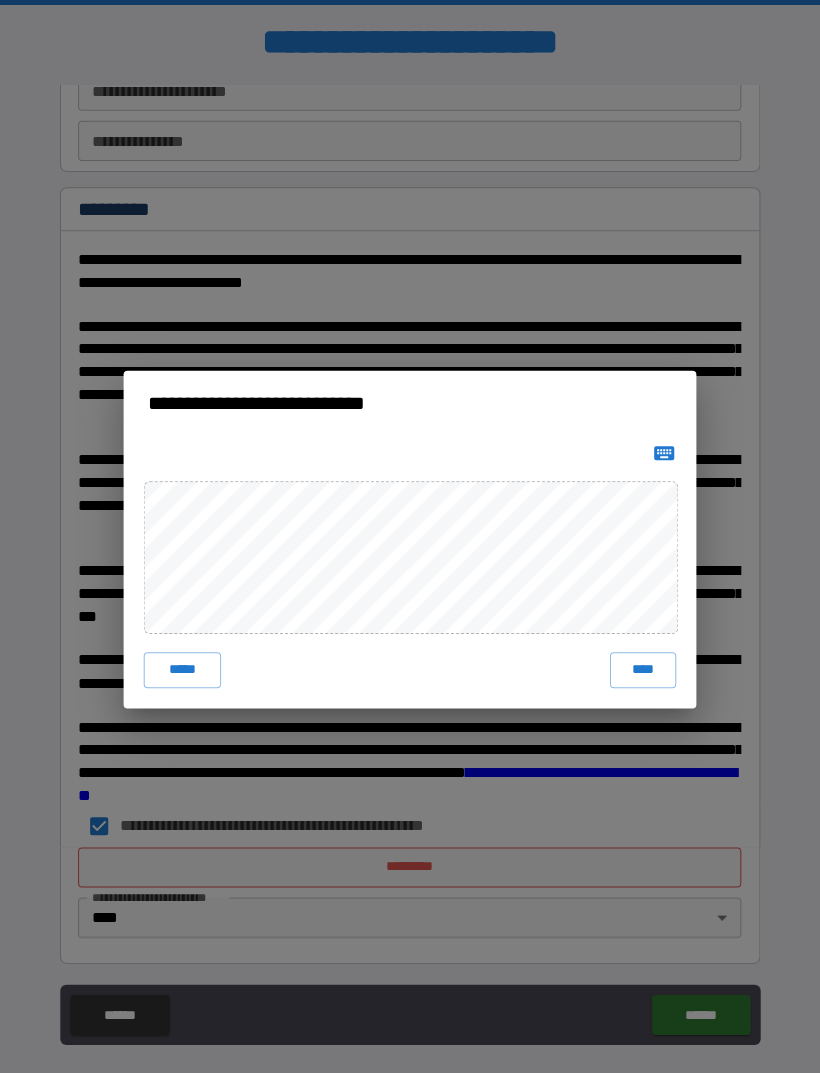 click on "**********" at bounding box center [410, 401] 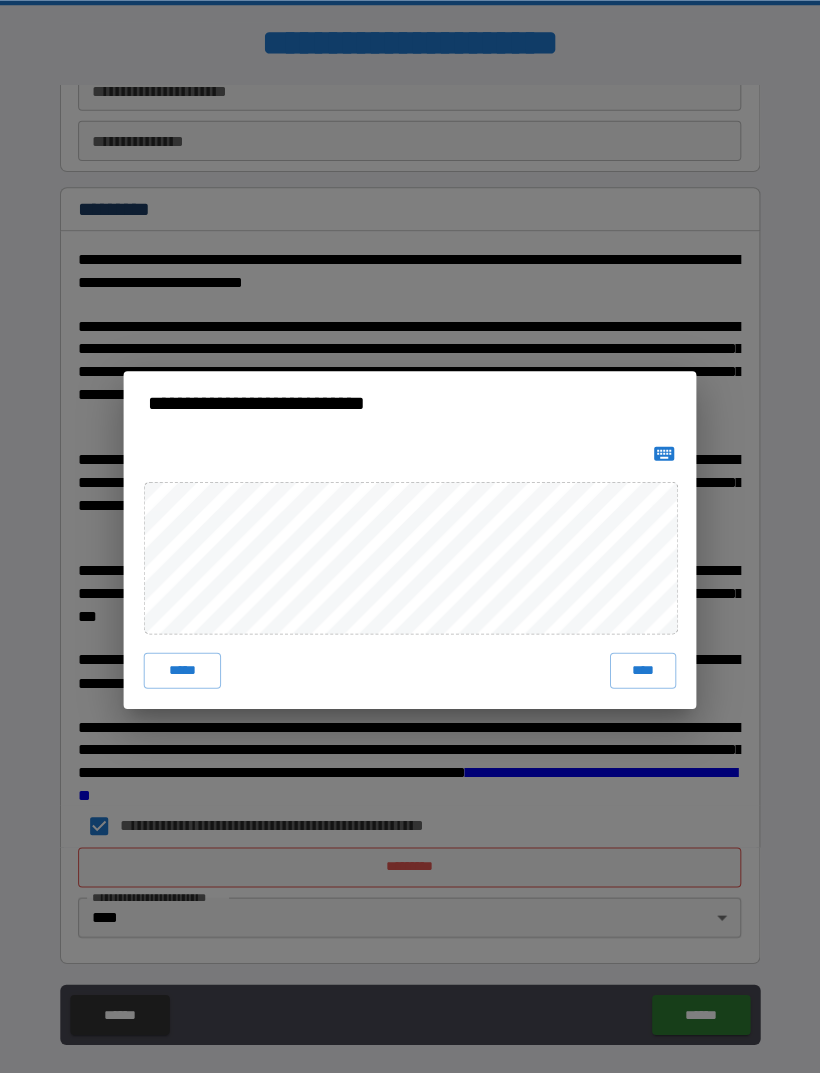 scroll, scrollTop: 5, scrollLeft: 0, axis: vertical 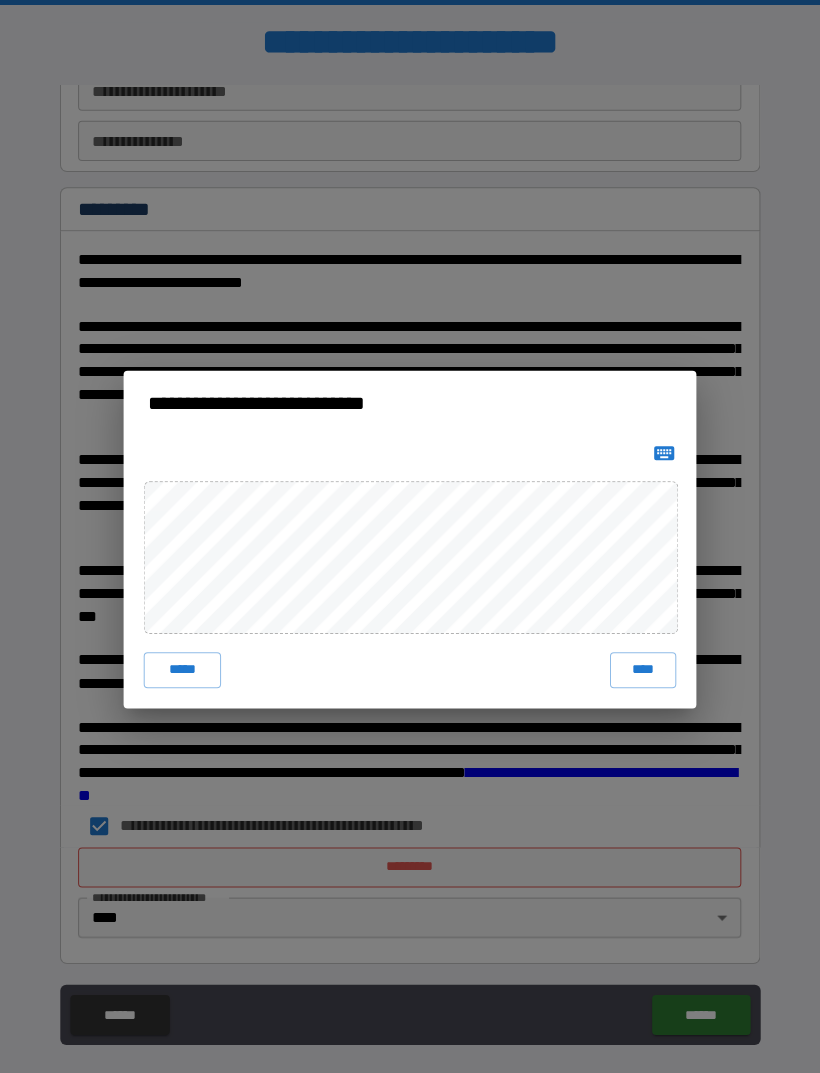 click on "****" at bounding box center (642, 667) 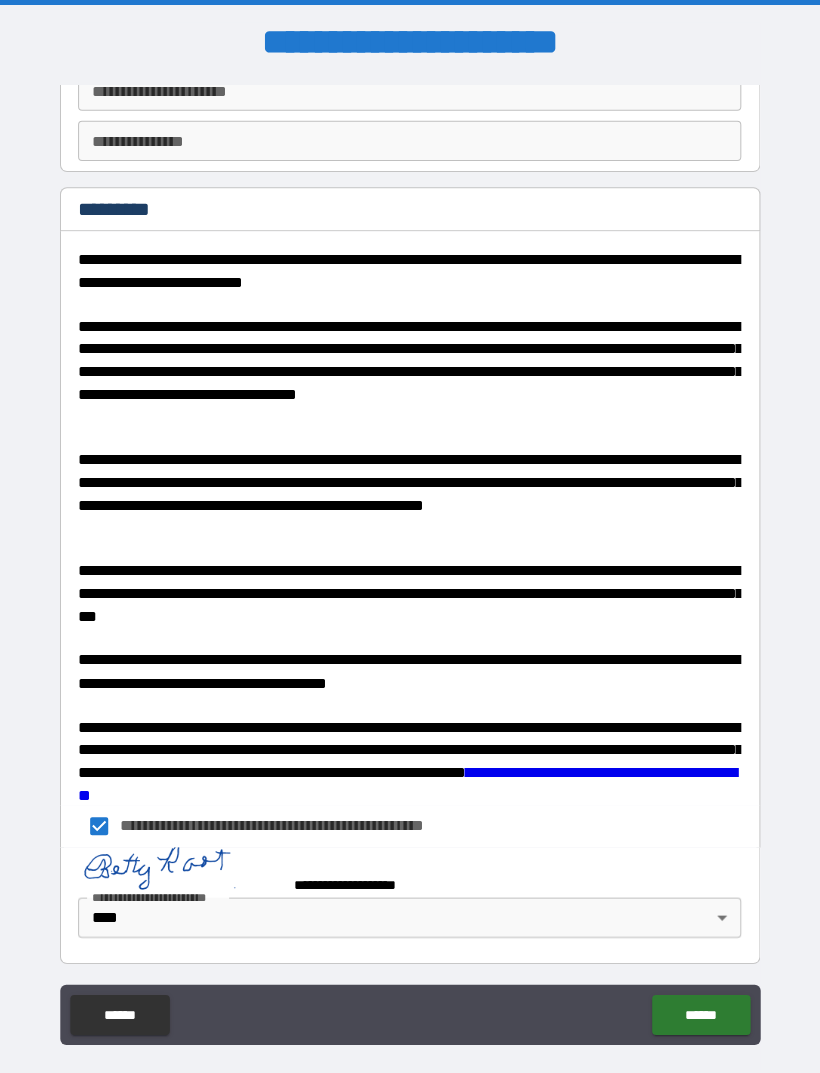 scroll, scrollTop: 2573, scrollLeft: 0, axis: vertical 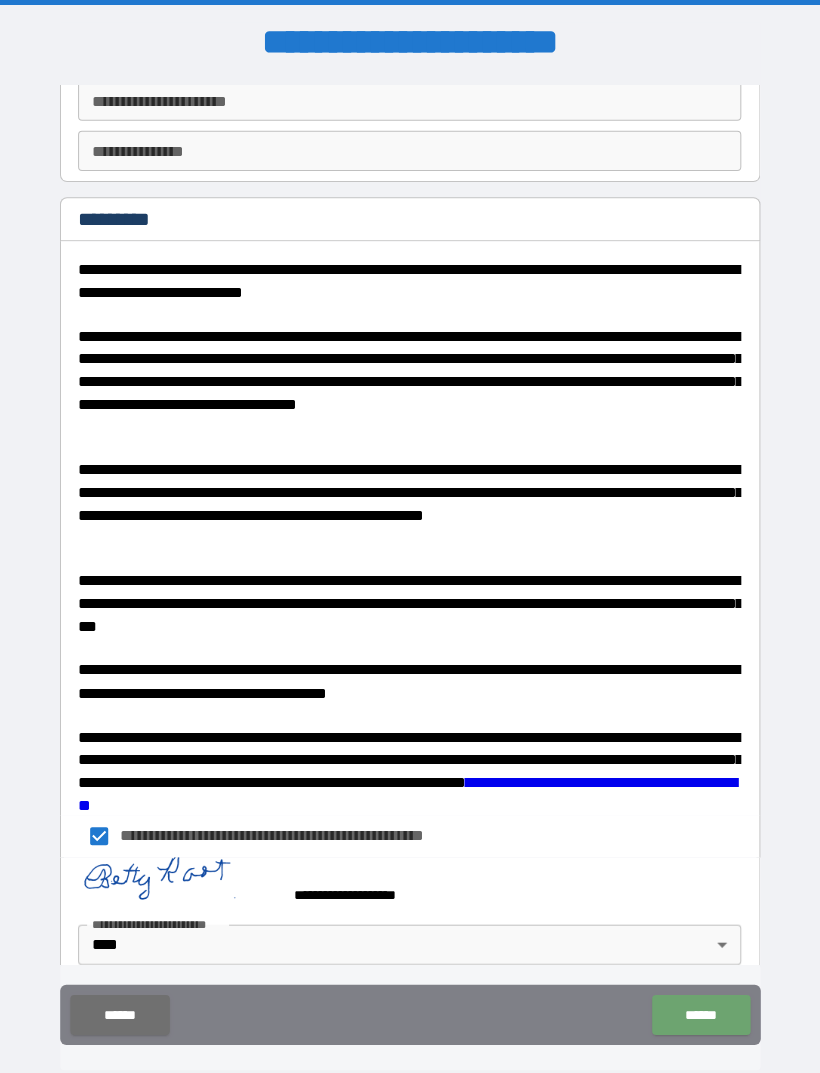 click on "******" at bounding box center [699, 1010] 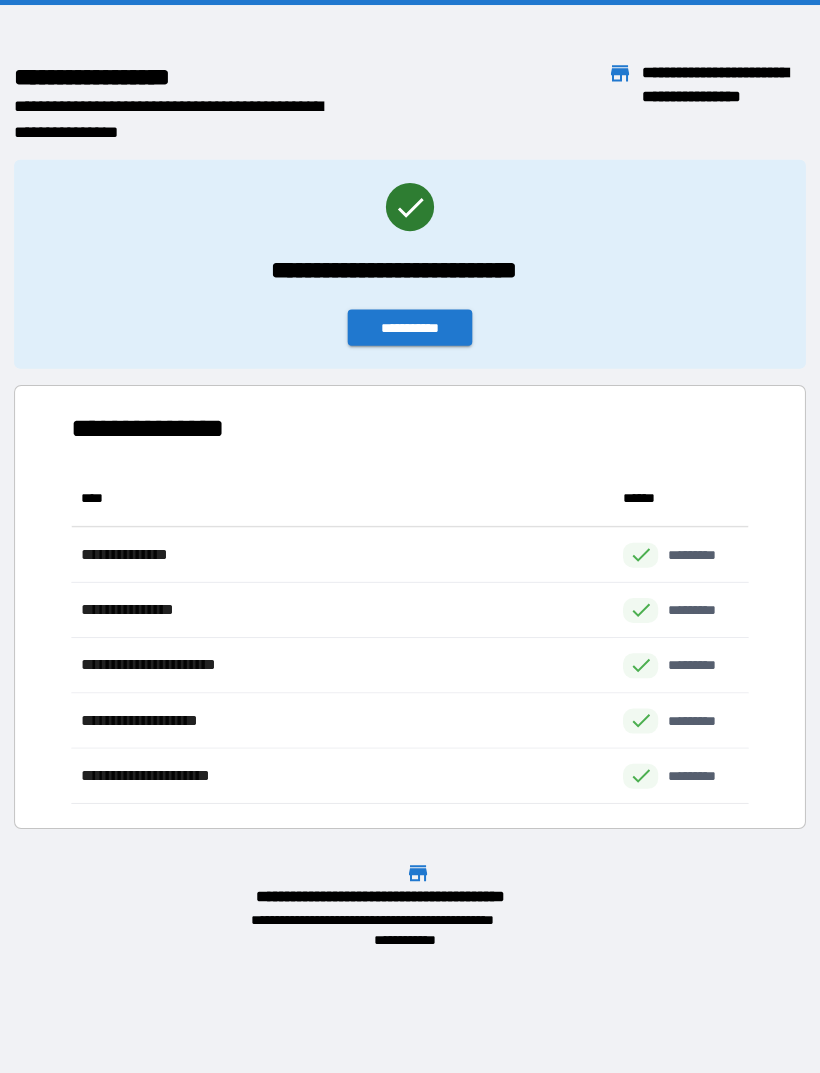 scroll, scrollTop: 1, scrollLeft: 1, axis: both 